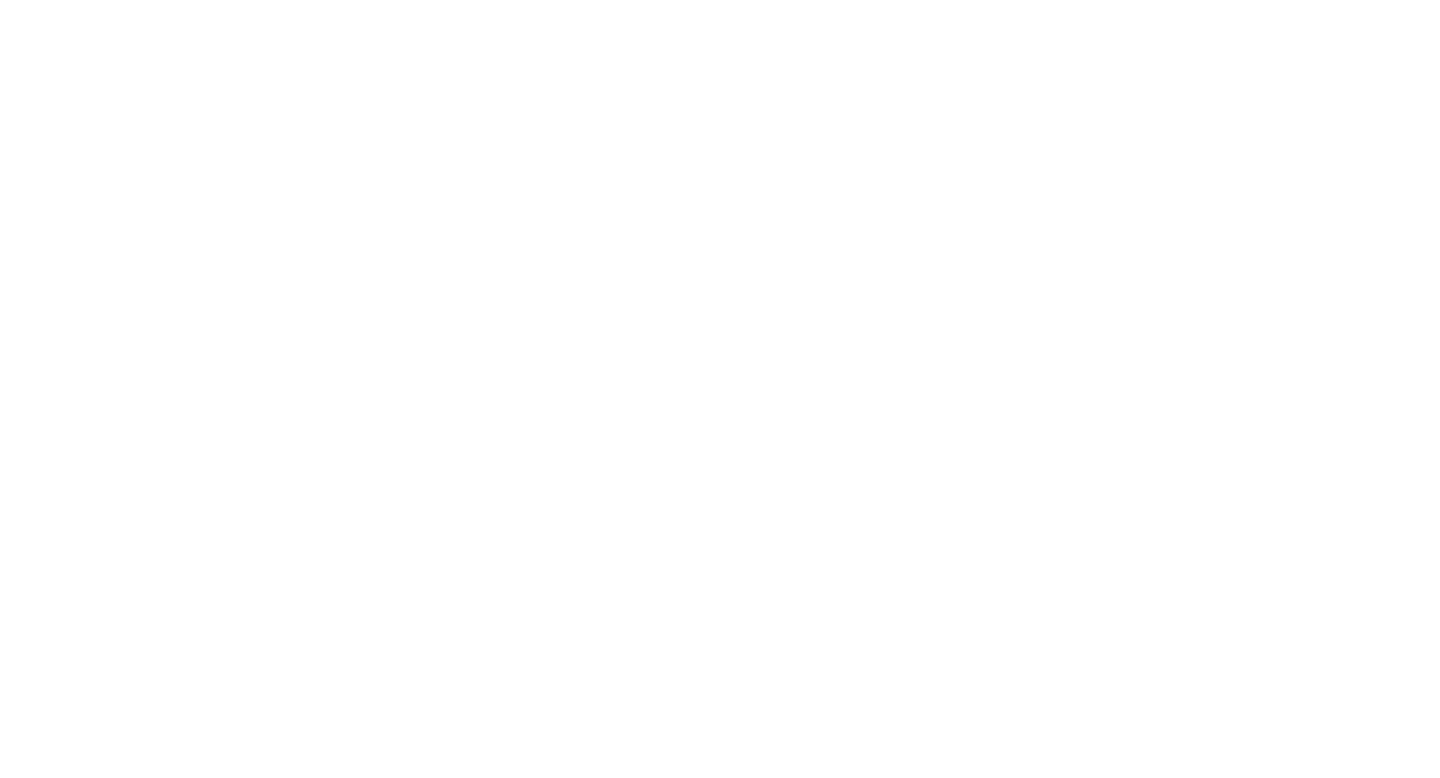 scroll, scrollTop: 0, scrollLeft: 0, axis: both 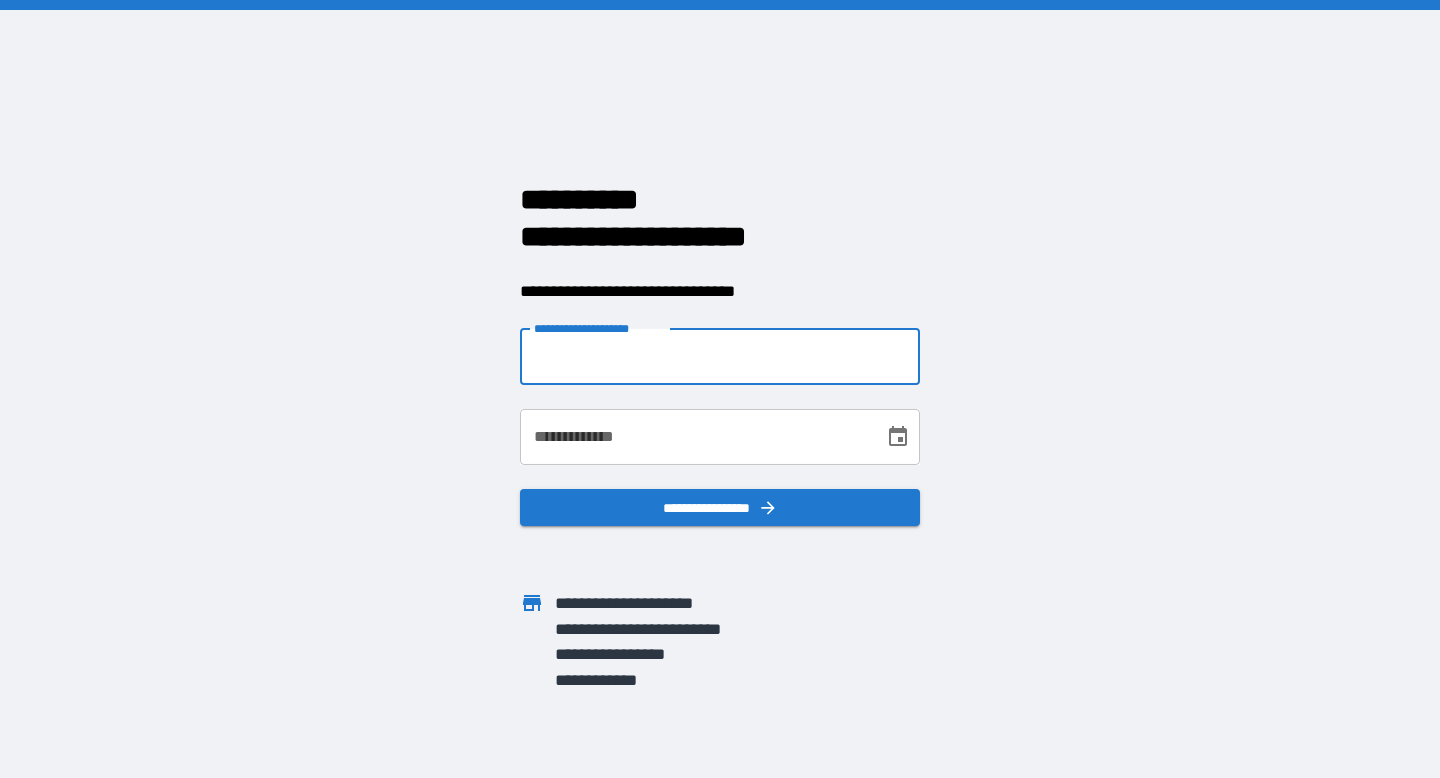 click on "**********" at bounding box center [720, 357] 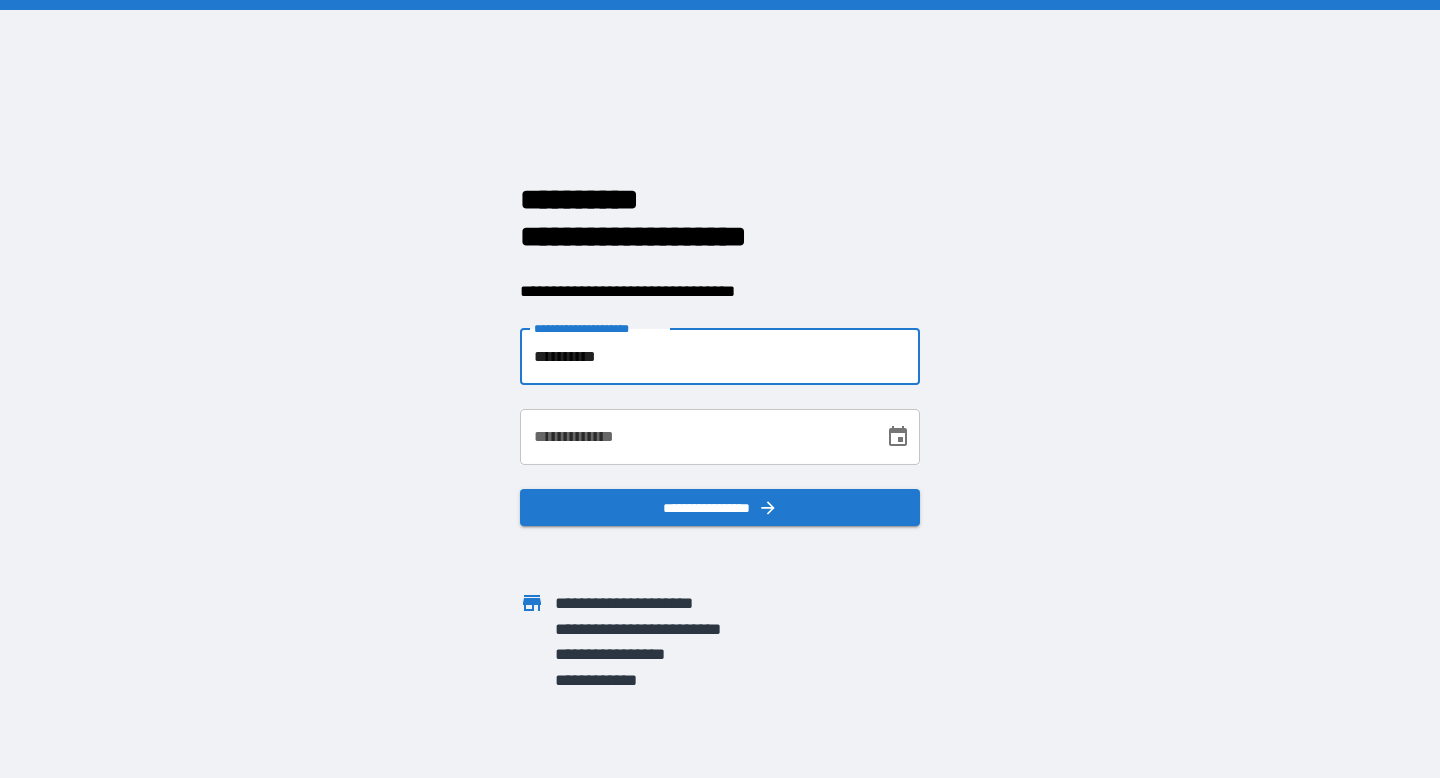 type on "**********" 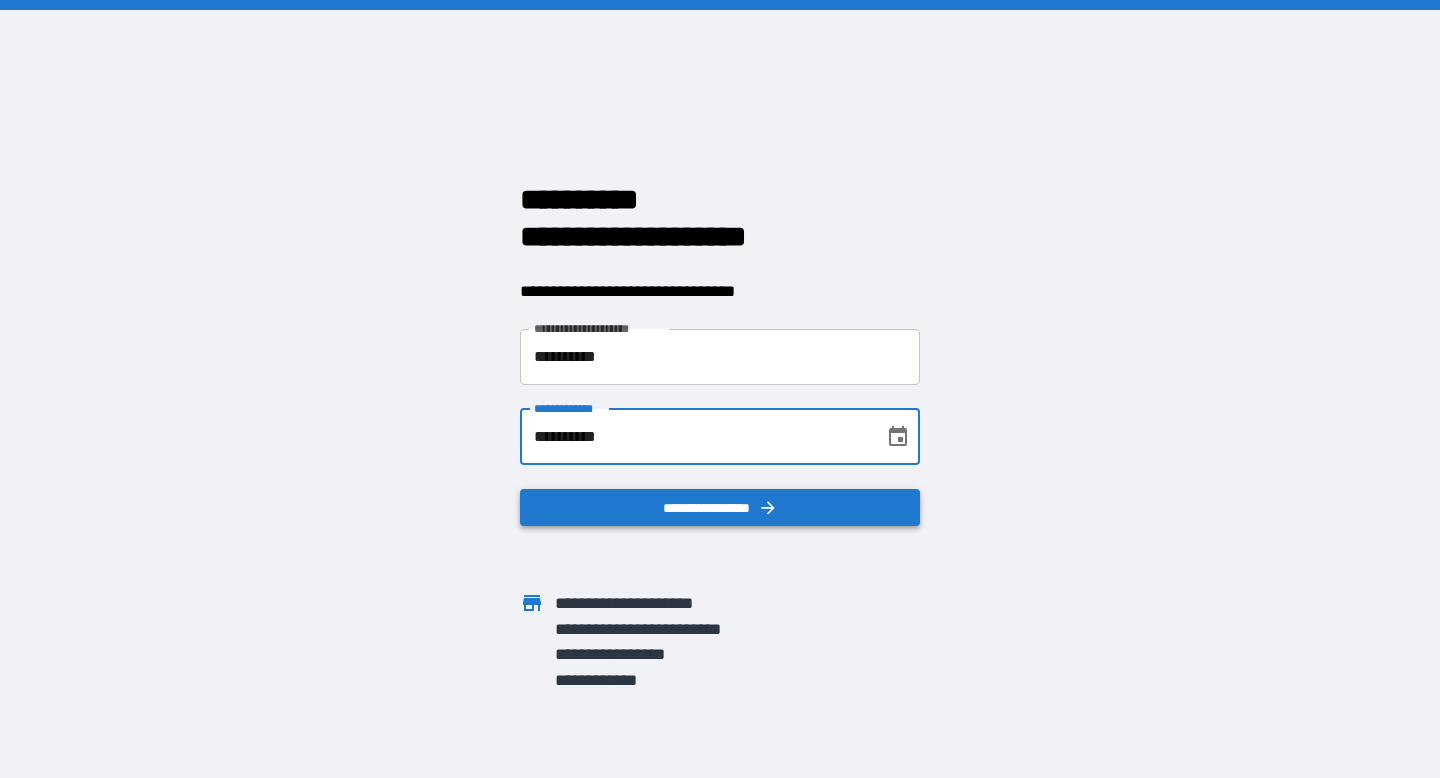 type on "**********" 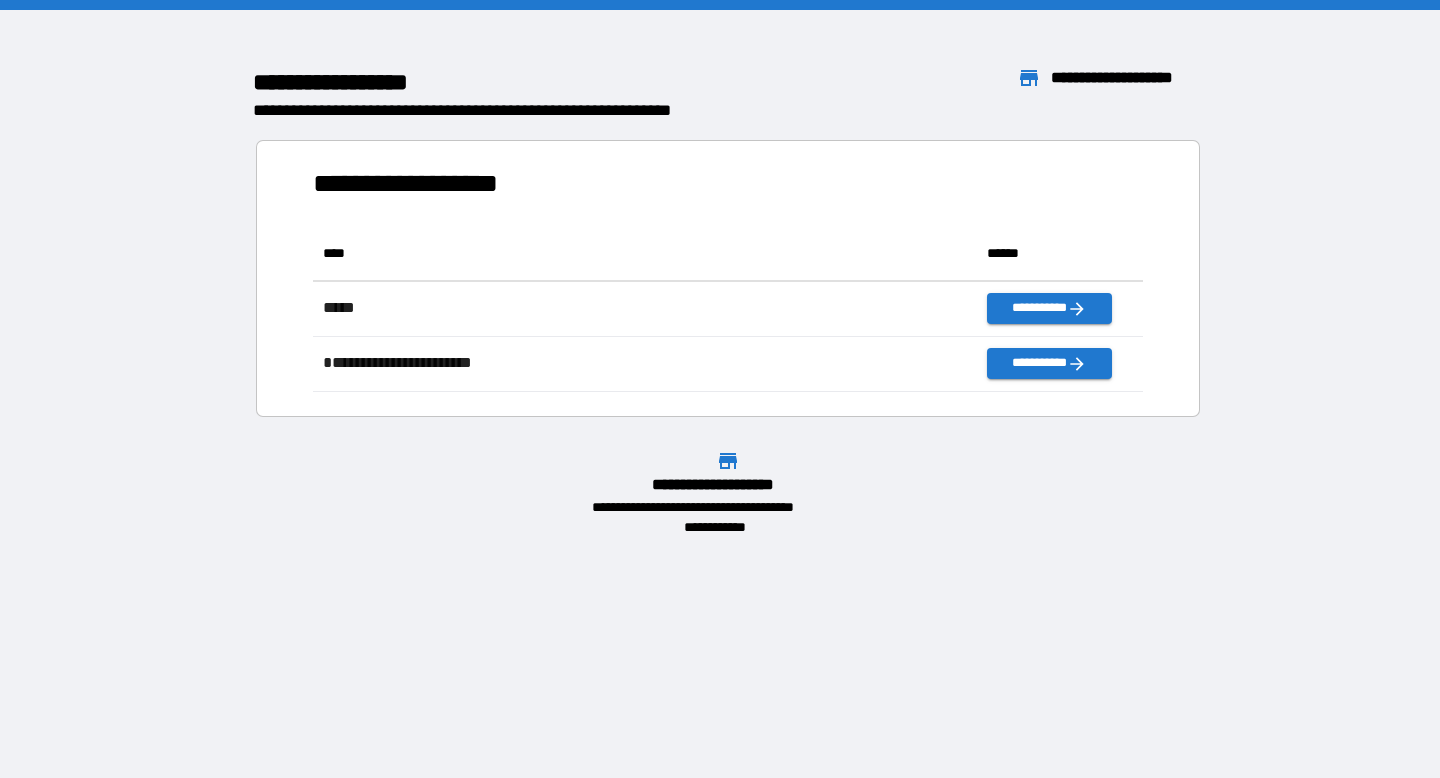 scroll, scrollTop: 1, scrollLeft: 1, axis: both 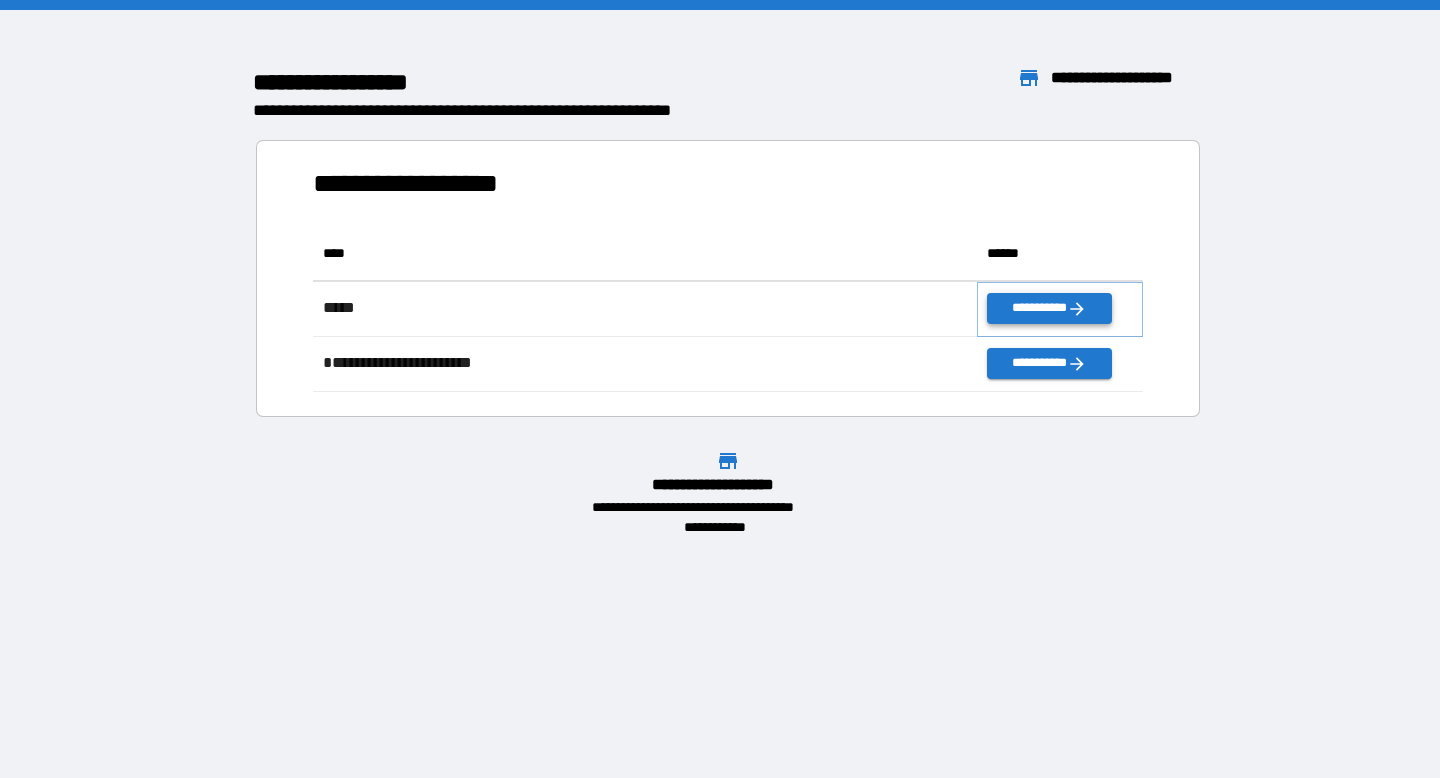 click on "**********" at bounding box center (1049, 308) 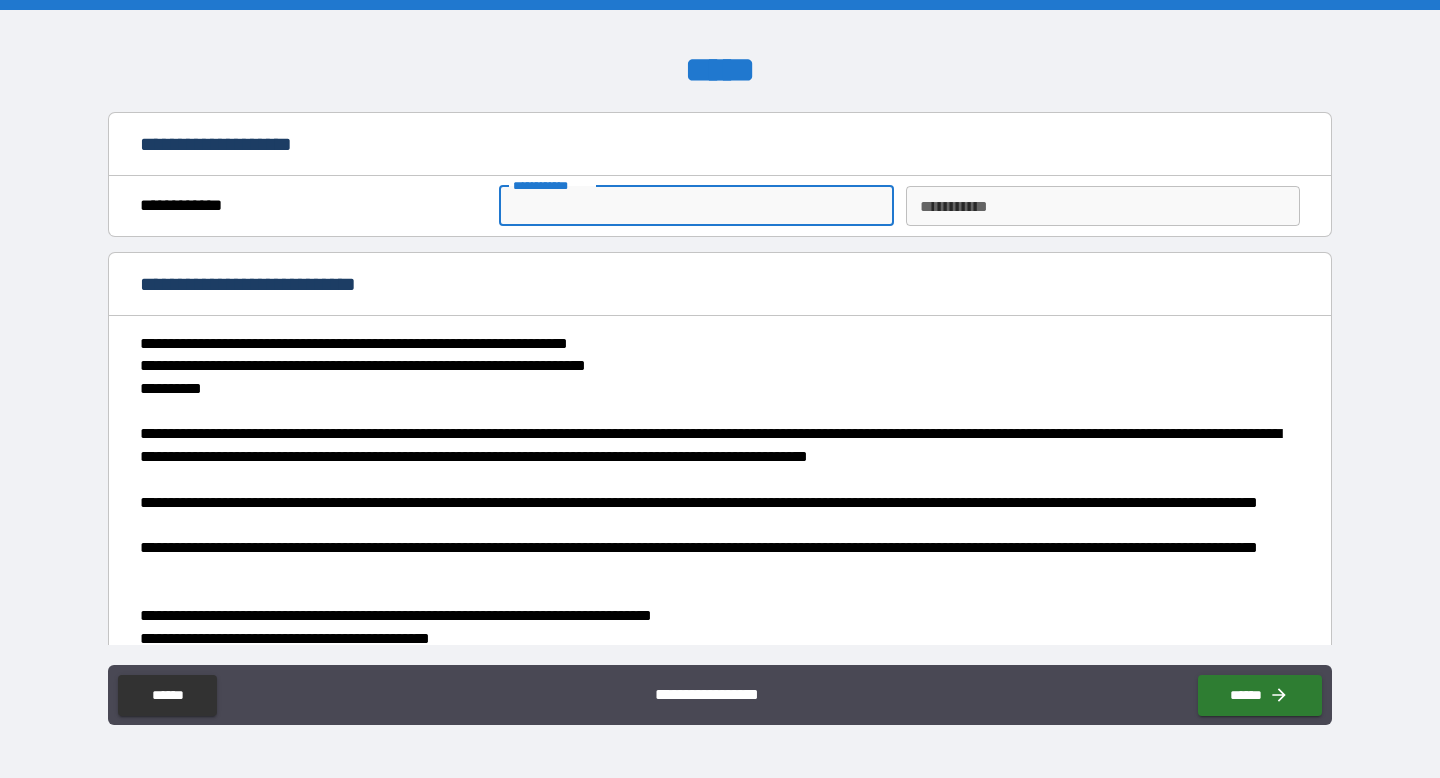 click on "**********" at bounding box center (696, 206) 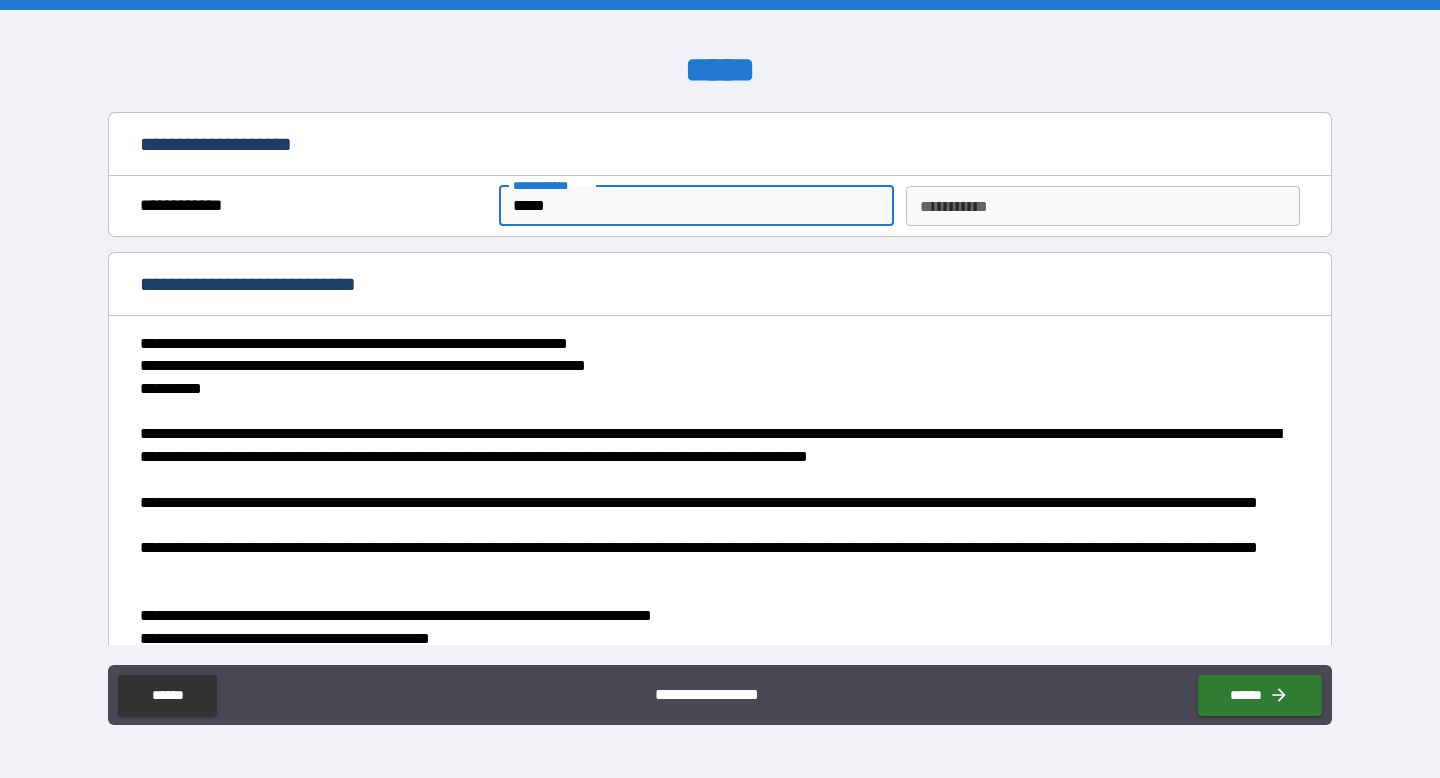 type on "*****" 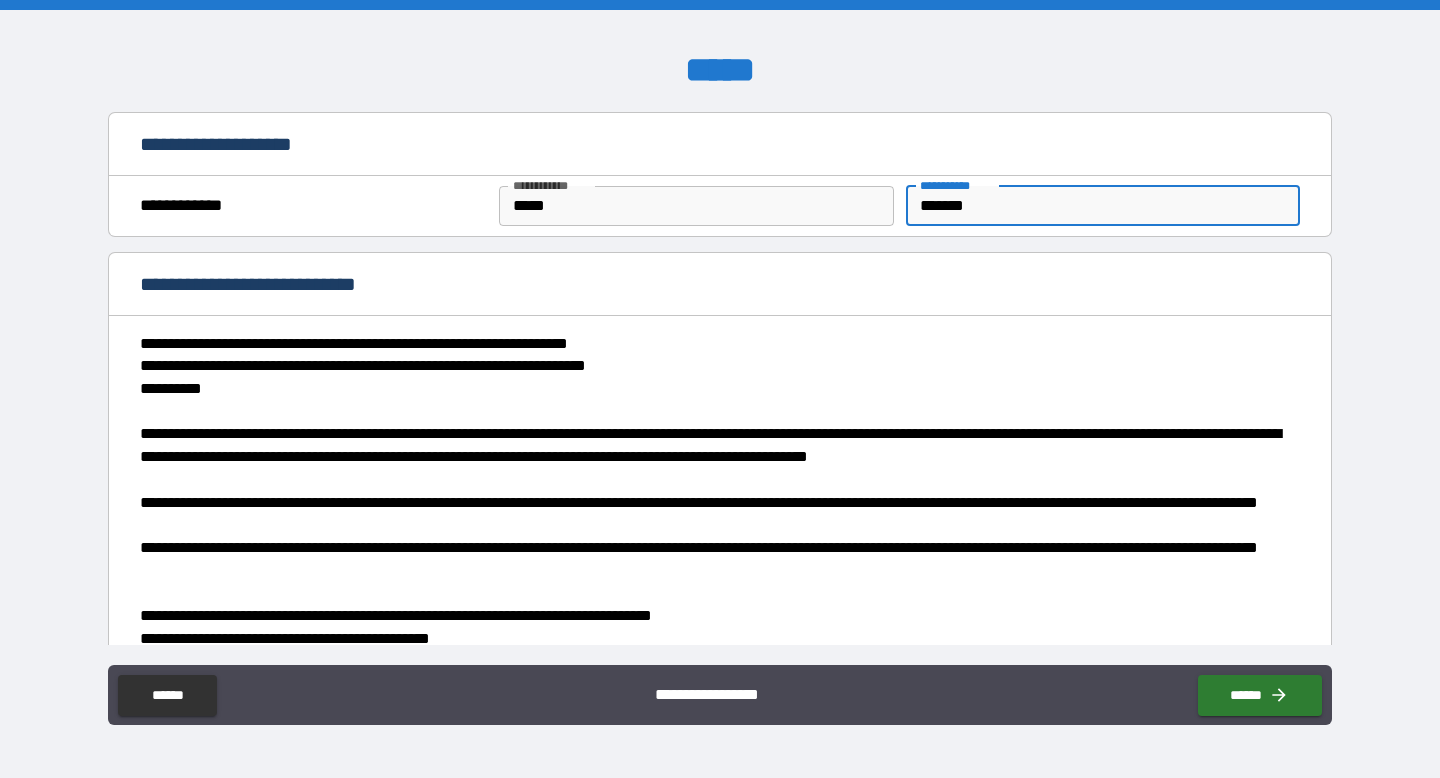 type on "*******" 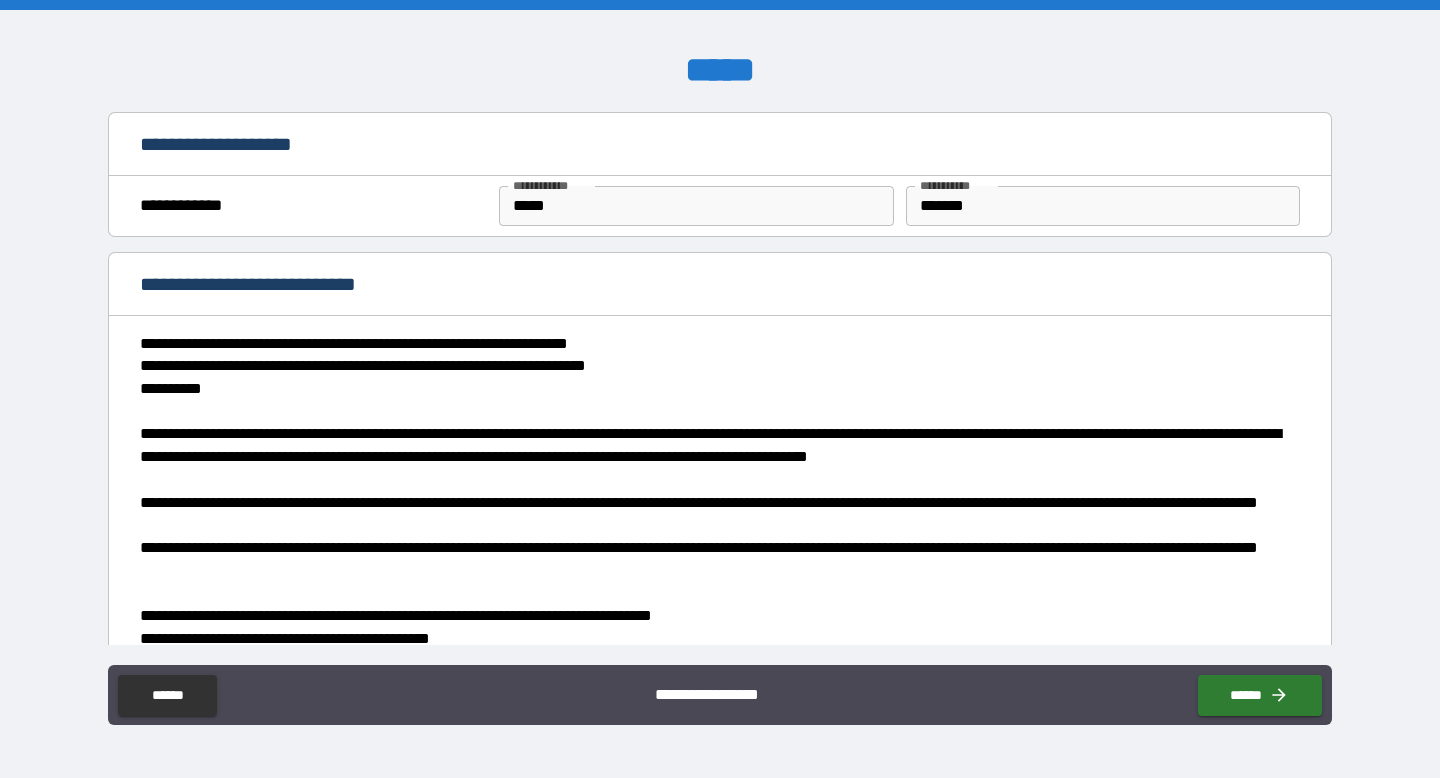 type on "*****" 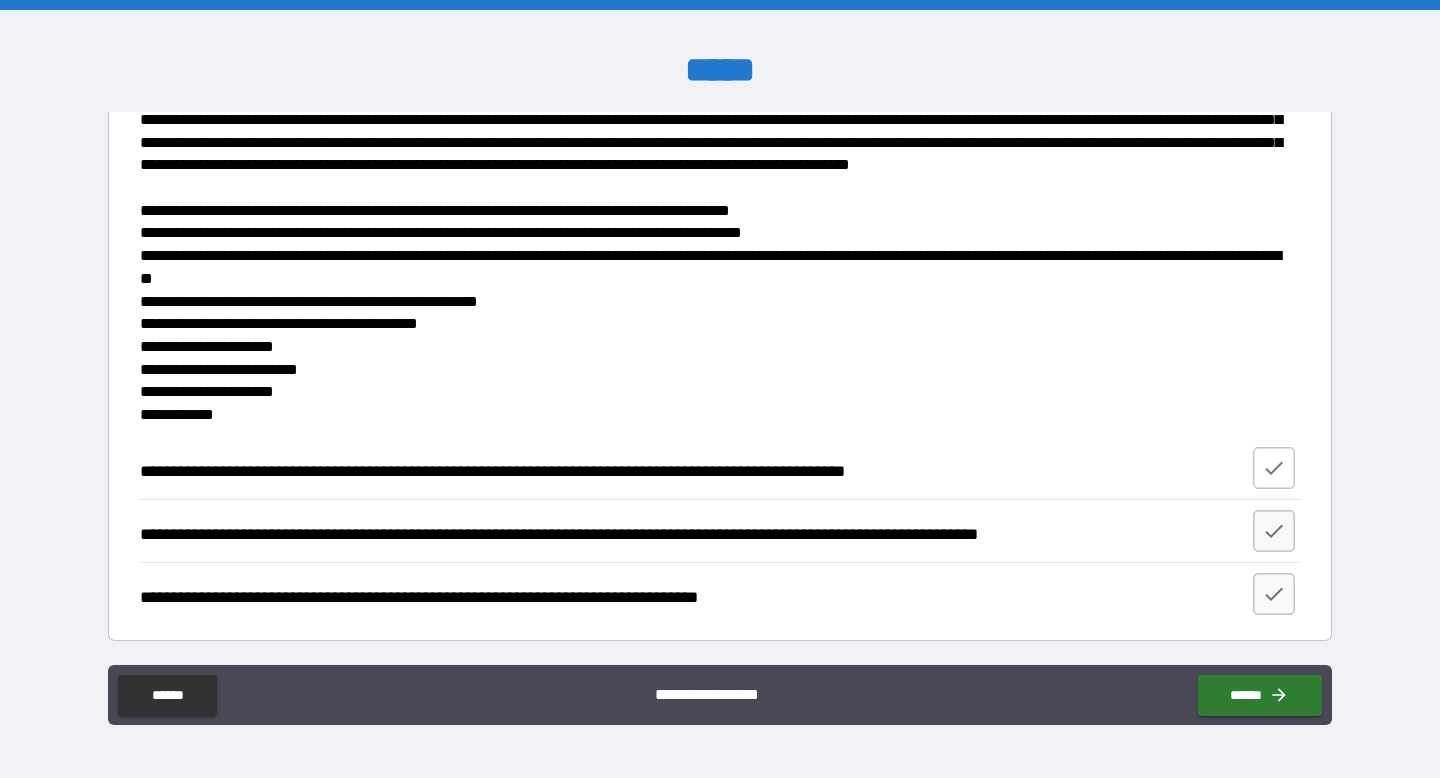 click at bounding box center (1274, 468) 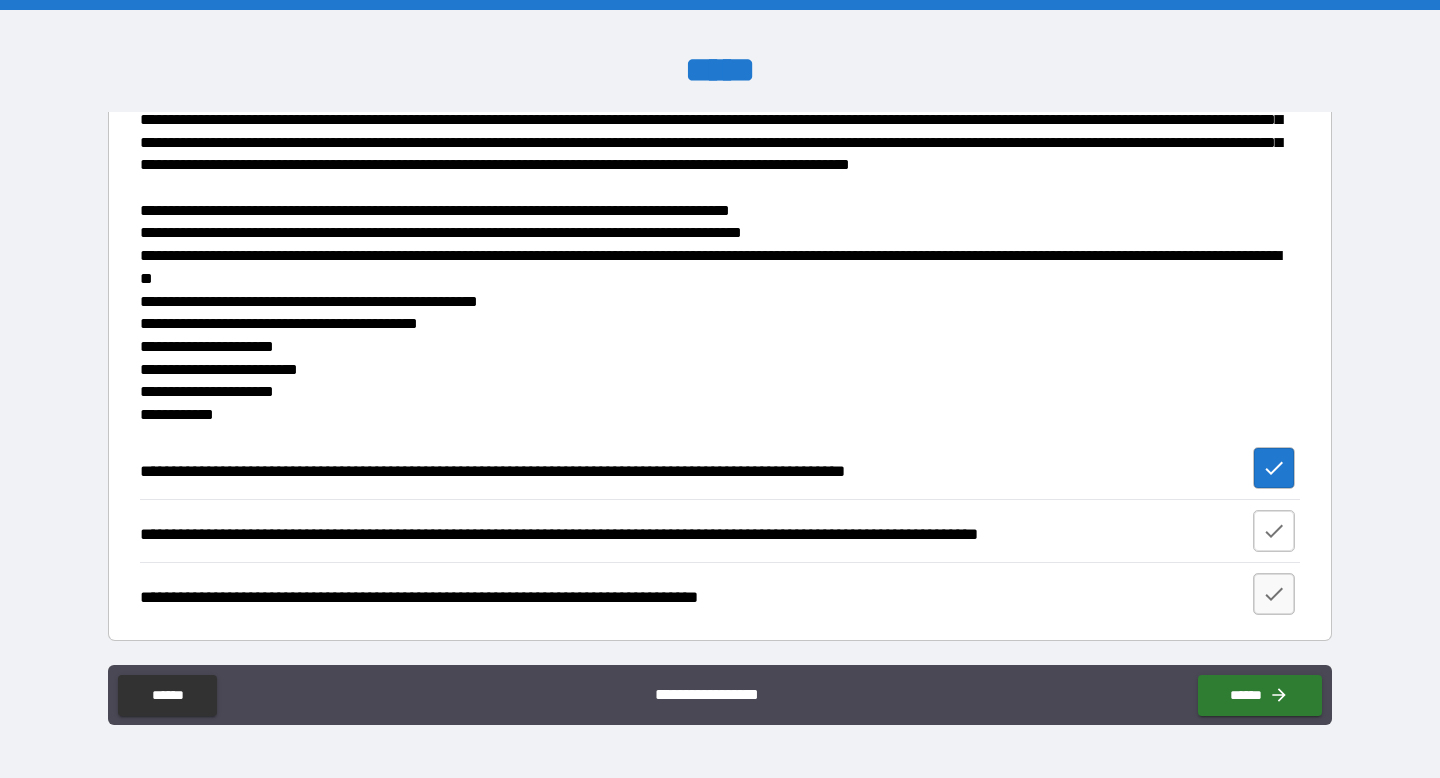 click 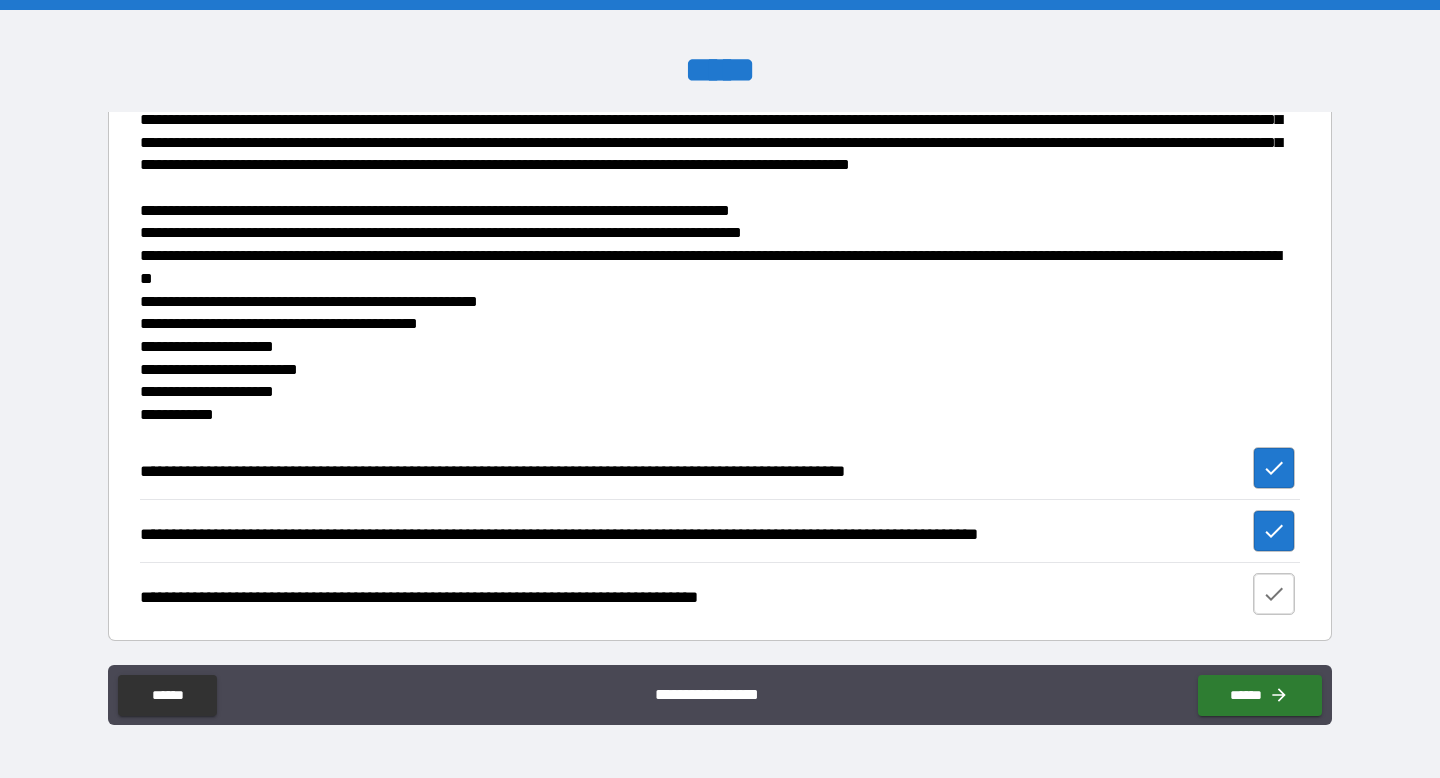click 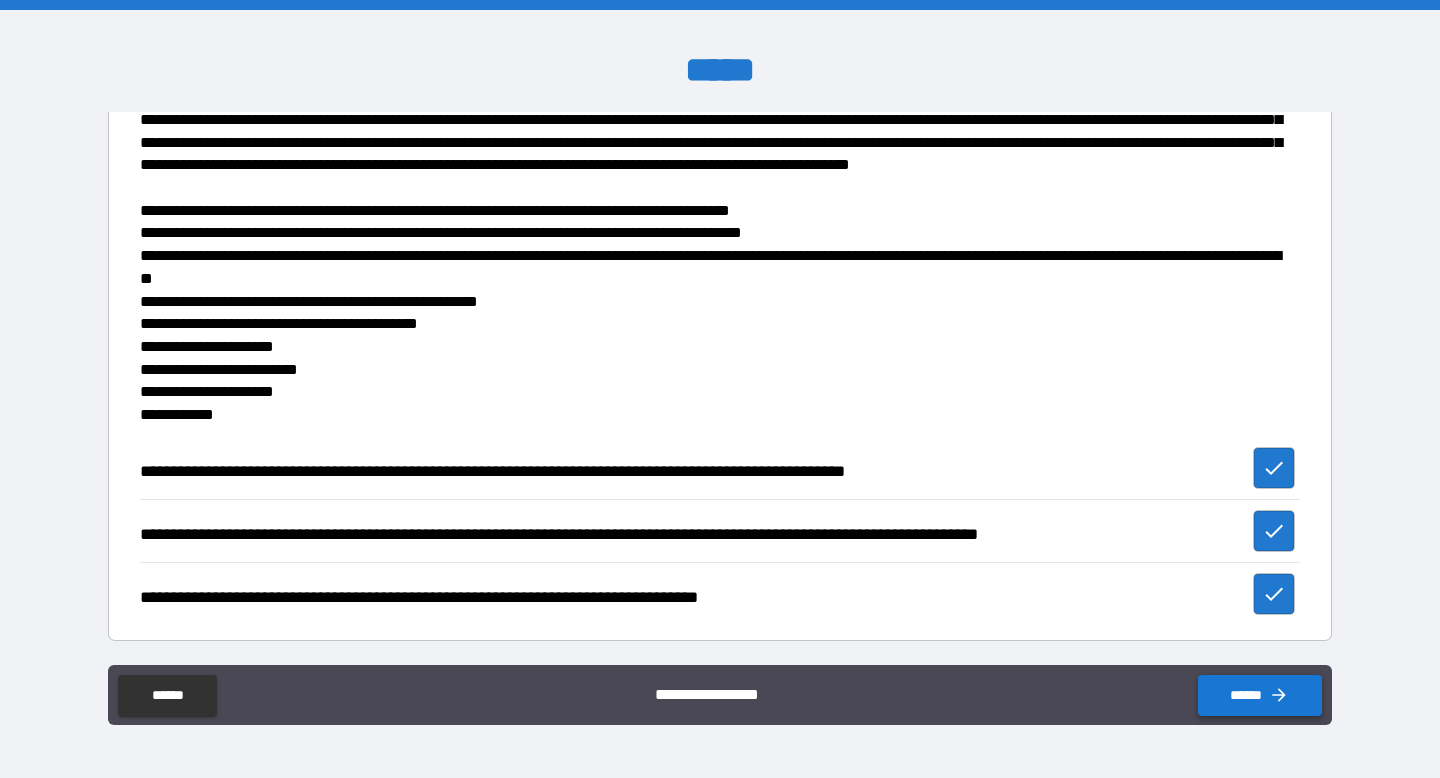 click on "******" at bounding box center (1260, 695) 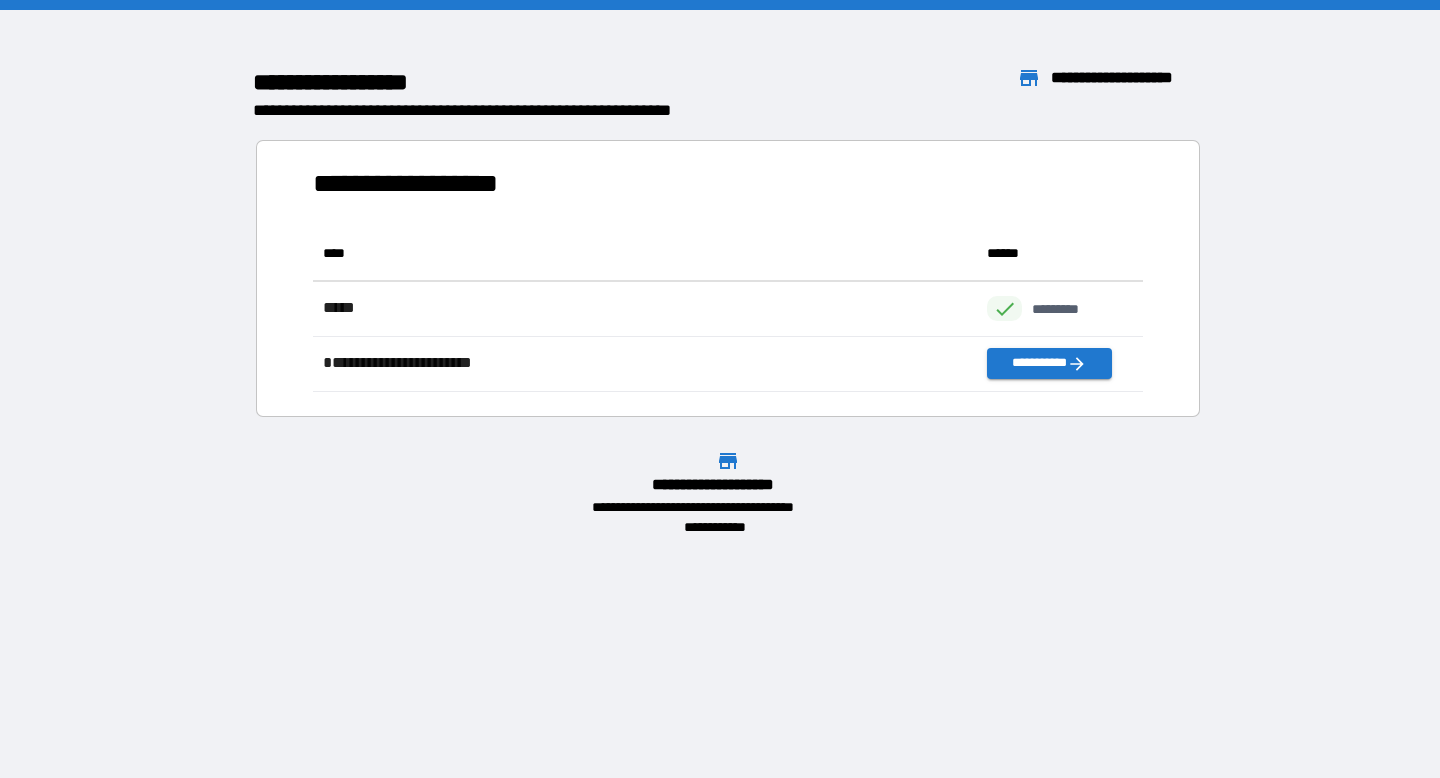 scroll, scrollTop: 1, scrollLeft: 1, axis: both 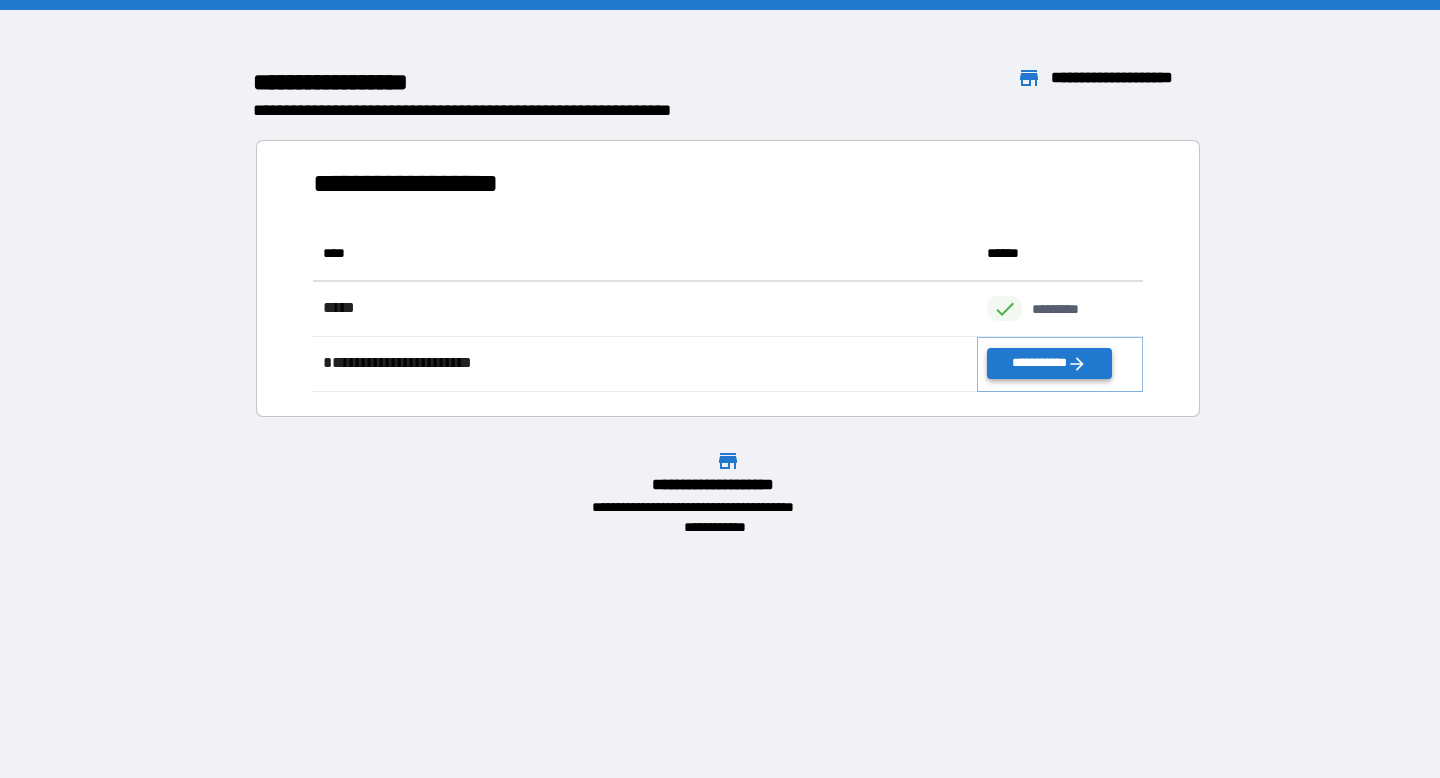 click on "**********" at bounding box center (1049, 363) 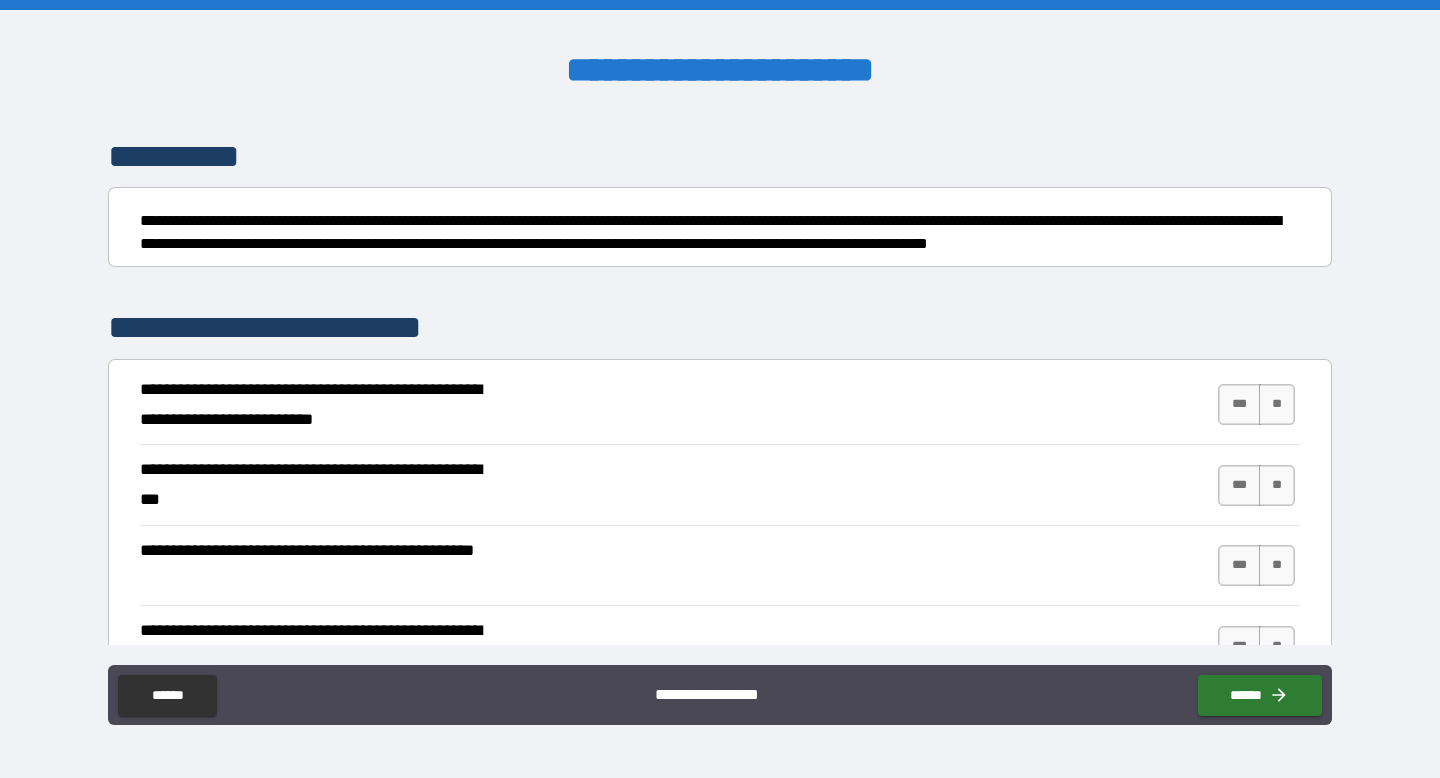 scroll, scrollTop: 216, scrollLeft: 0, axis: vertical 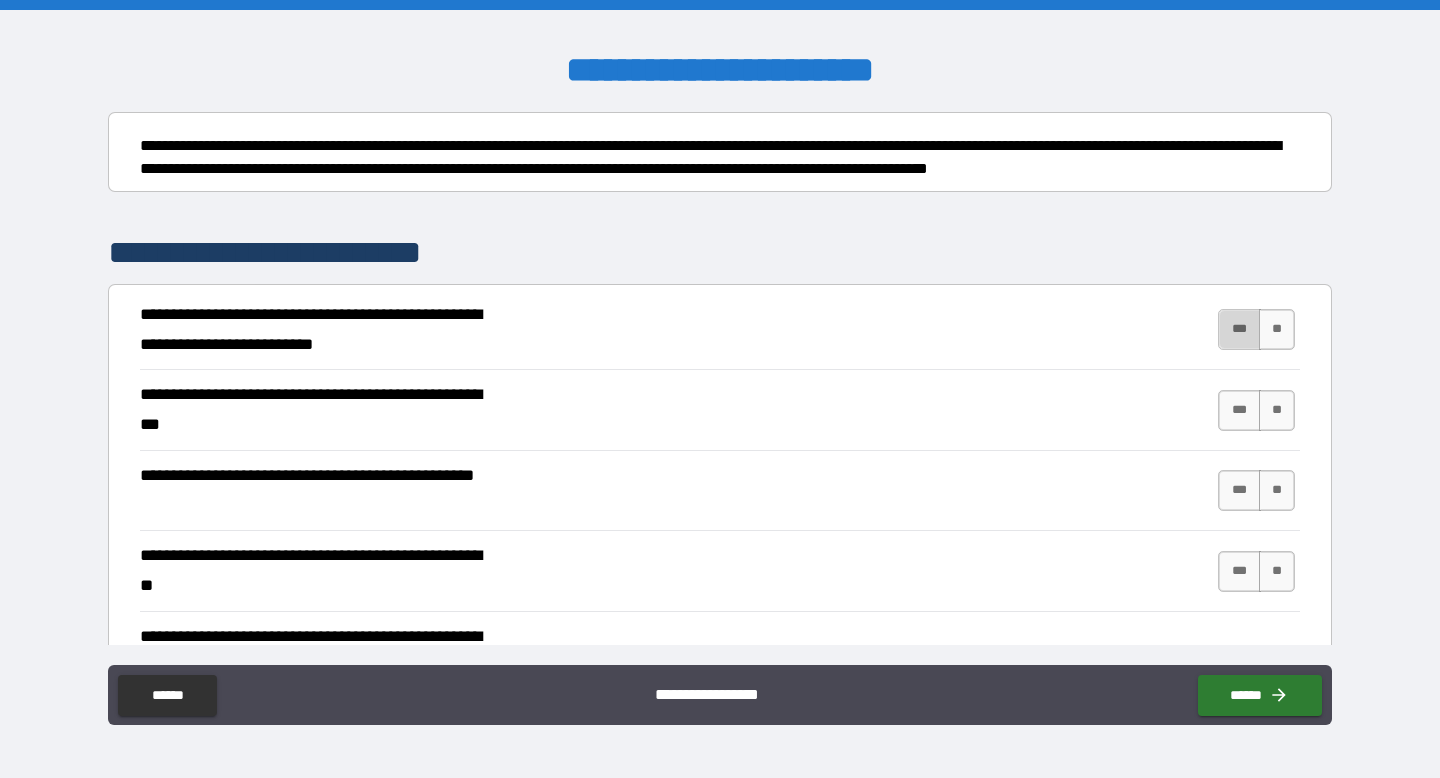 click on "***" at bounding box center (1239, 329) 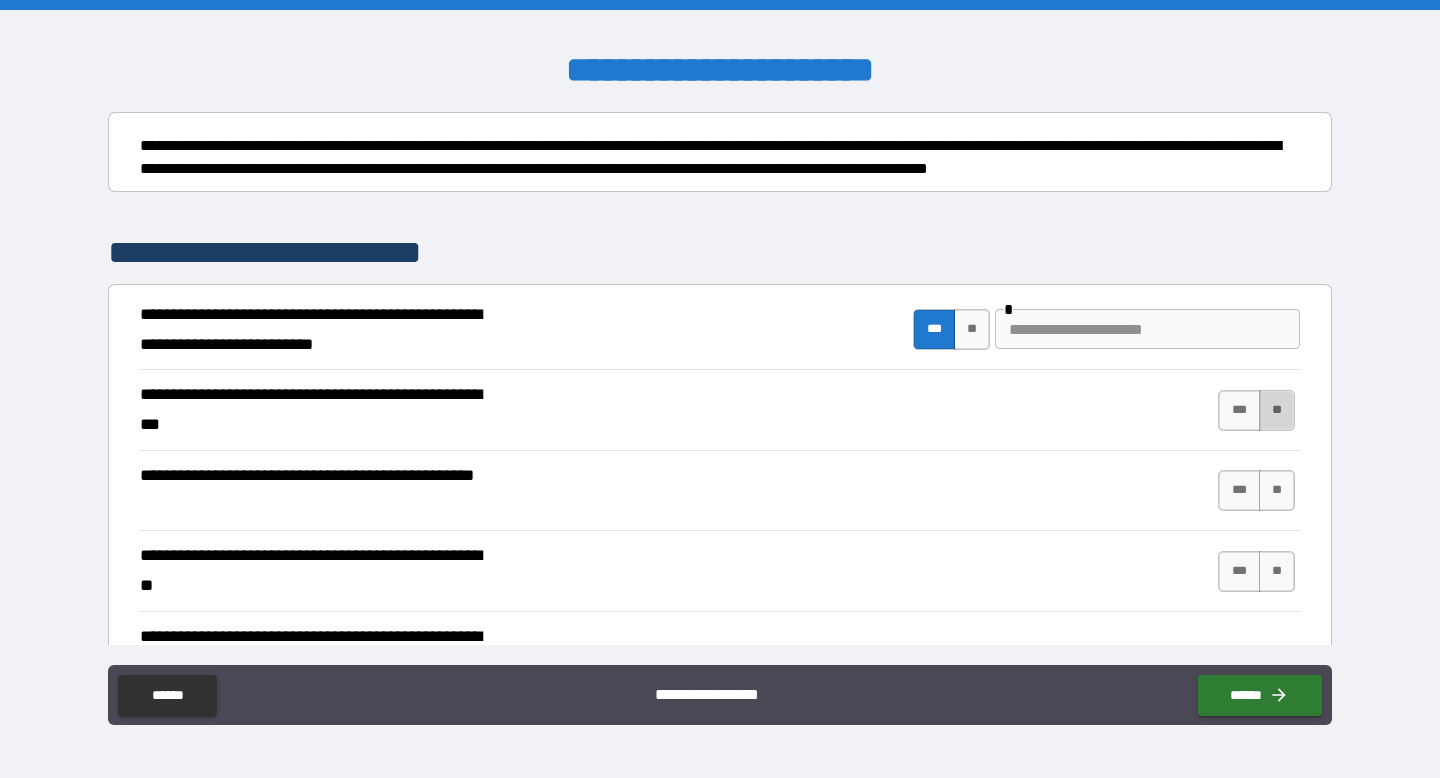click on "**" at bounding box center [1277, 410] 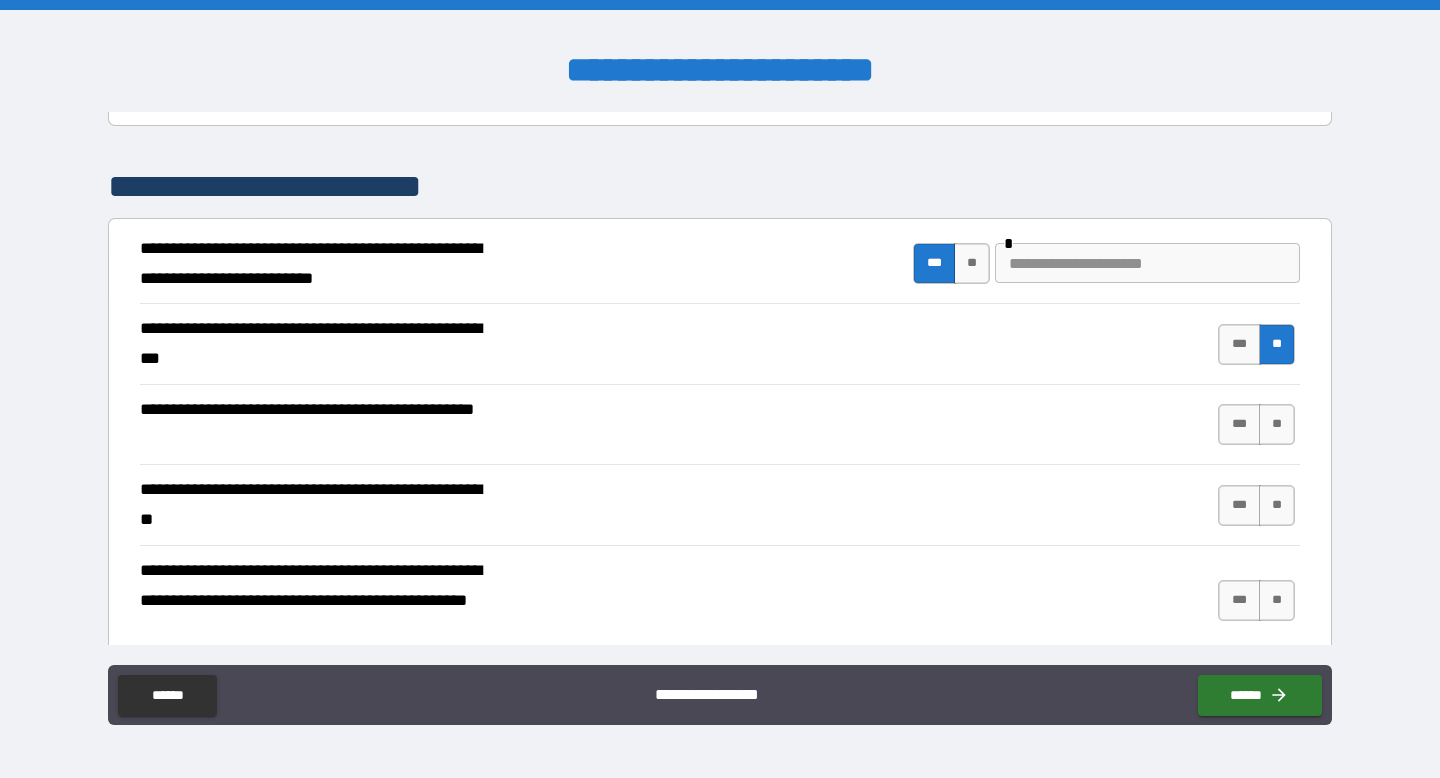 scroll, scrollTop: 293, scrollLeft: 0, axis: vertical 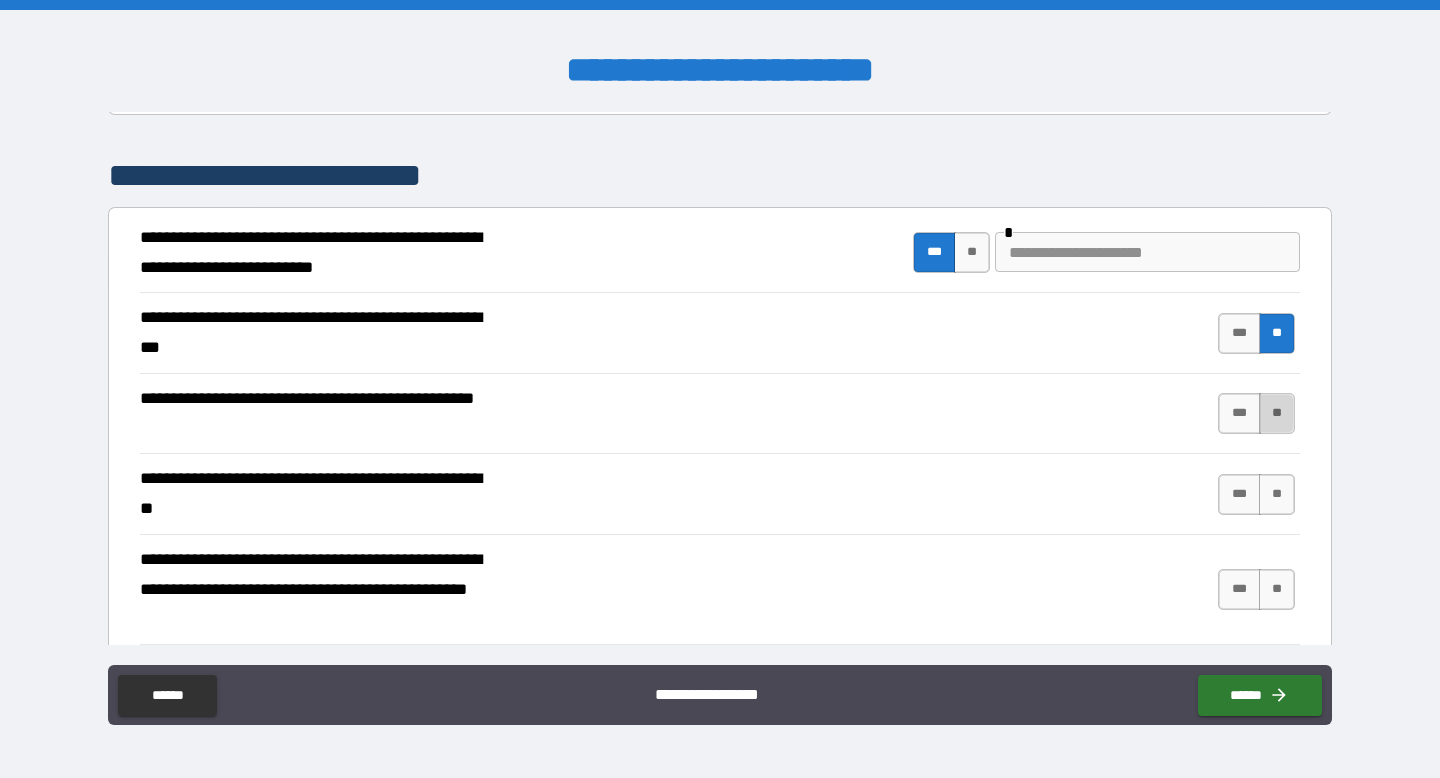 click on "**" at bounding box center (1277, 413) 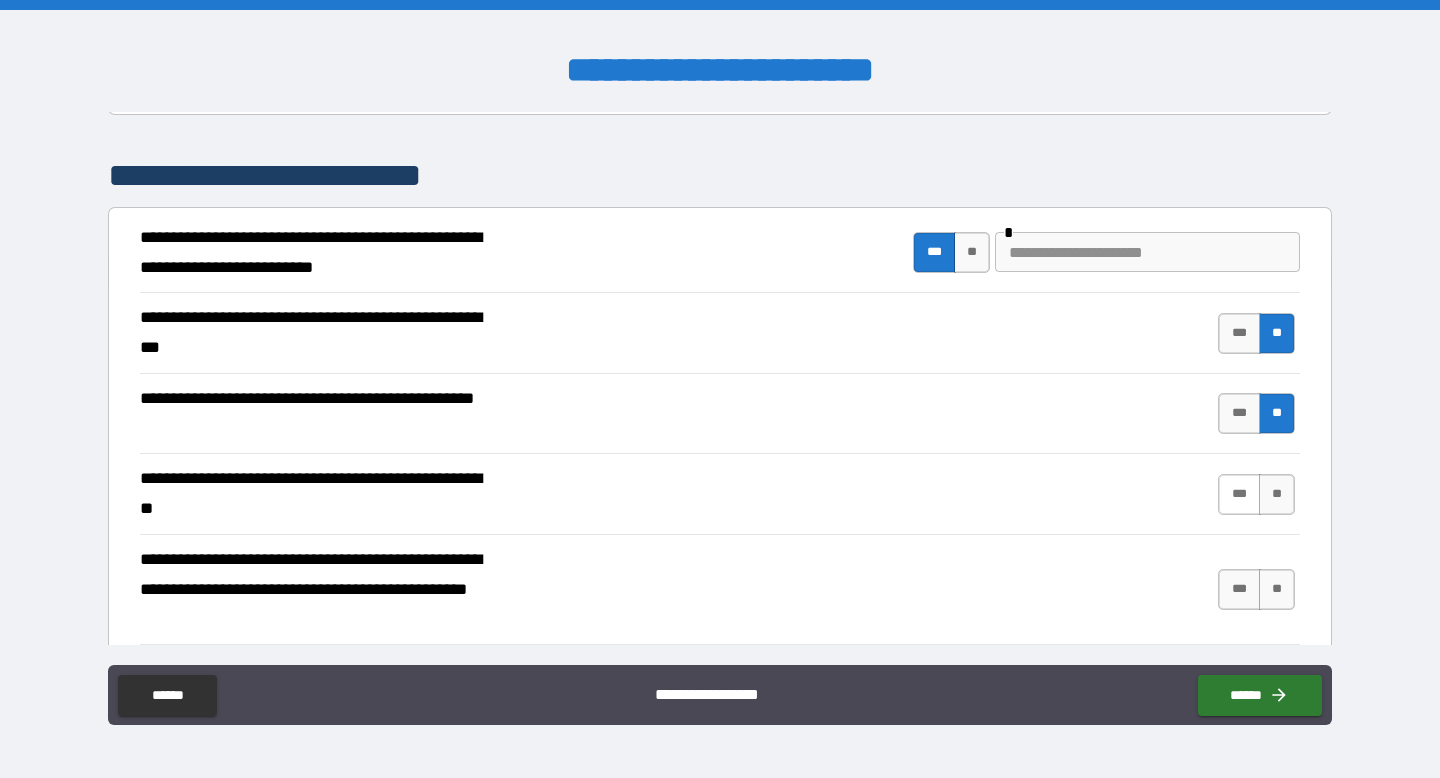 click on "***" at bounding box center [1239, 494] 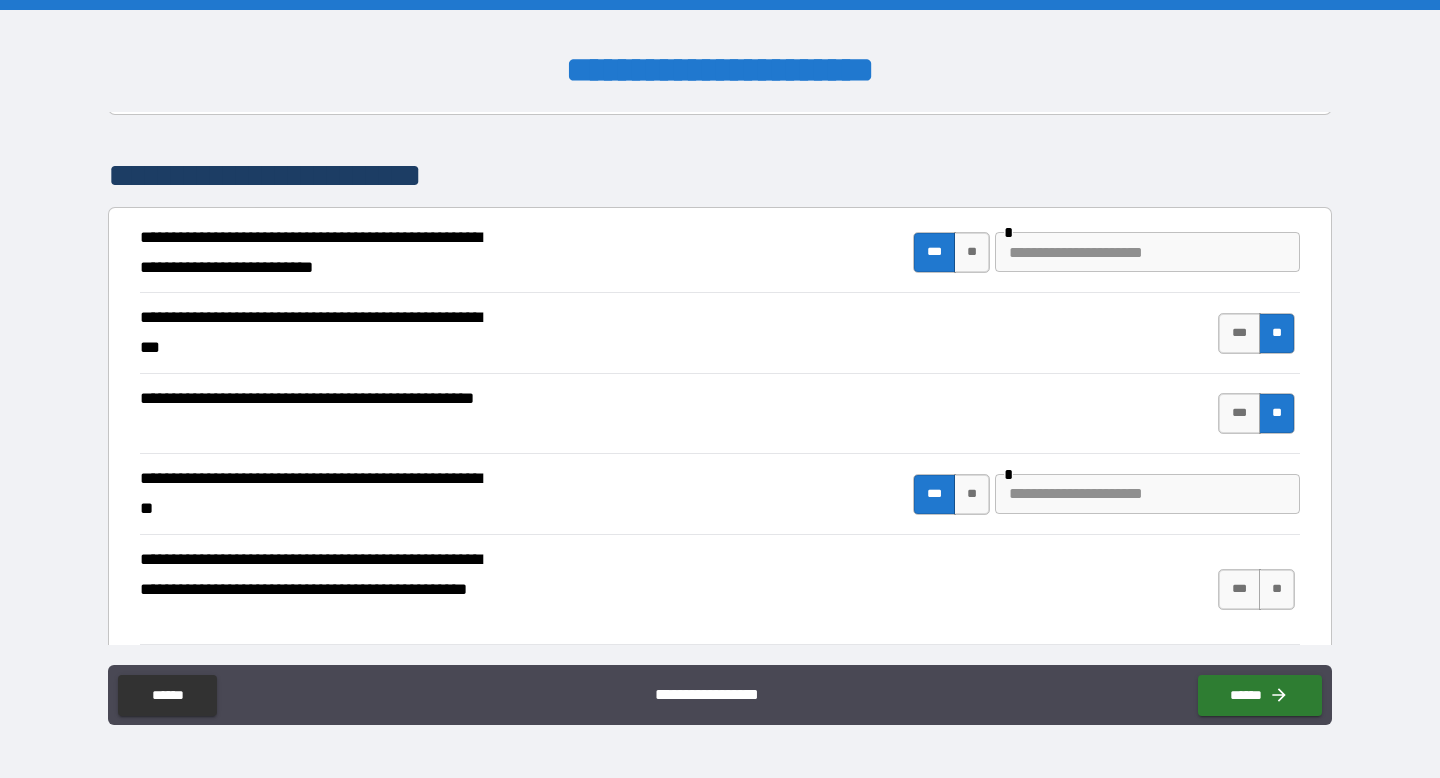 click at bounding box center [1147, 494] 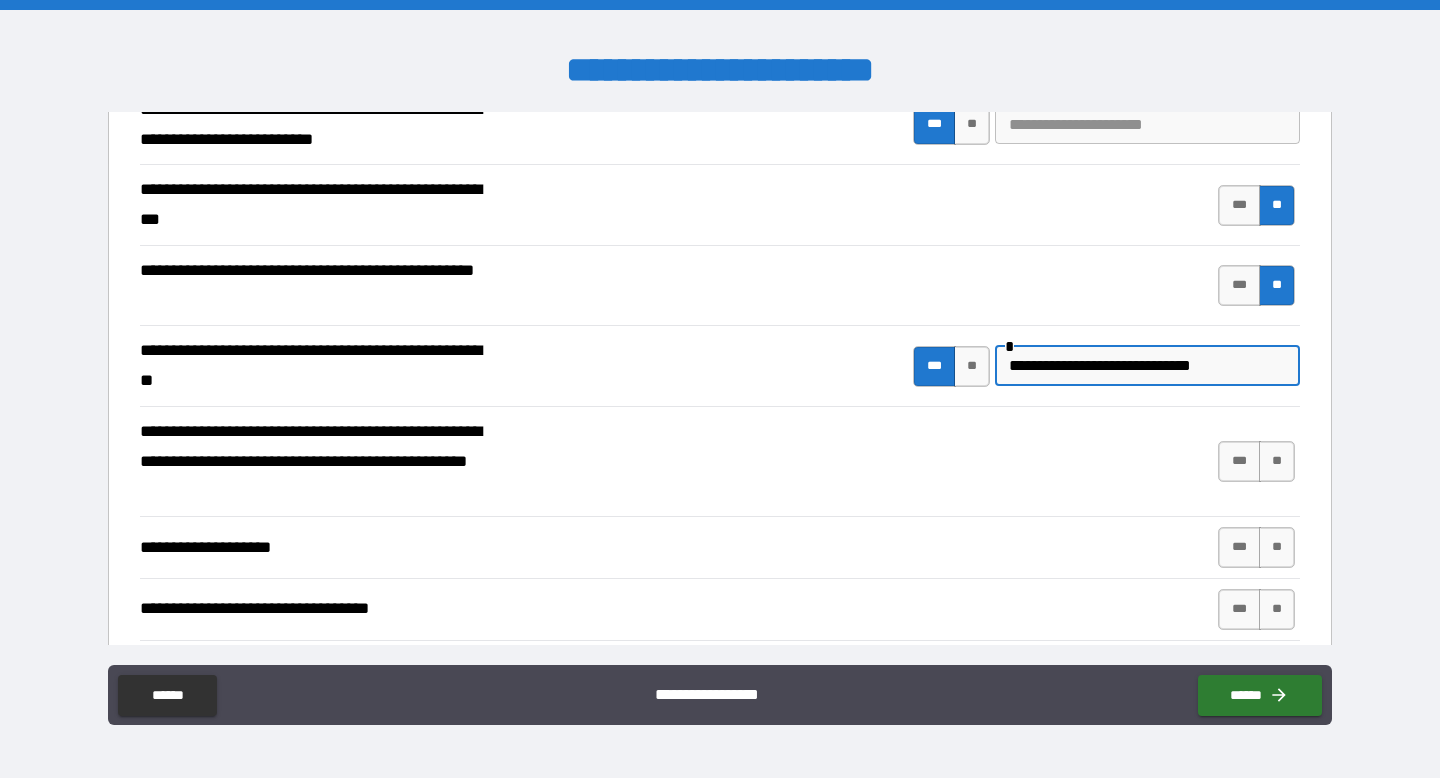 scroll, scrollTop: 424, scrollLeft: 0, axis: vertical 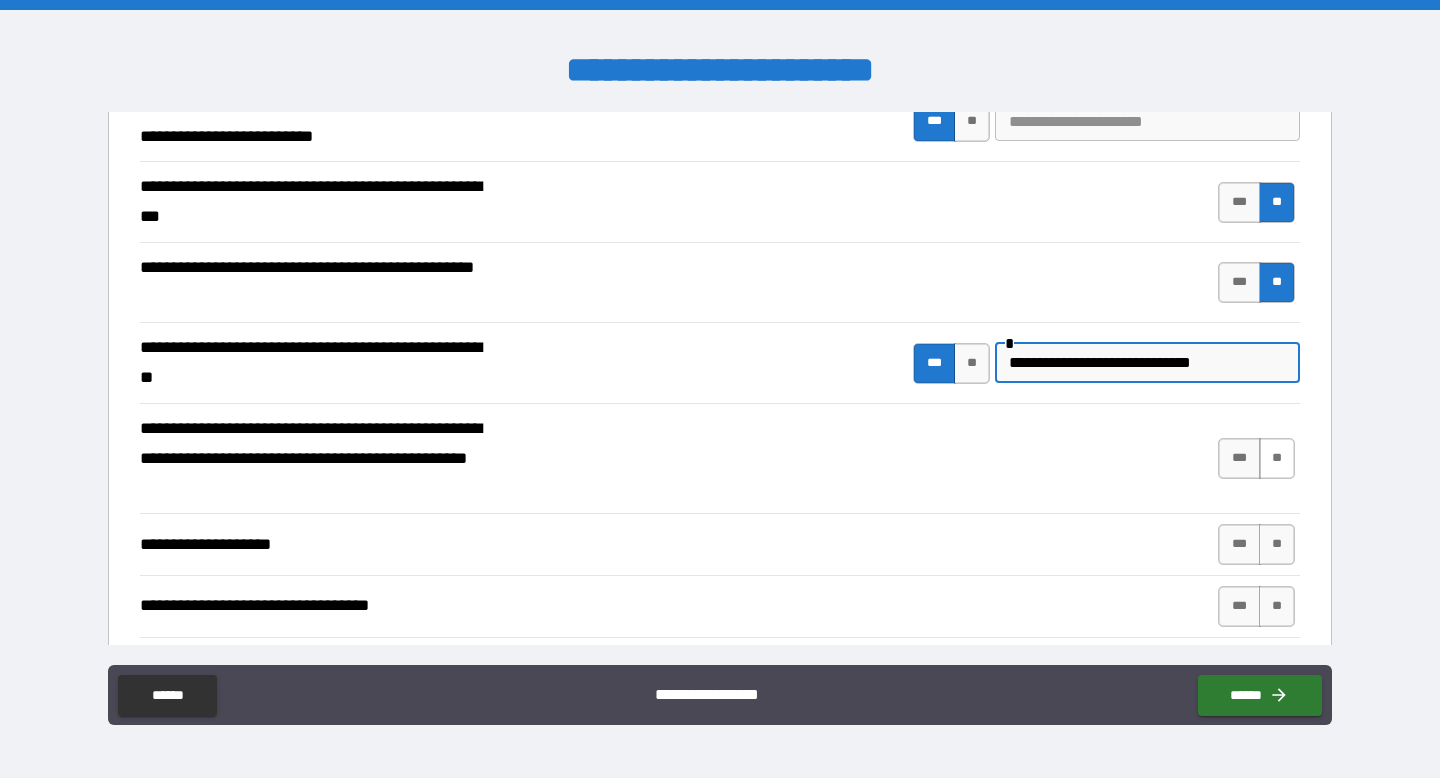 type on "**********" 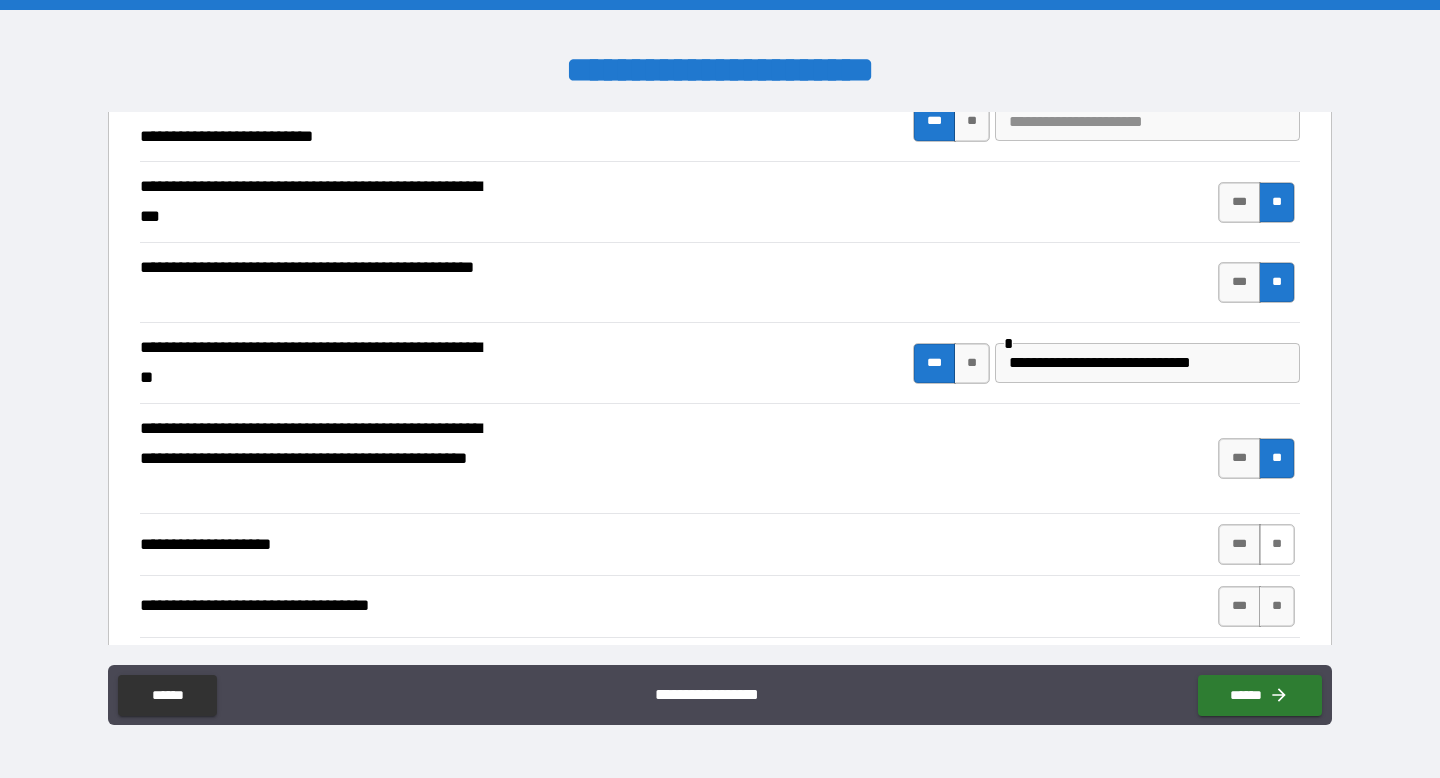 click on "**" at bounding box center [1277, 544] 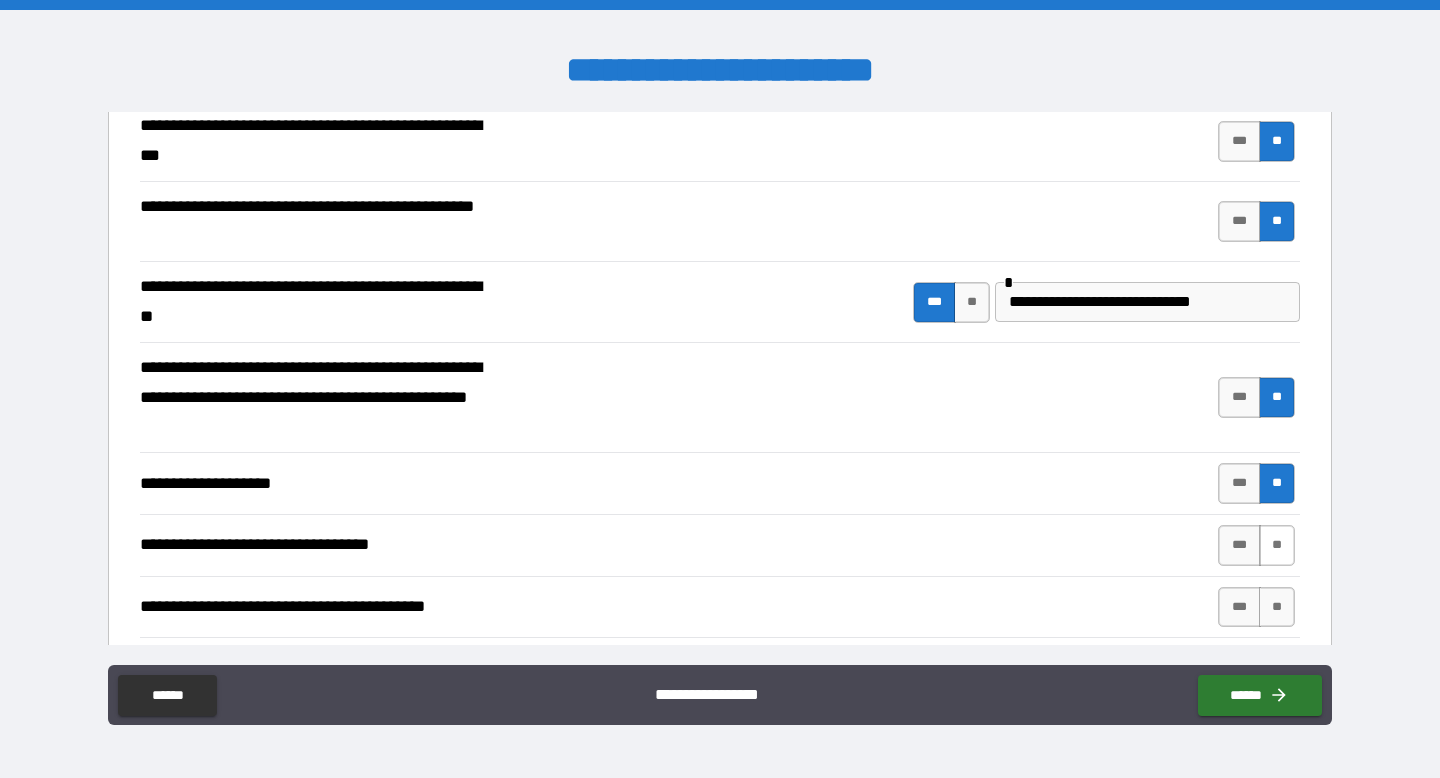 click on "**" at bounding box center (1277, 545) 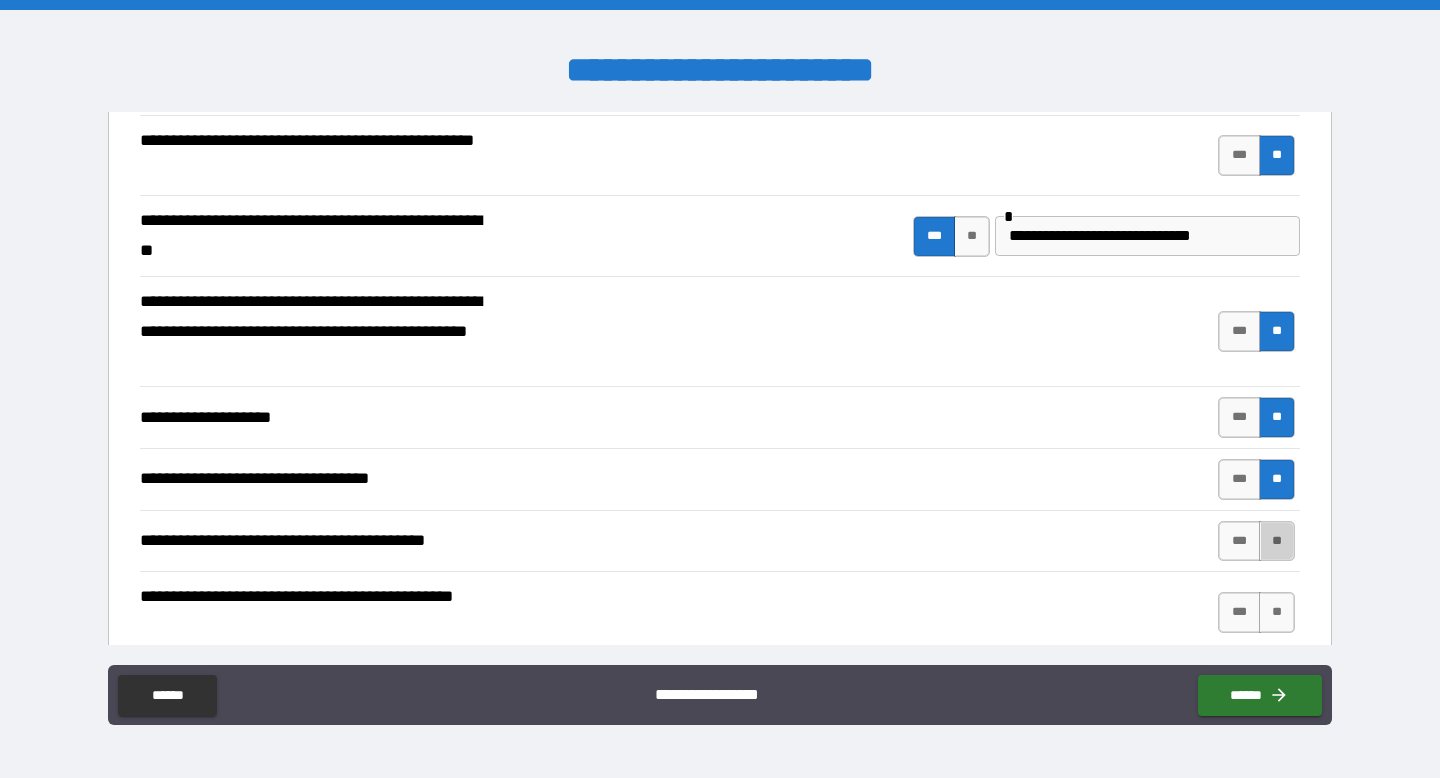 click on "**" at bounding box center [1277, 541] 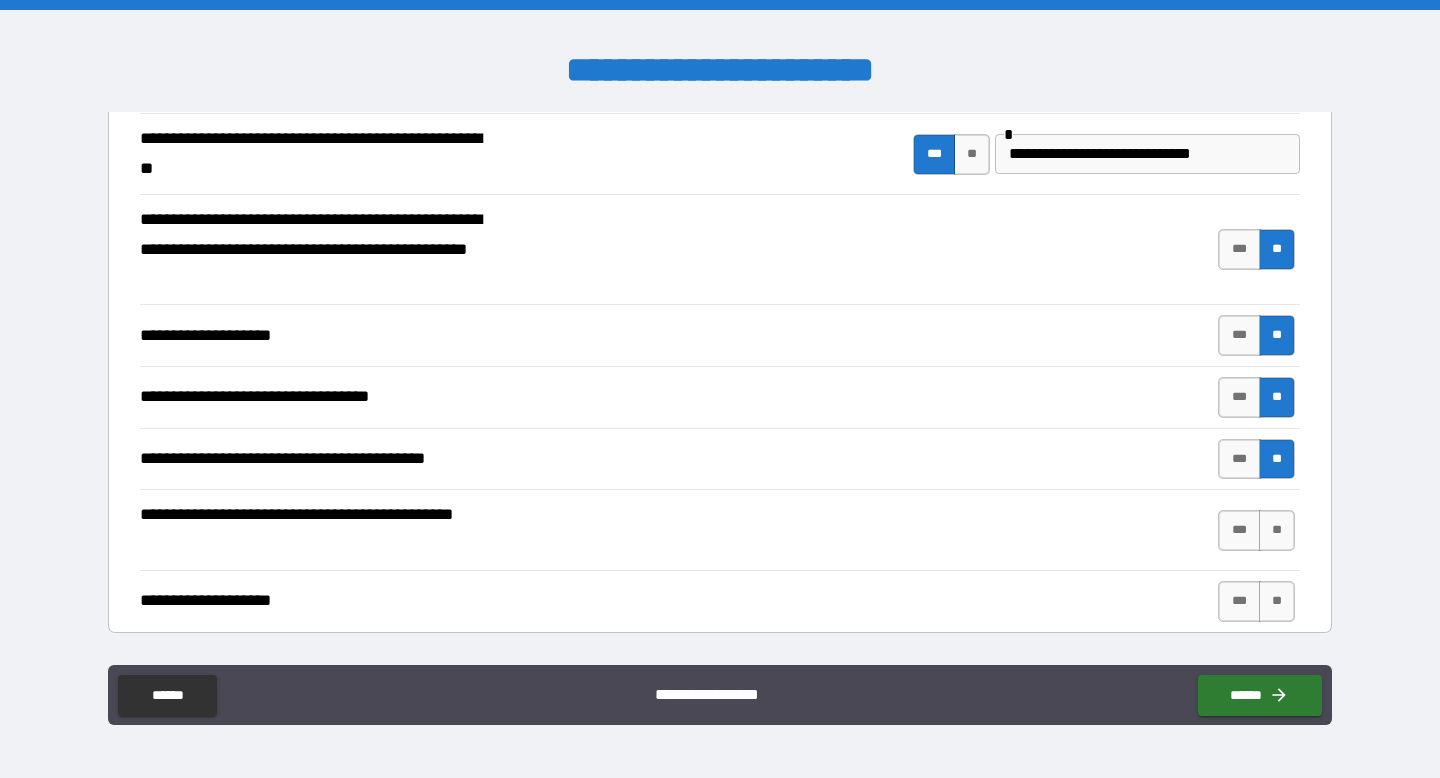 scroll, scrollTop: 644, scrollLeft: 0, axis: vertical 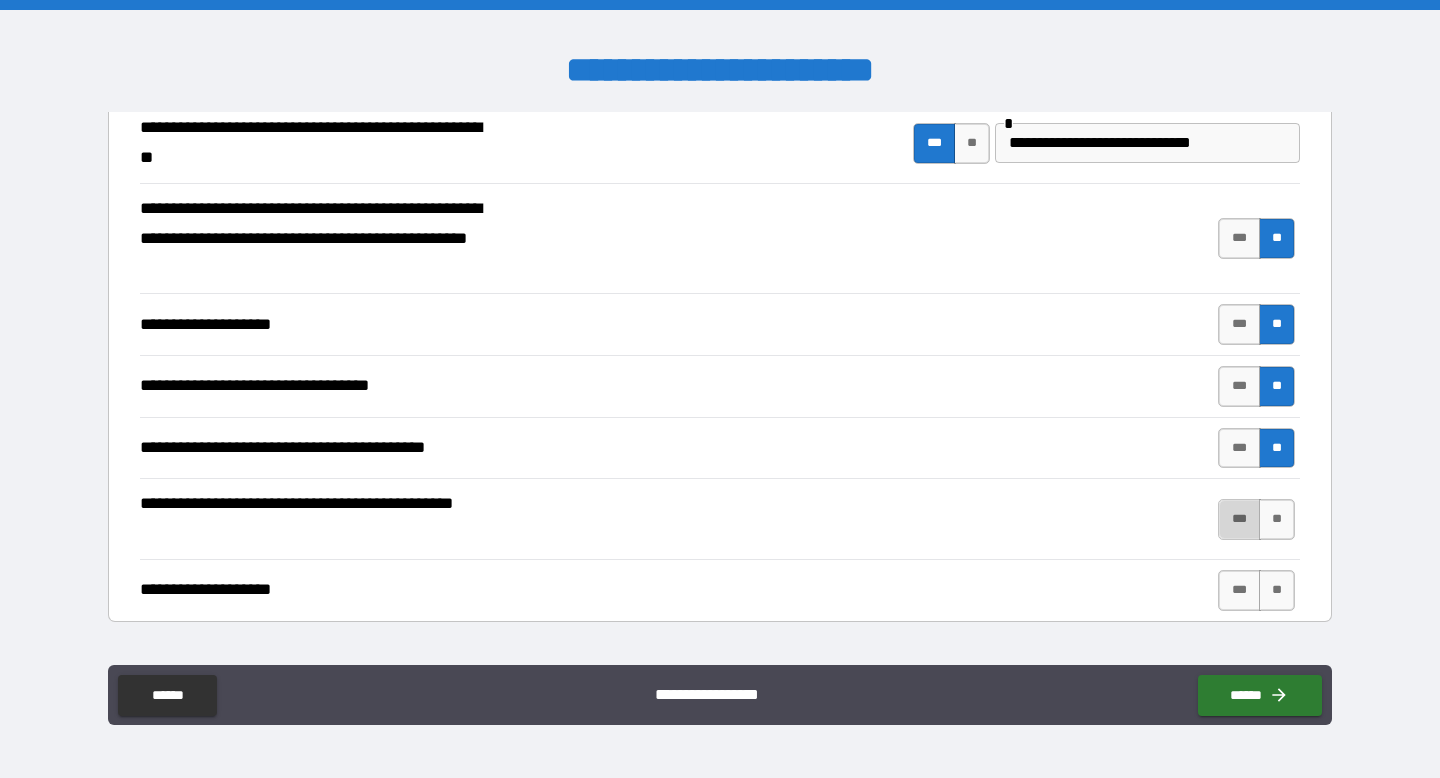 click on "***" at bounding box center [1239, 519] 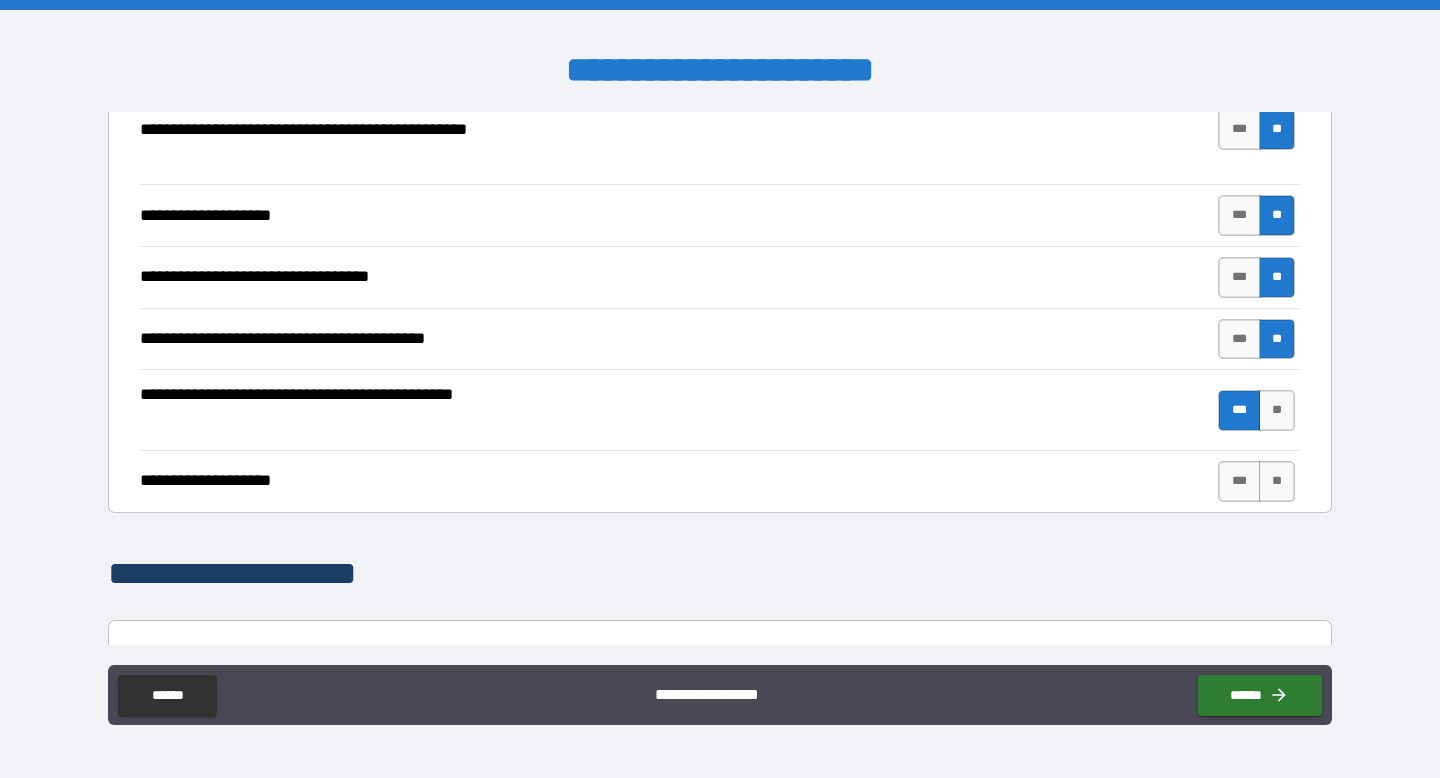 scroll, scrollTop: 767, scrollLeft: 0, axis: vertical 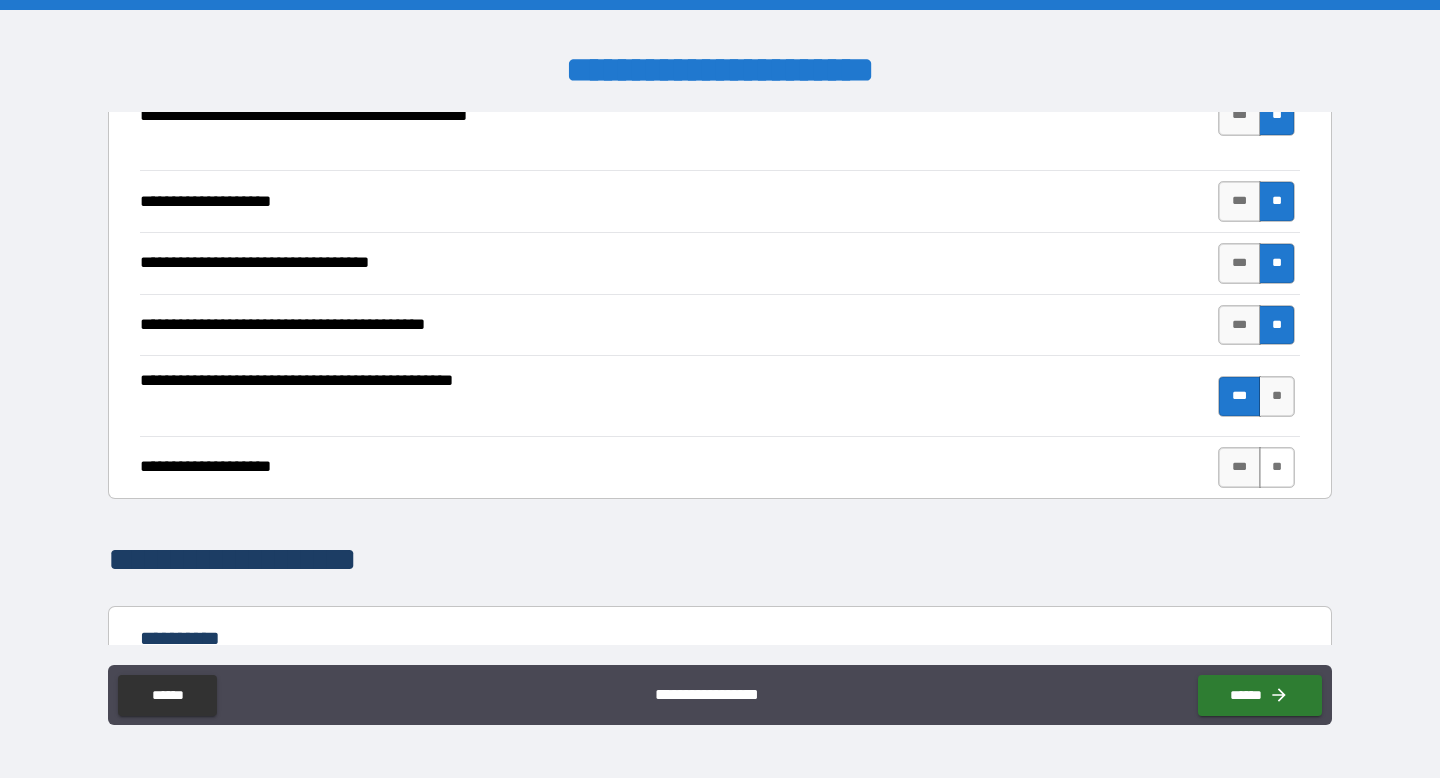 click on "**" at bounding box center (1277, 467) 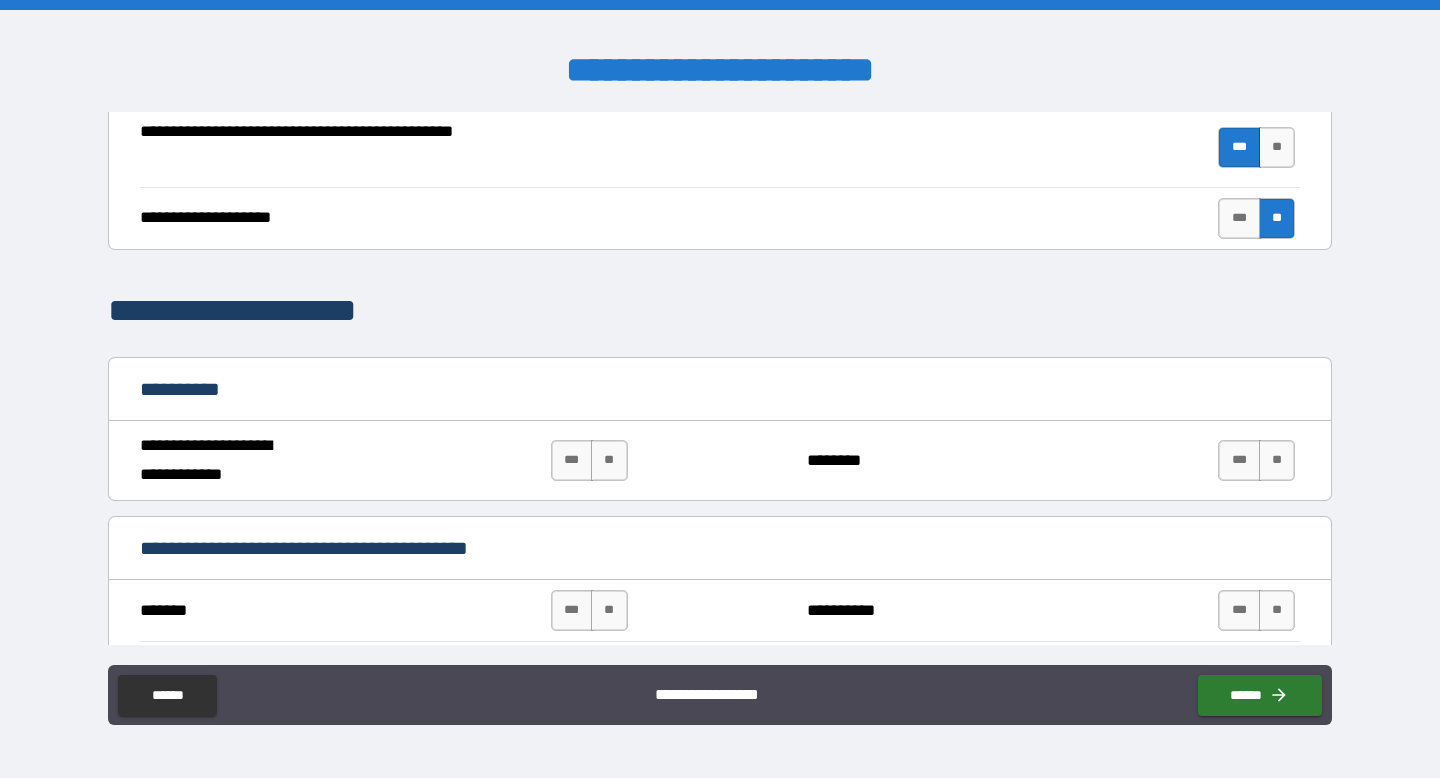 scroll, scrollTop: 1026, scrollLeft: 0, axis: vertical 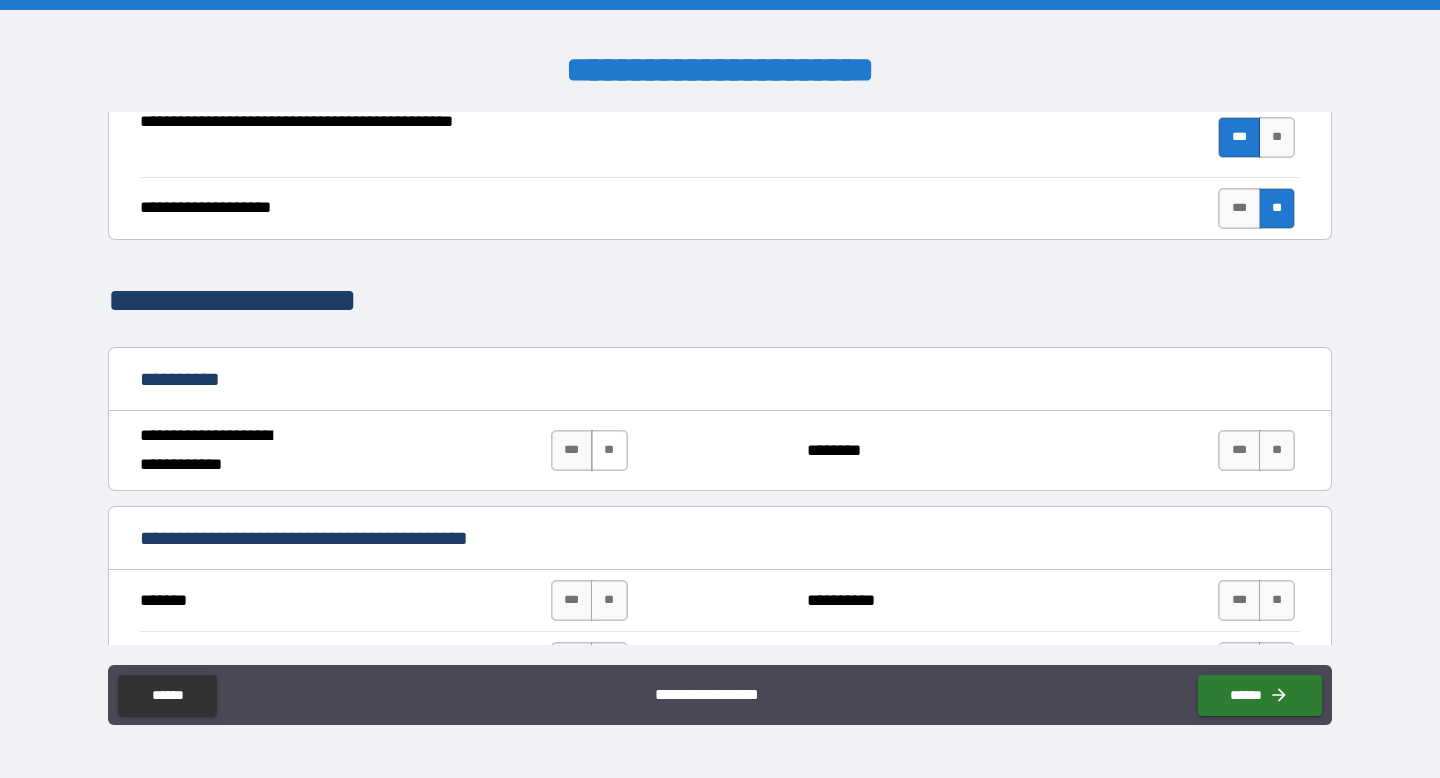 click on "**" at bounding box center [609, 450] 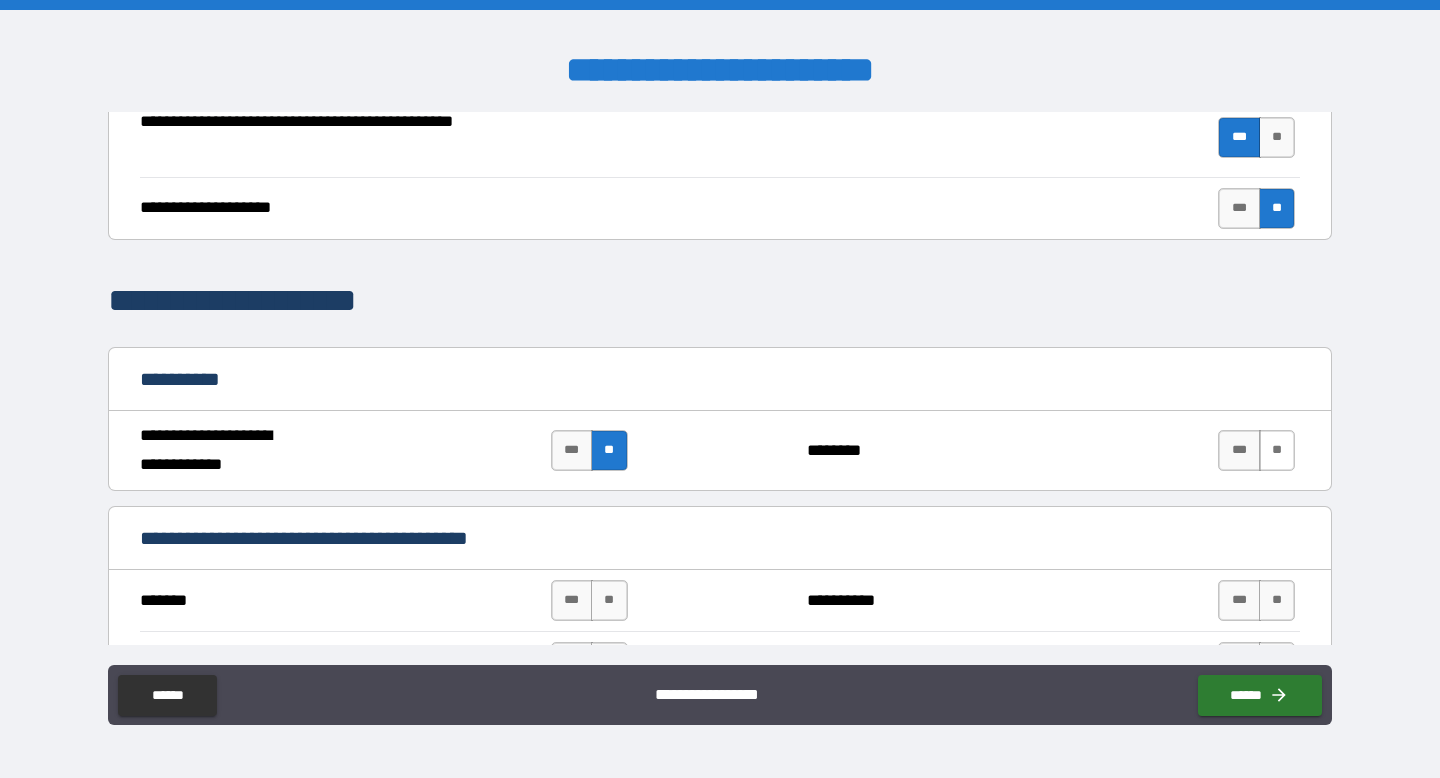 click on "**" at bounding box center [1277, 450] 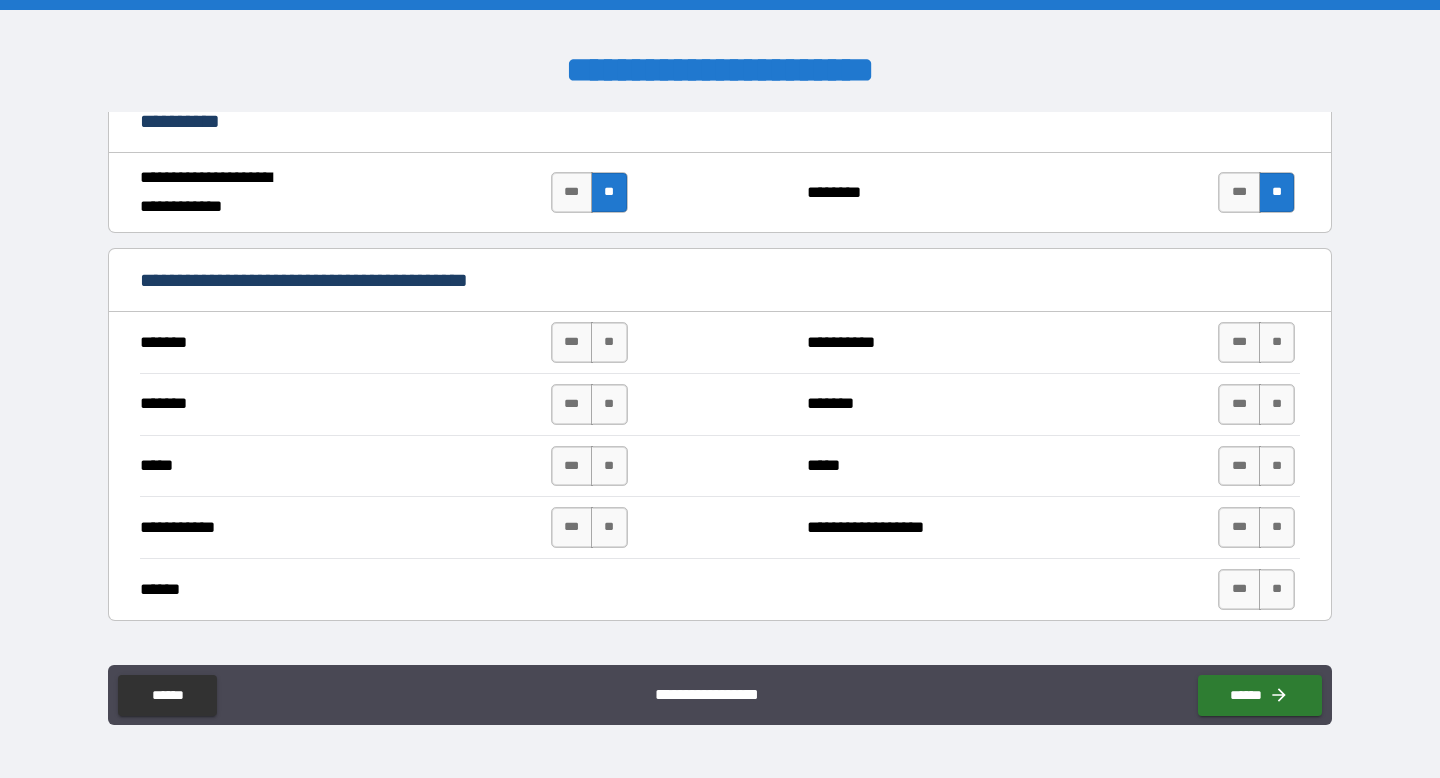 scroll, scrollTop: 1333, scrollLeft: 0, axis: vertical 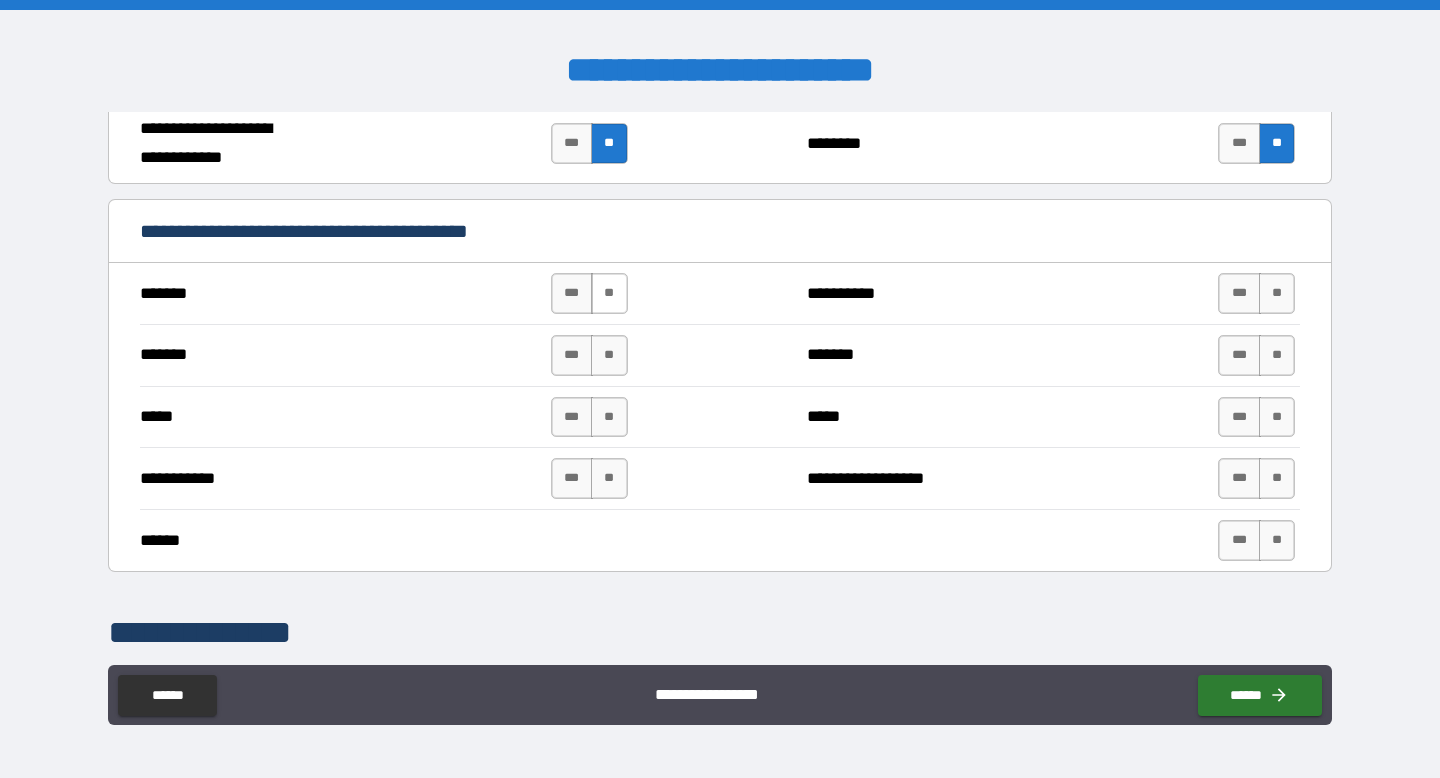 click on "**" at bounding box center (609, 293) 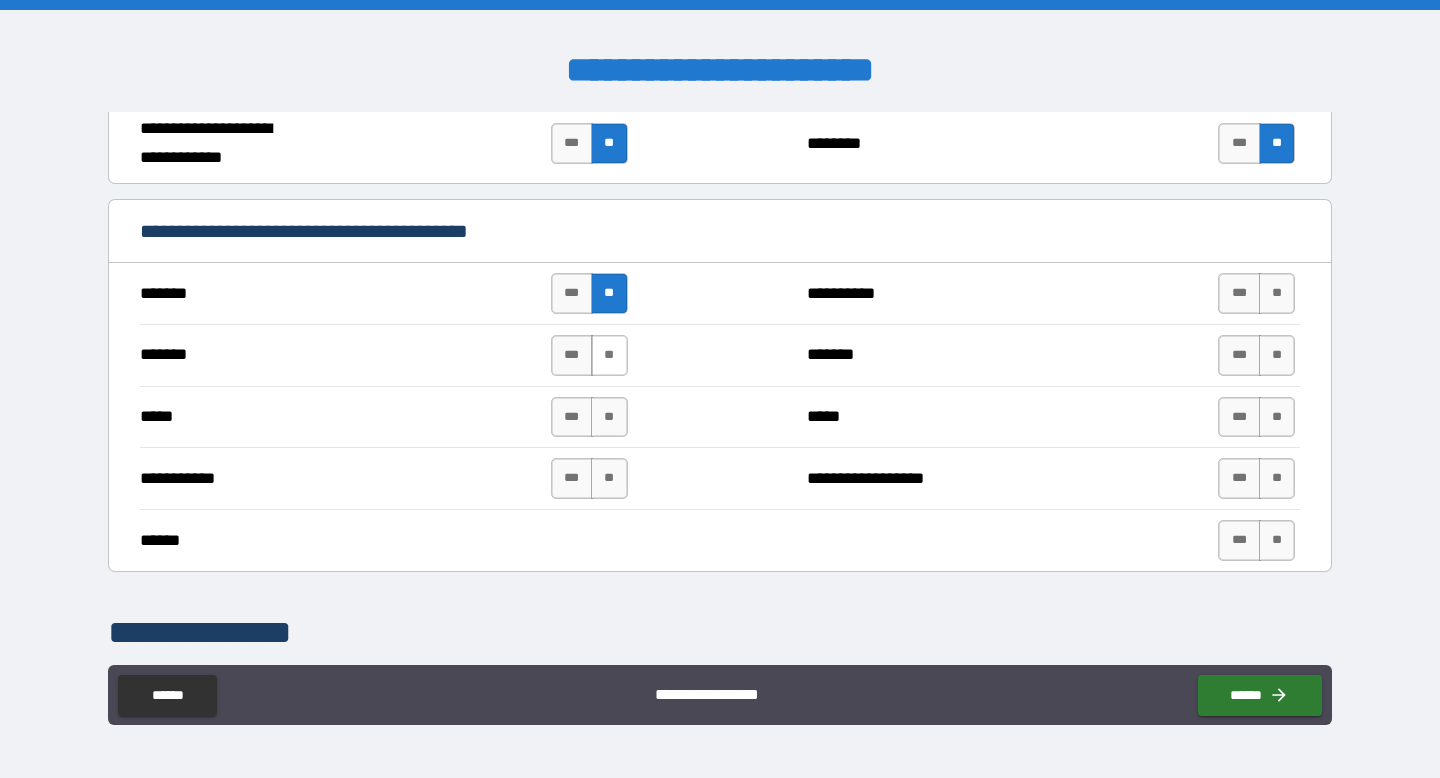 click on "**" at bounding box center (609, 355) 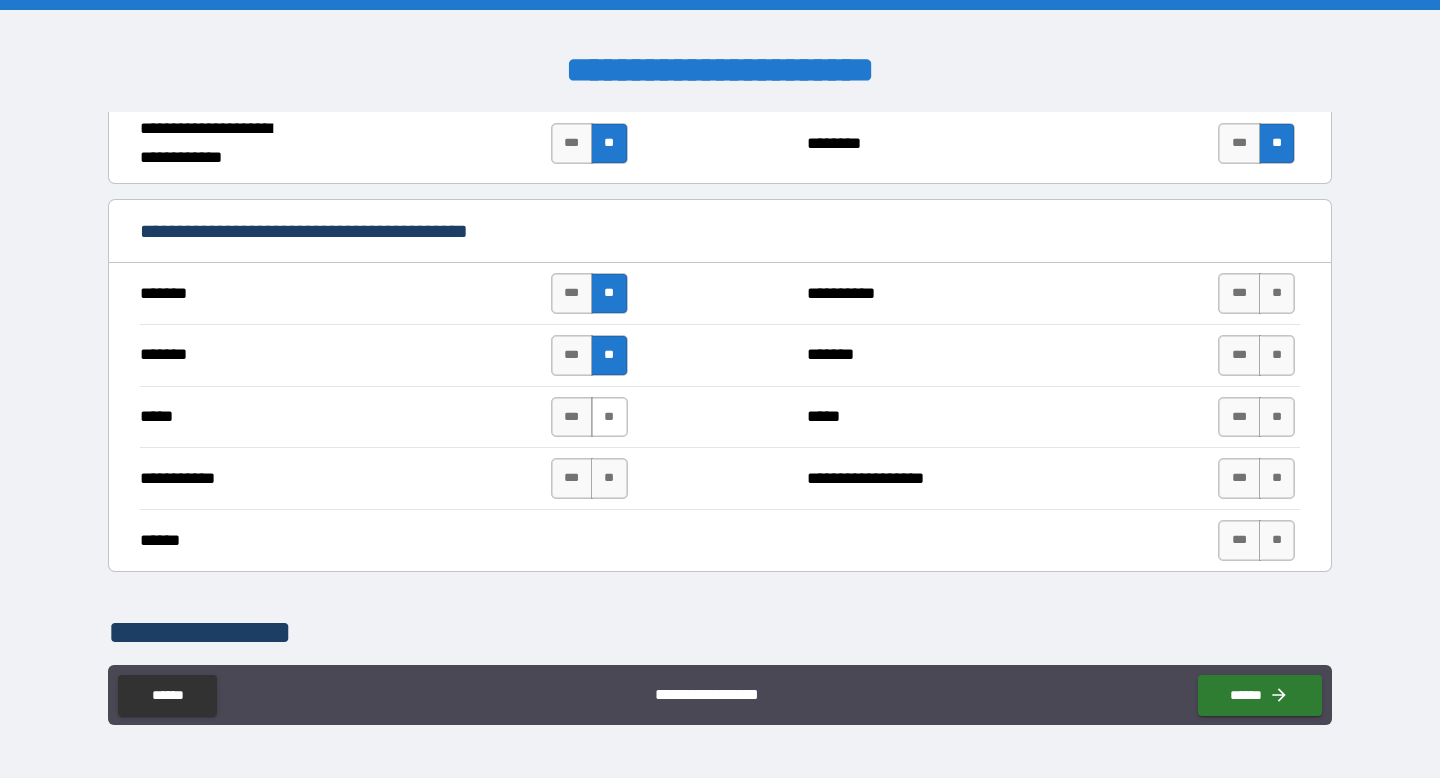 click on "**" at bounding box center (609, 417) 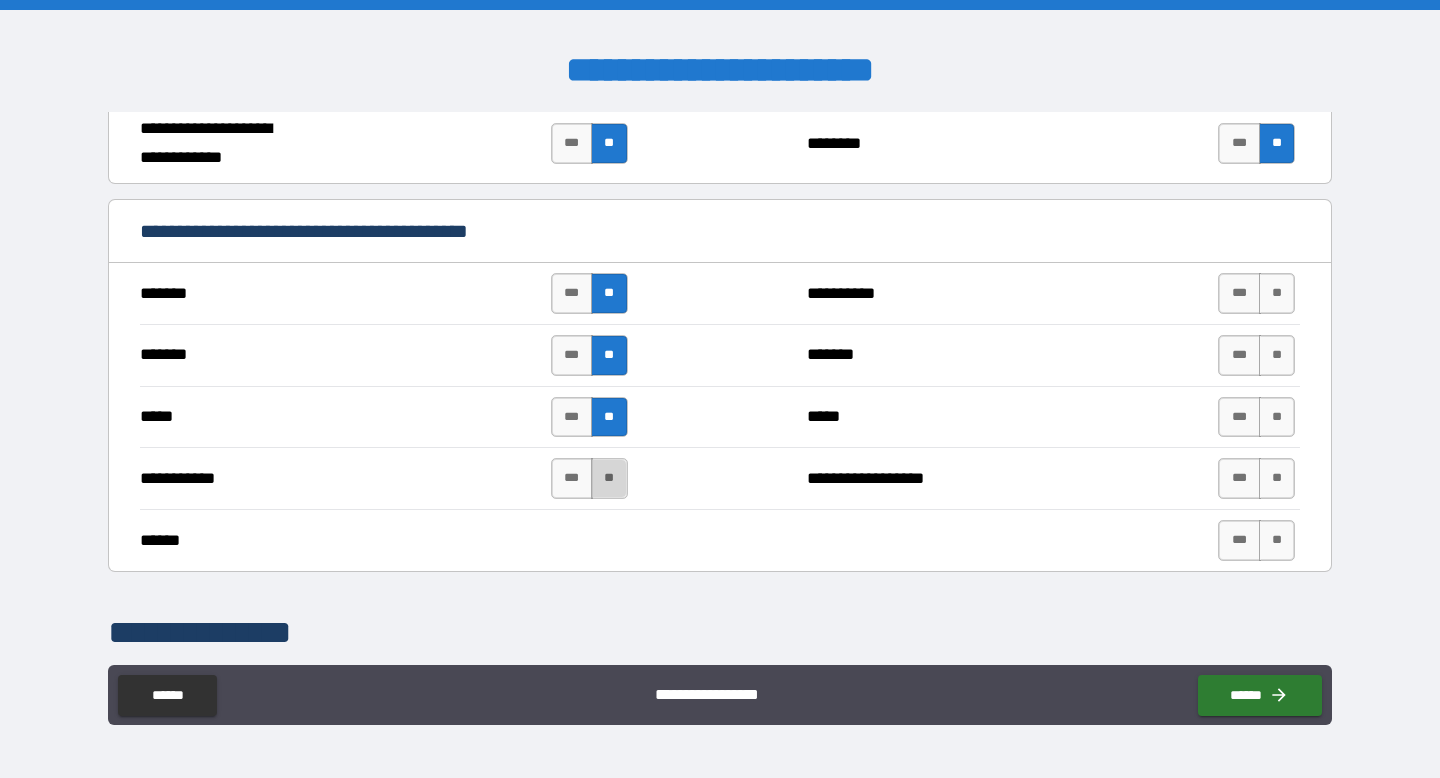 click on "**" at bounding box center (609, 478) 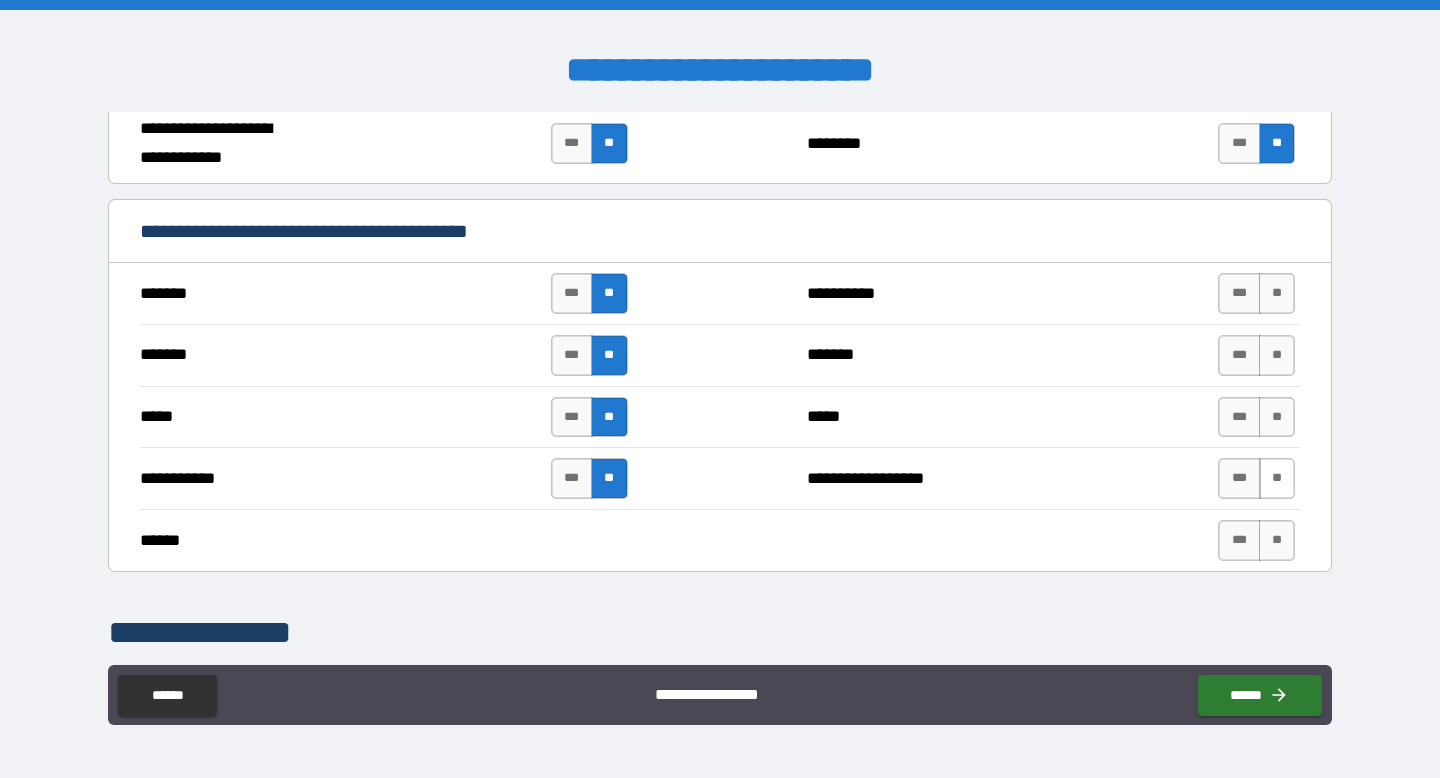 click on "**" at bounding box center (1277, 478) 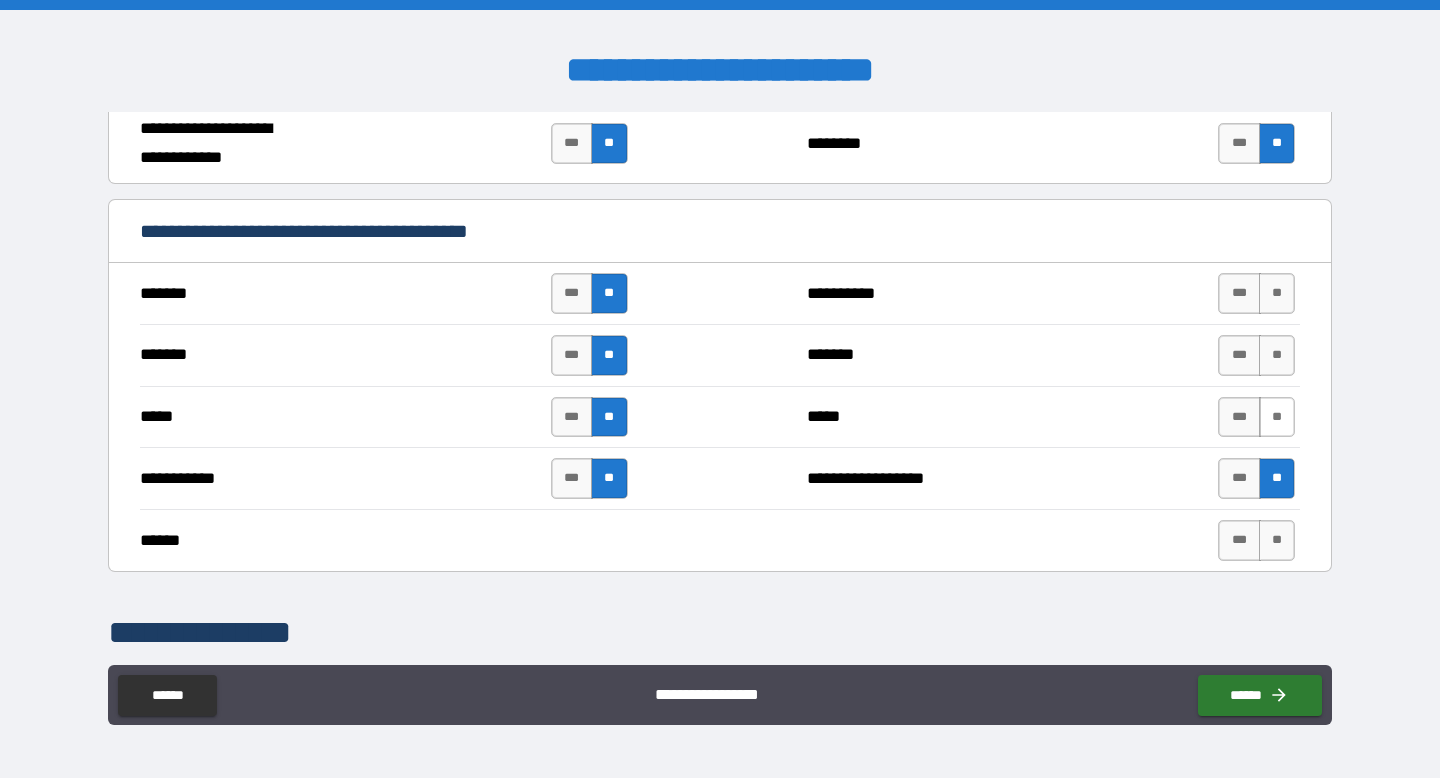 click on "**" at bounding box center (1277, 417) 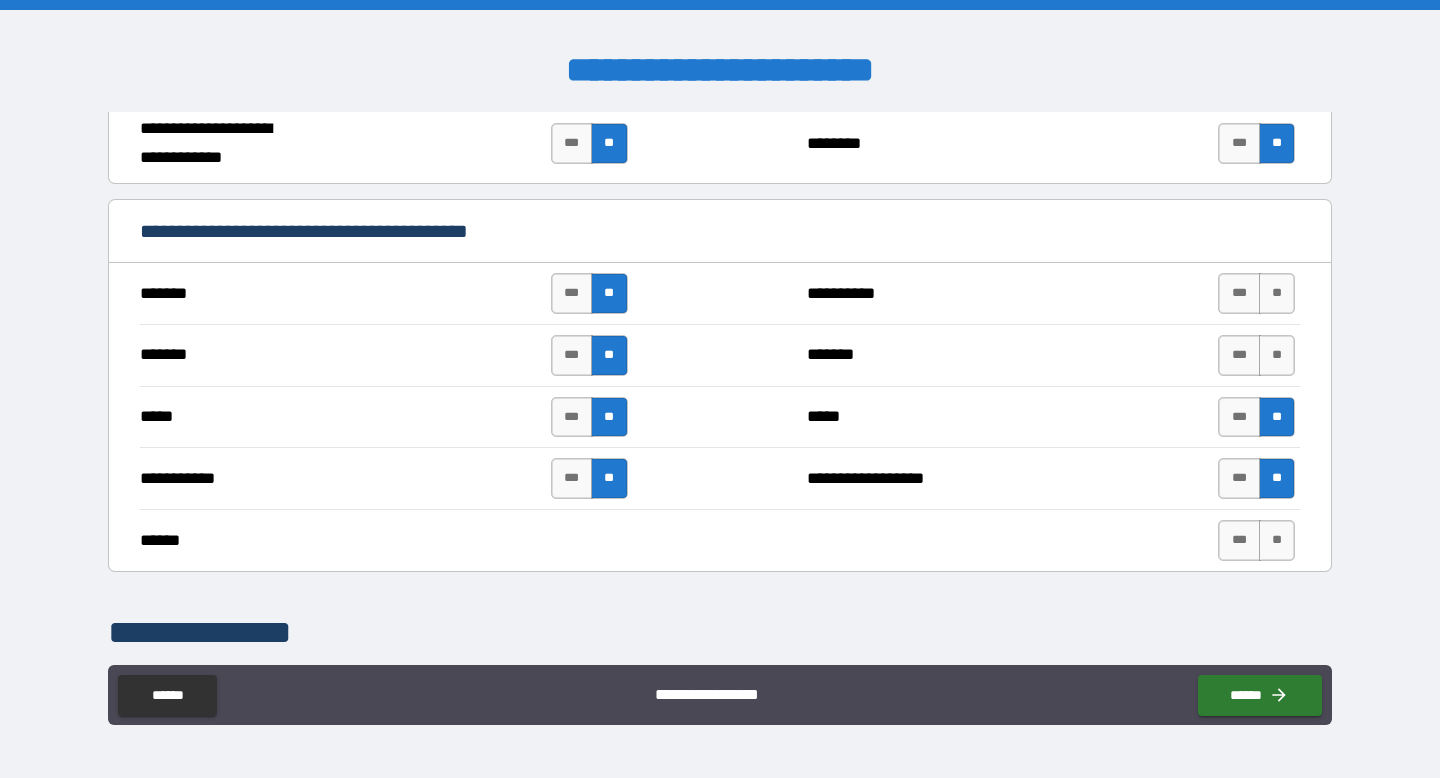 click on "*** **" at bounding box center (1256, 355) 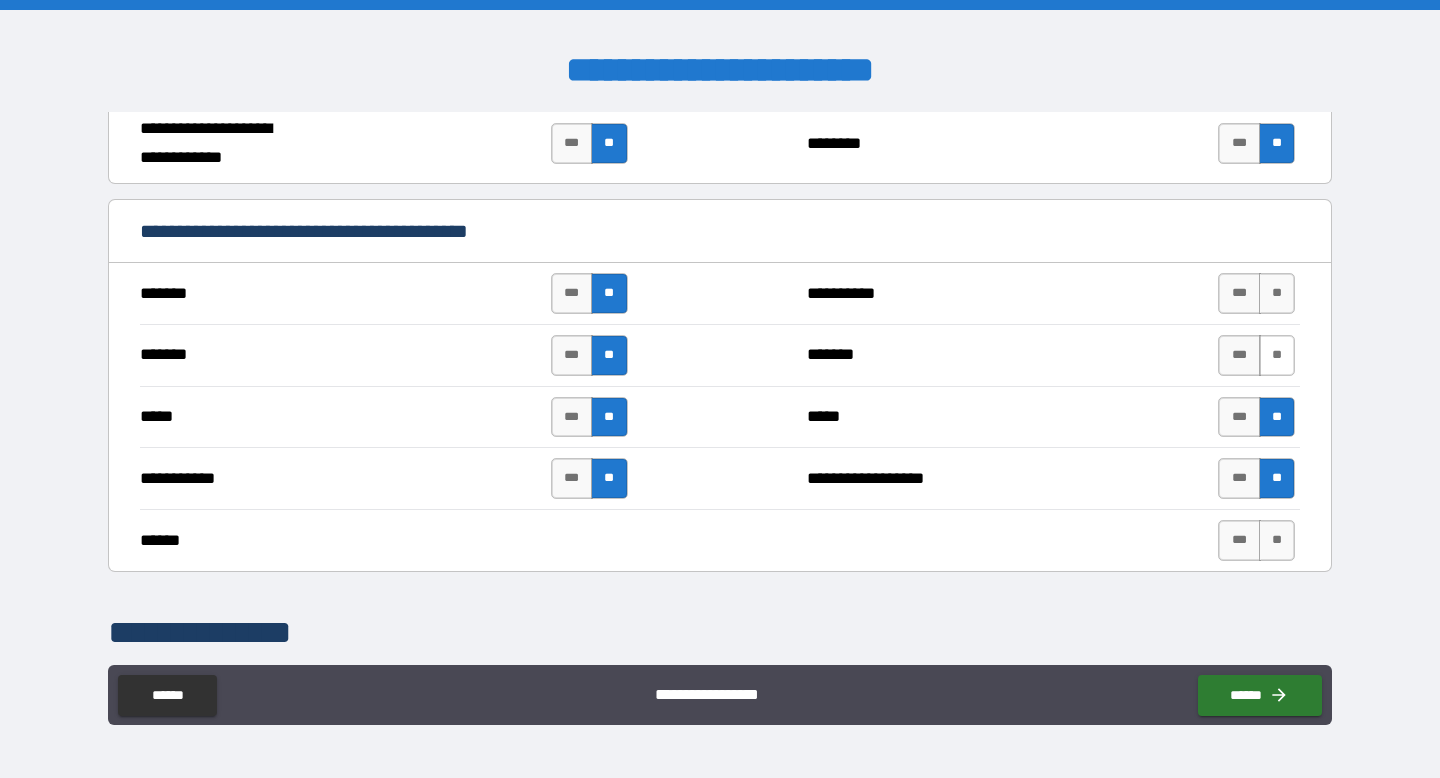 click on "**" at bounding box center [1277, 355] 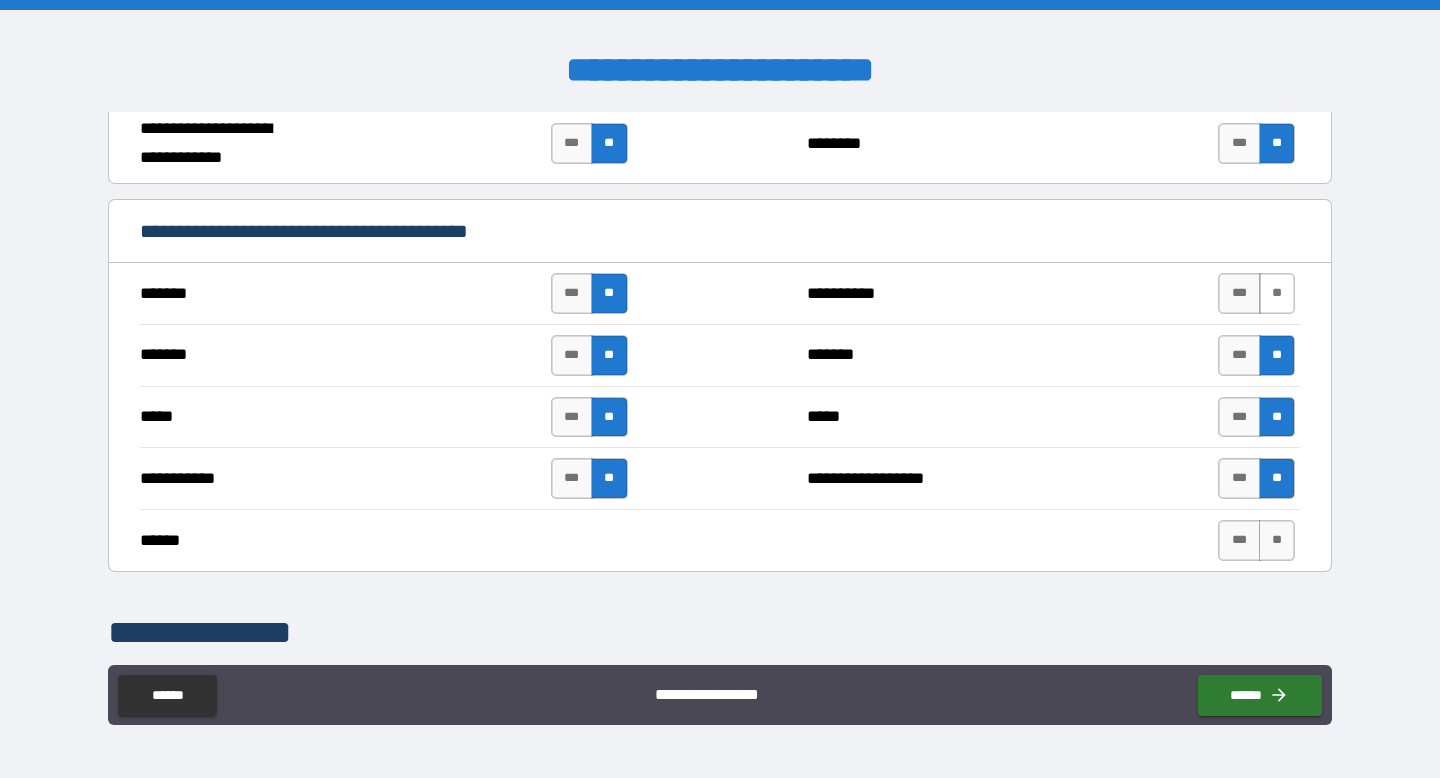 click on "**" at bounding box center (1277, 293) 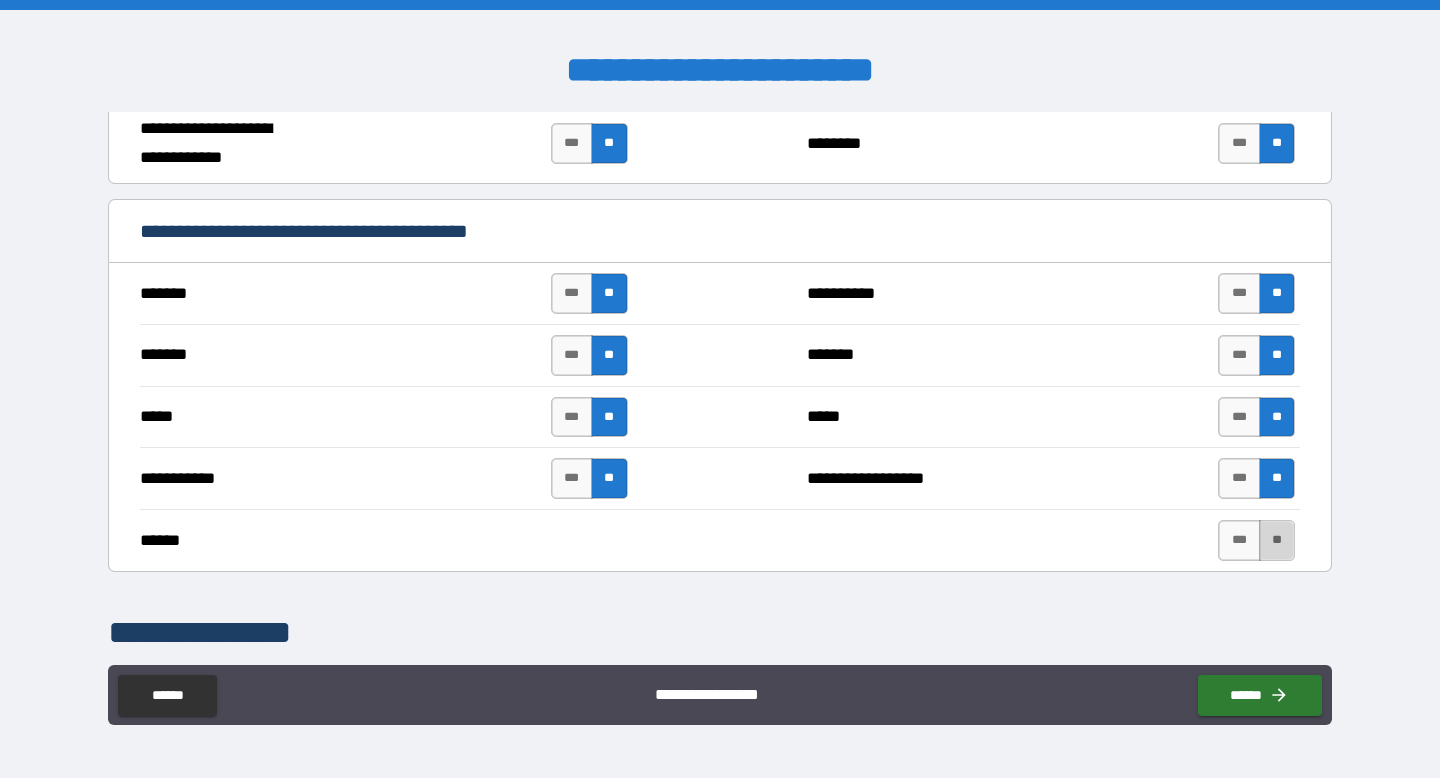 click on "**" at bounding box center (1277, 540) 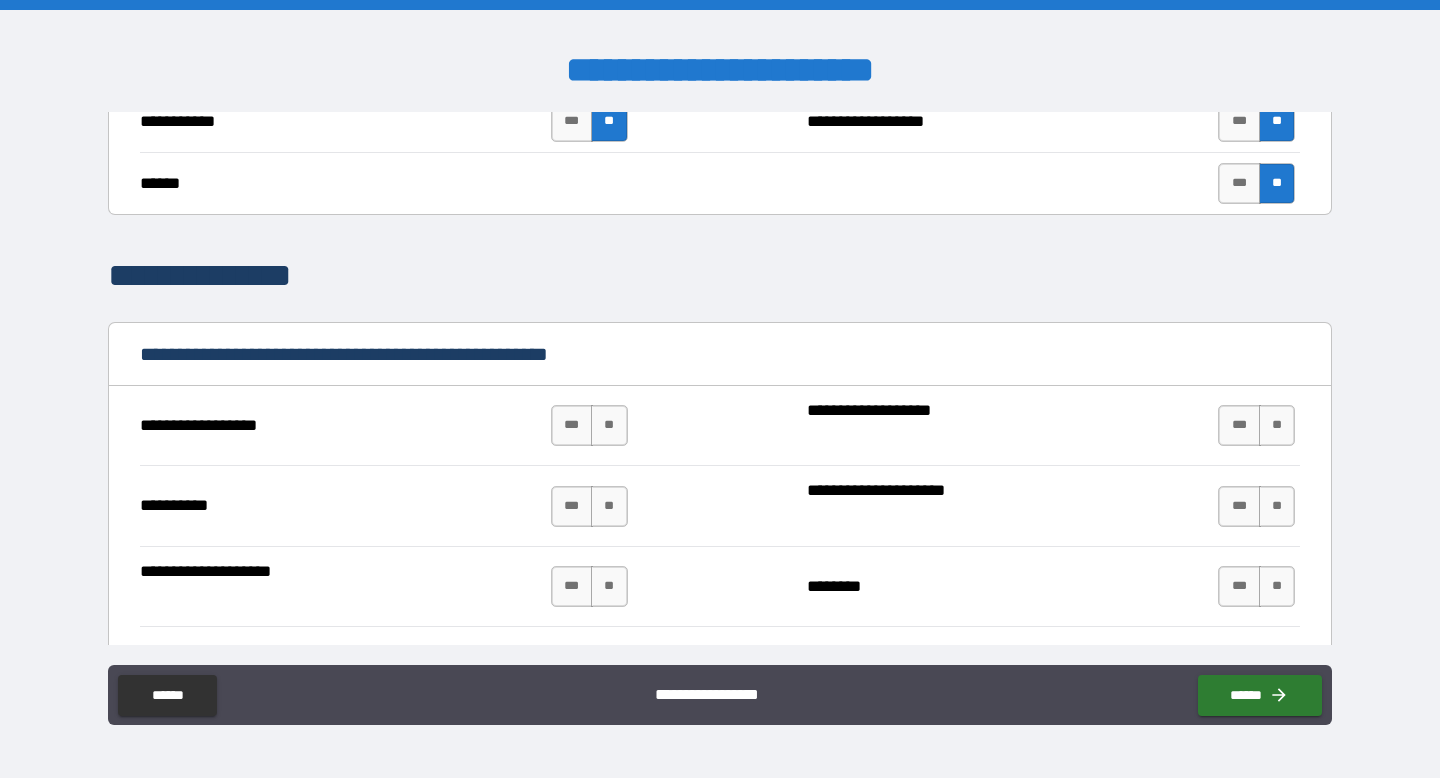 scroll, scrollTop: 1786, scrollLeft: 0, axis: vertical 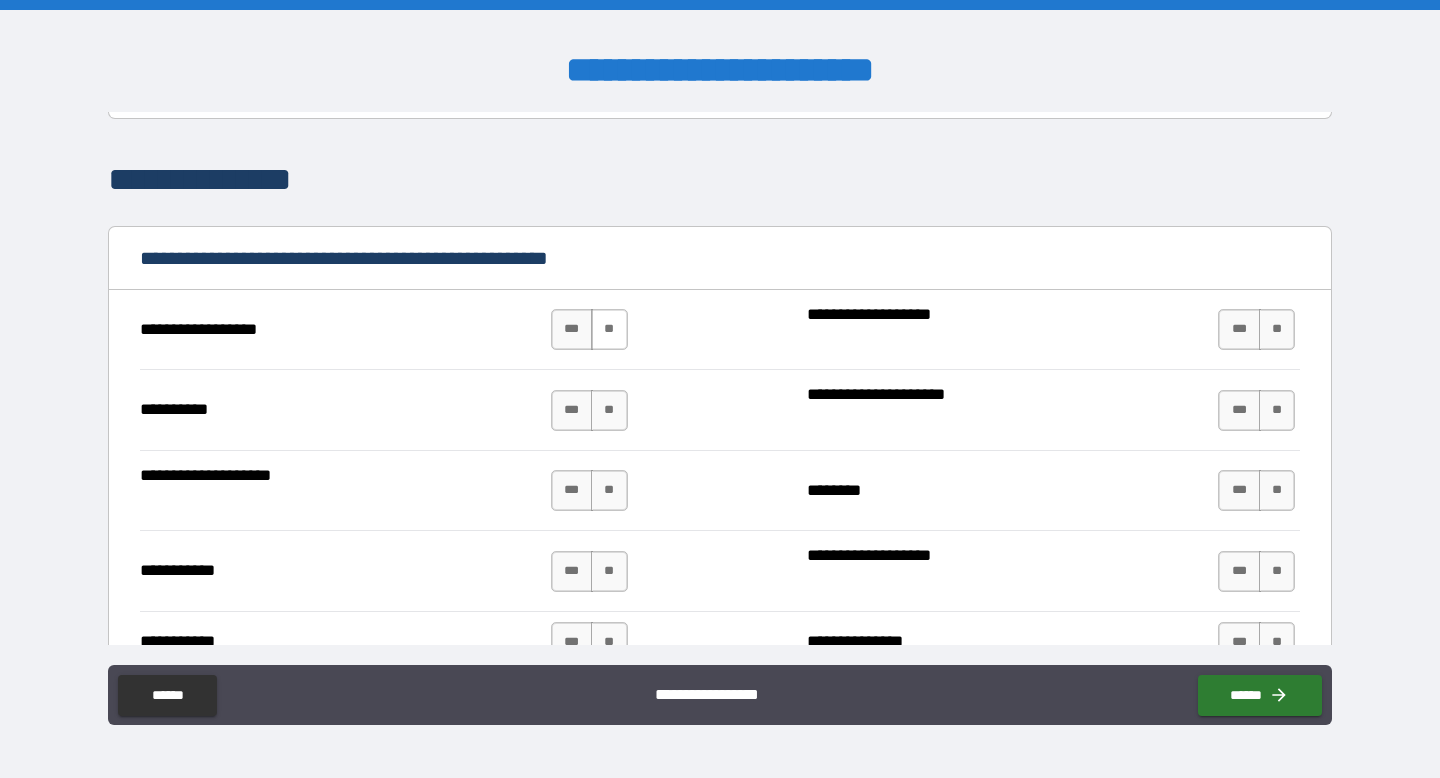 click on "**" at bounding box center [609, 329] 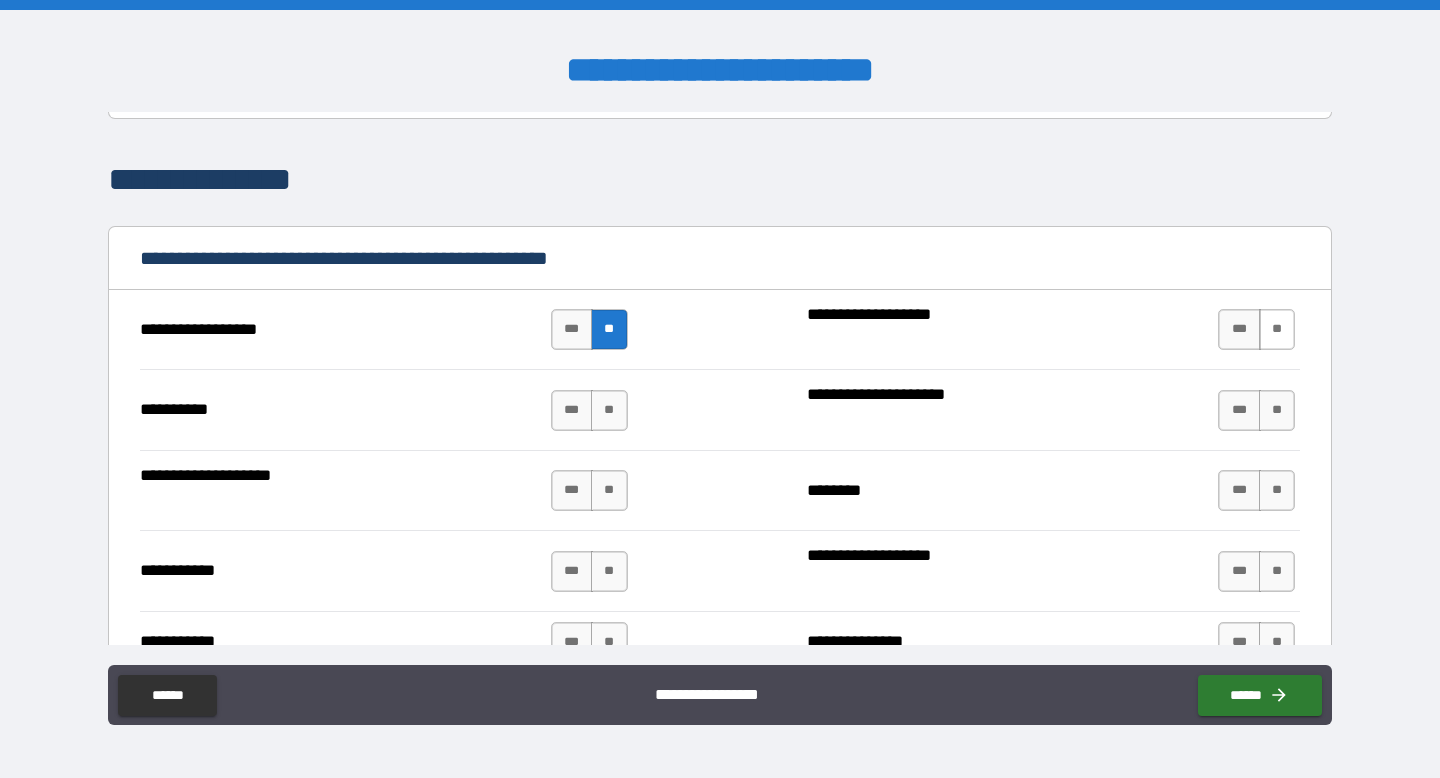 click on "**" at bounding box center [1277, 329] 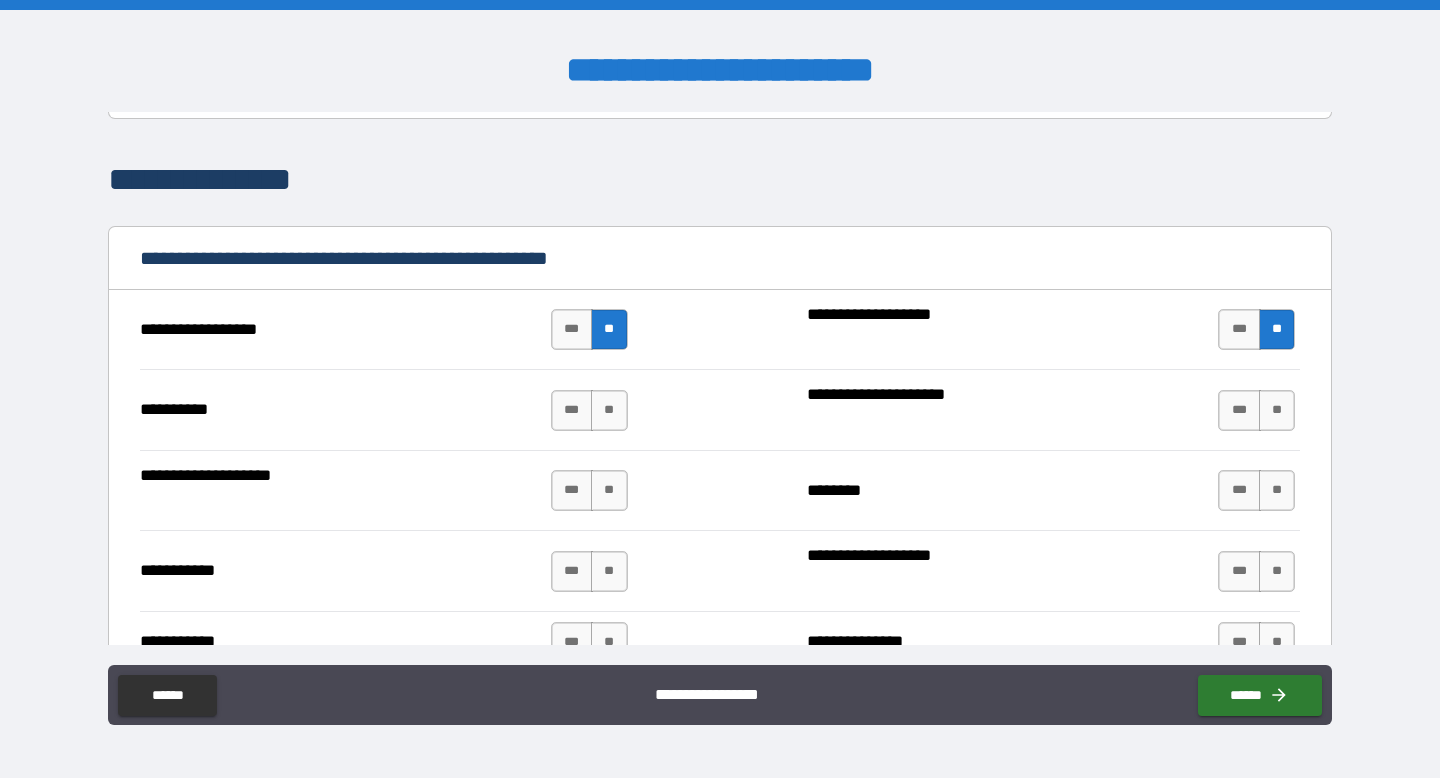 click on "*** **" at bounding box center [1259, 410] 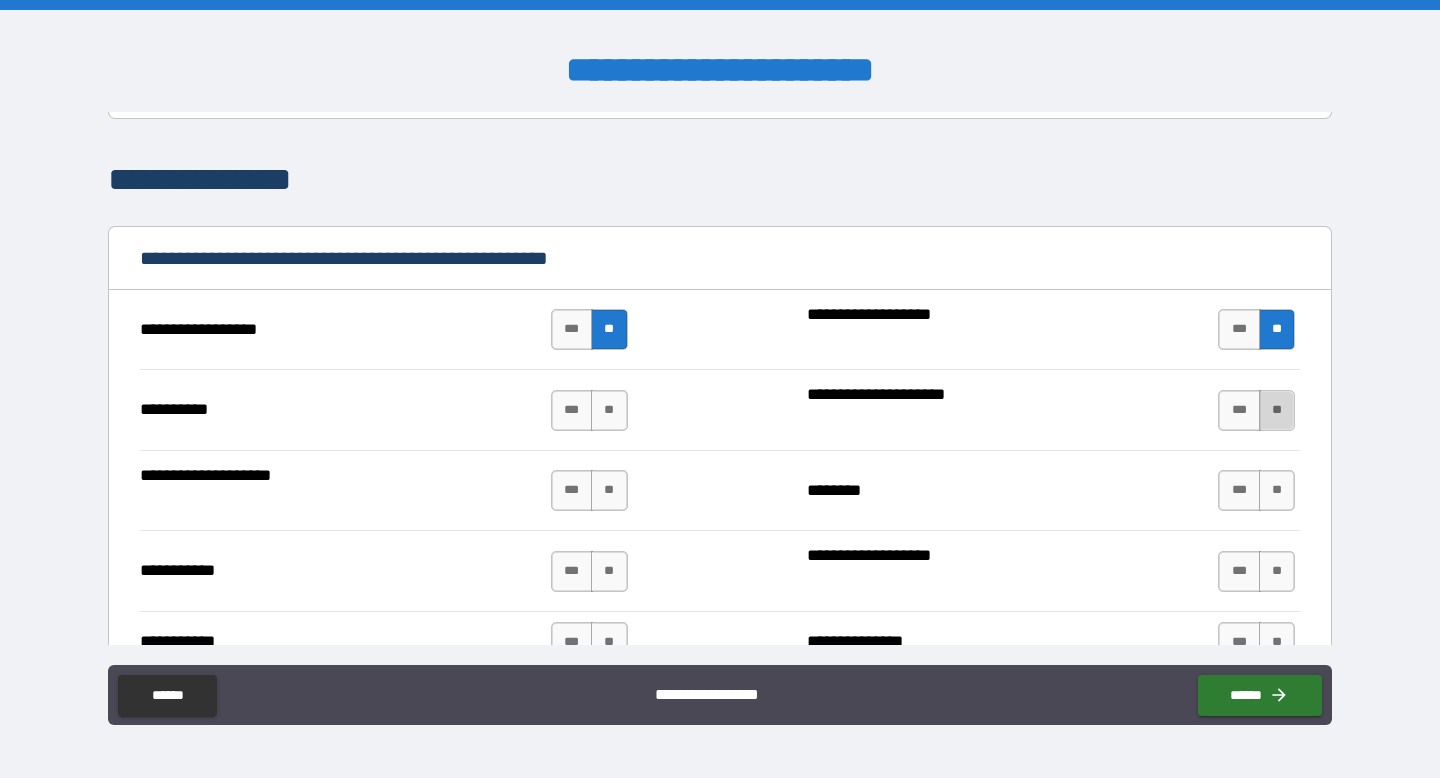 click on "**" at bounding box center [1277, 410] 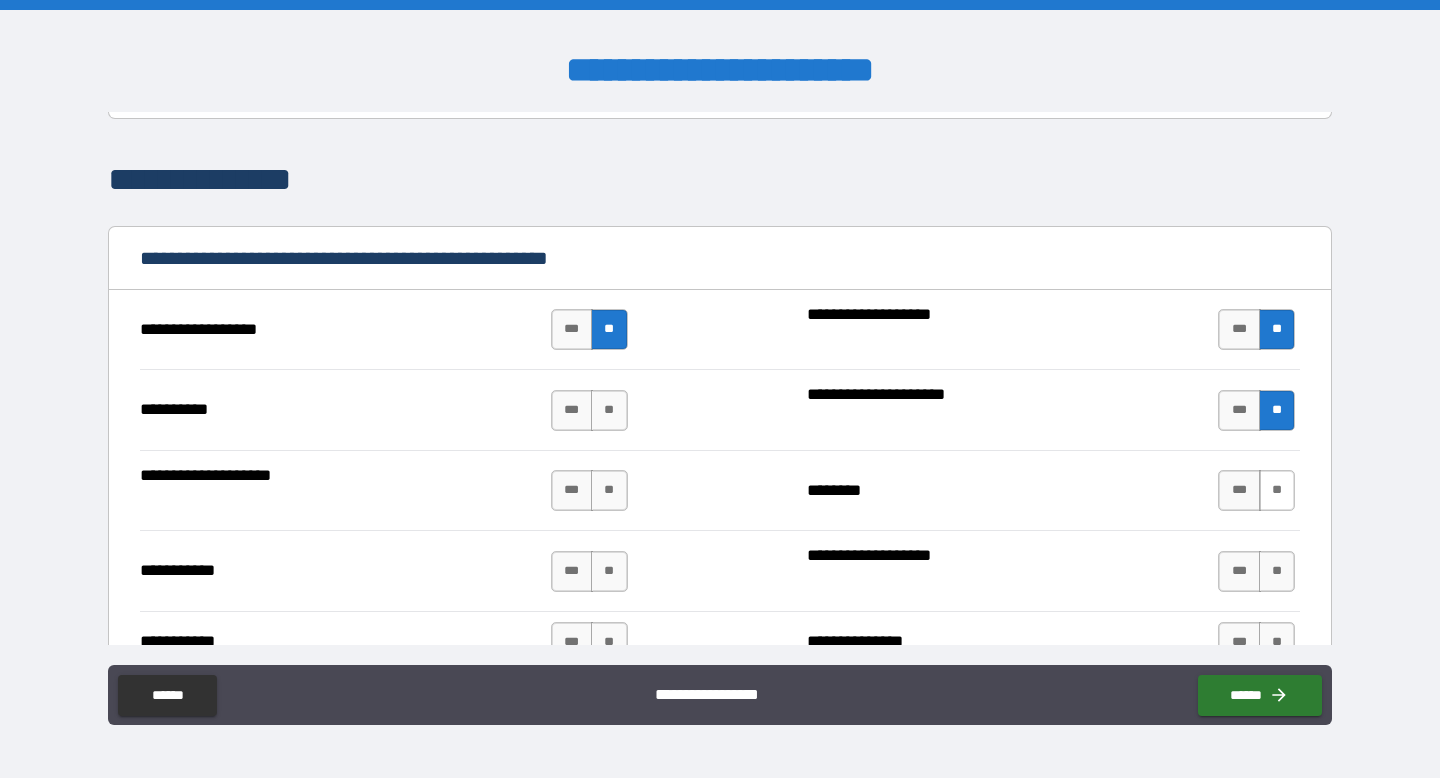 click on "**" at bounding box center [1277, 490] 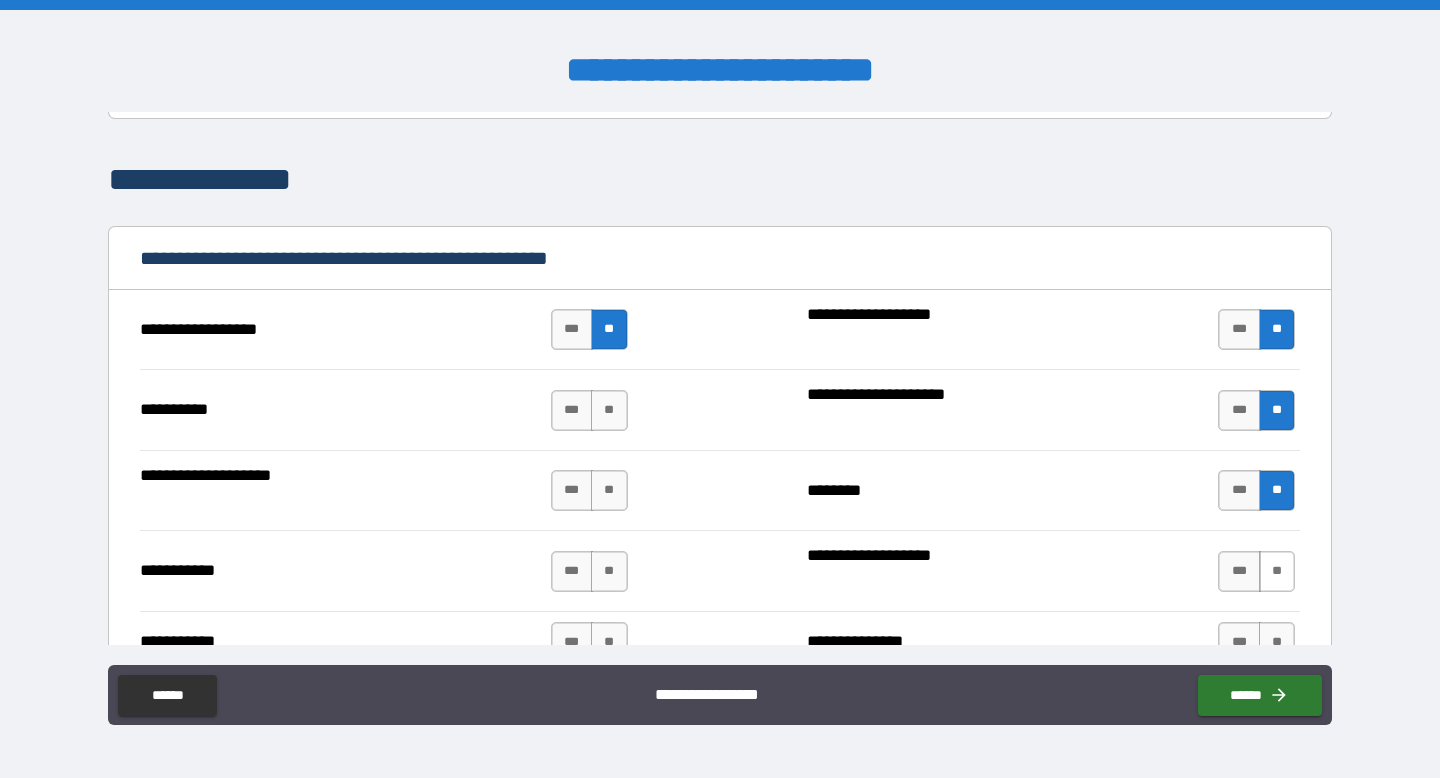 click on "**" at bounding box center (1277, 571) 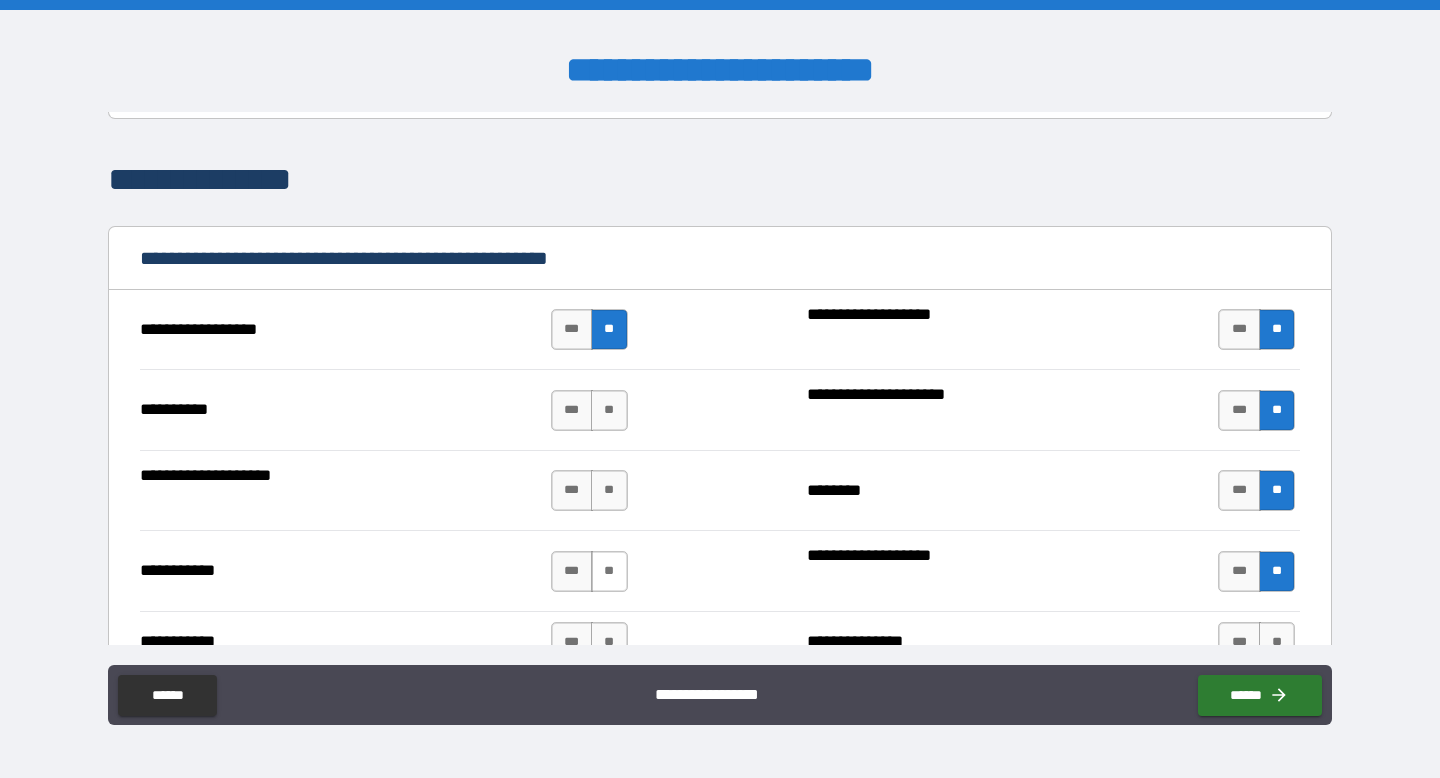 click on "**" at bounding box center [609, 571] 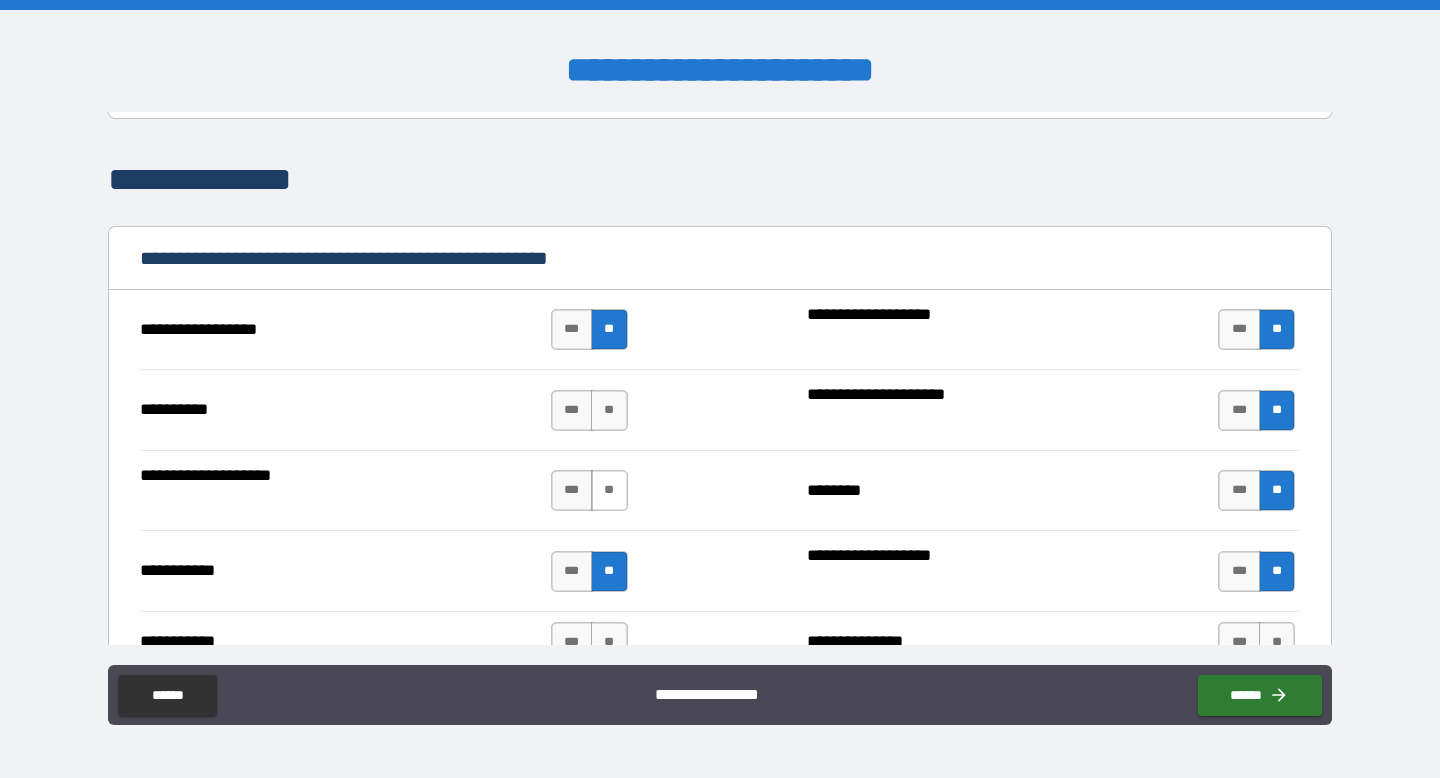 click on "**" at bounding box center (609, 490) 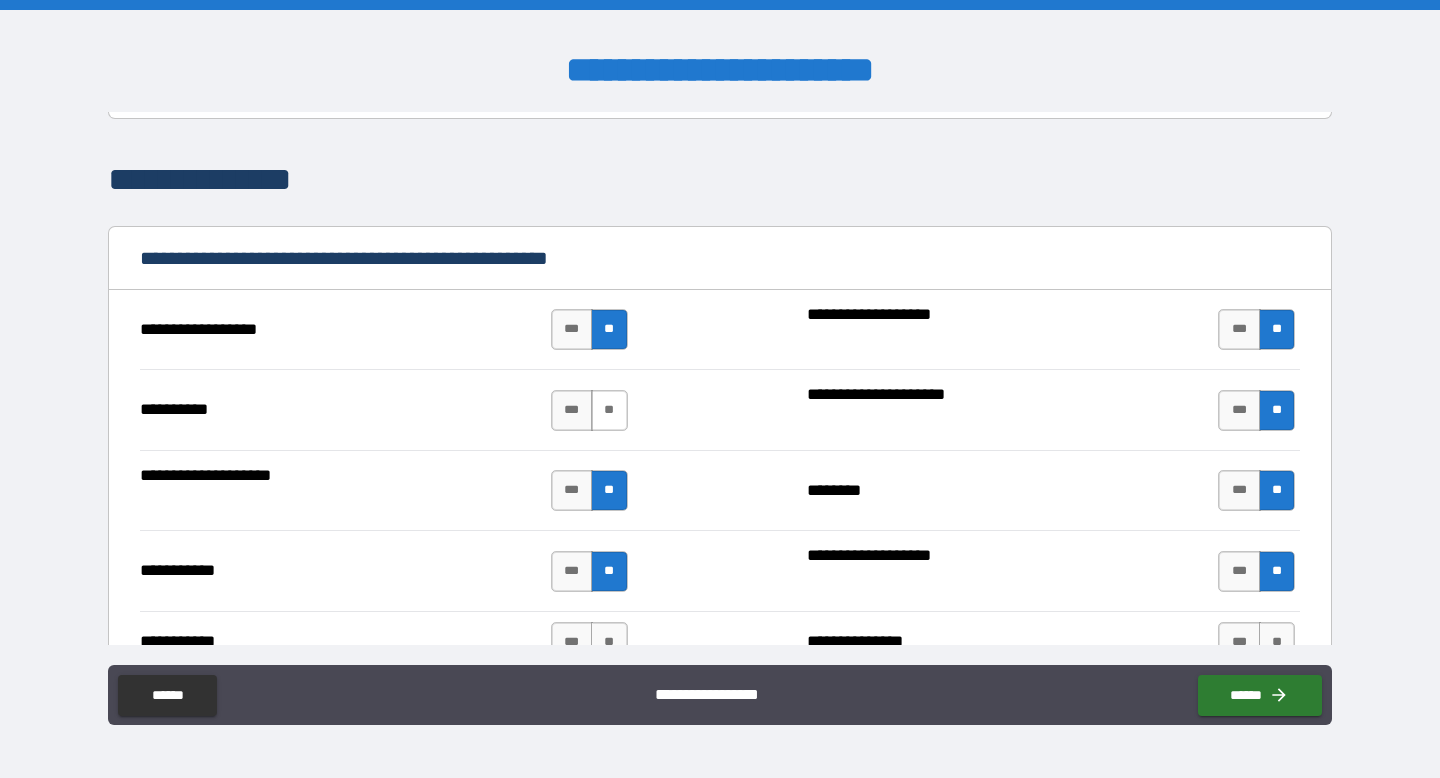 click on "**" at bounding box center (609, 410) 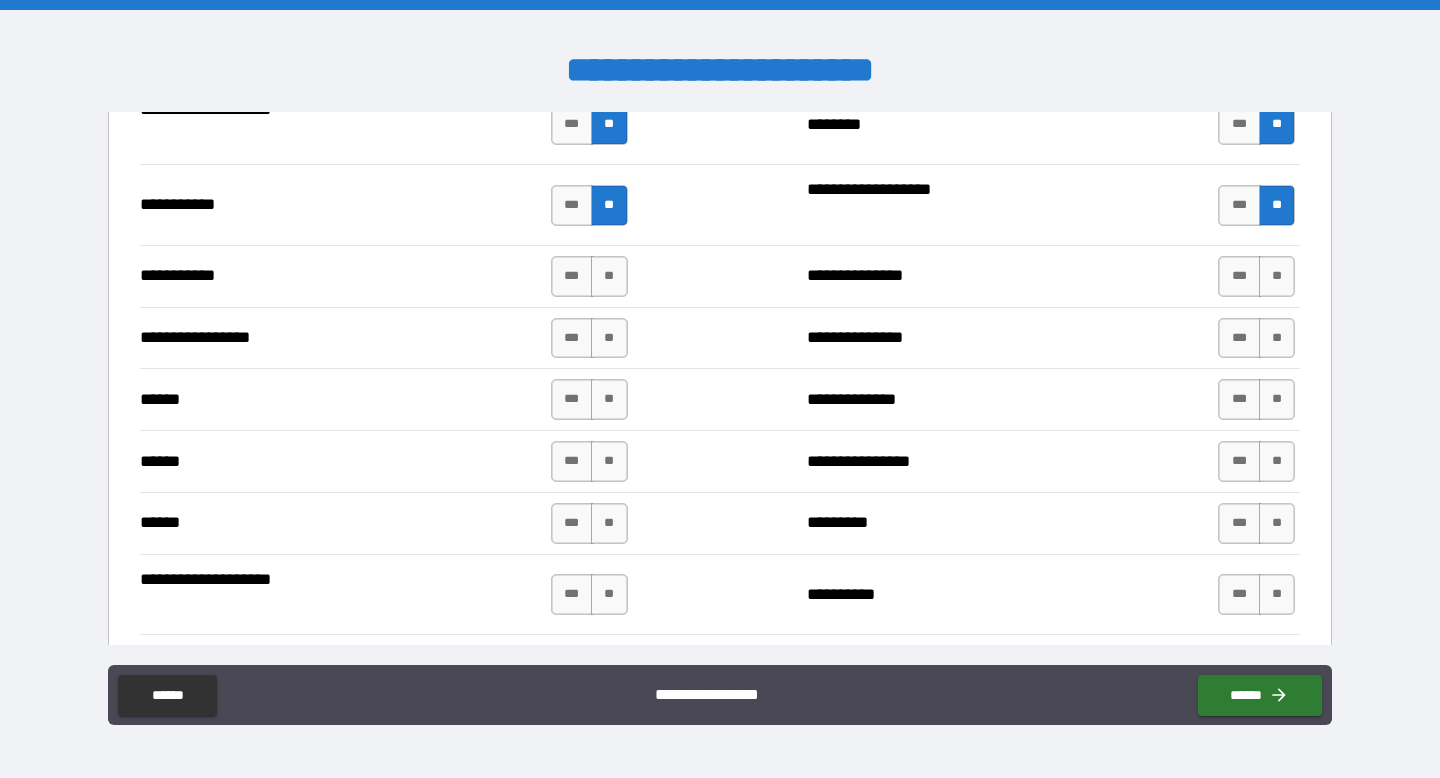 scroll, scrollTop: 2172, scrollLeft: 0, axis: vertical 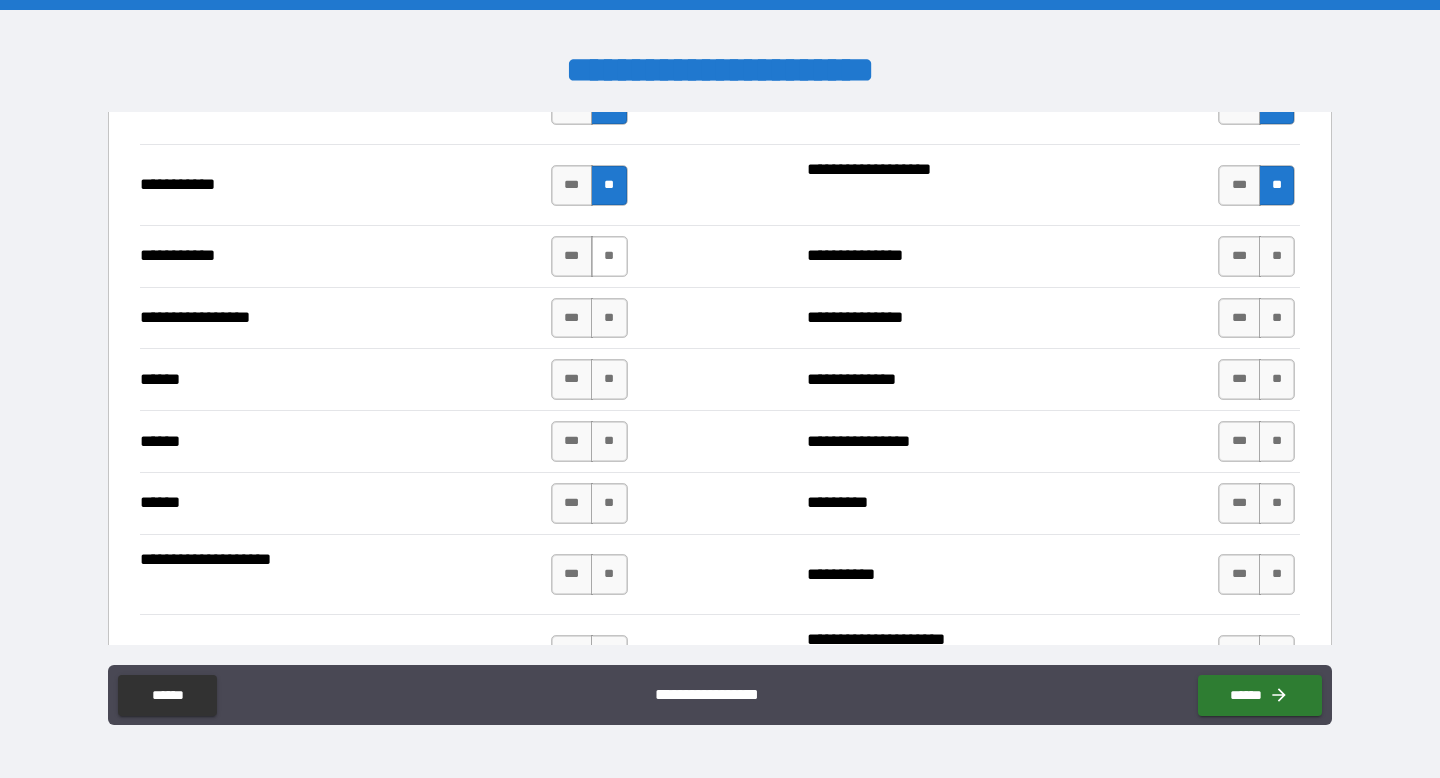 click on "**" at bounding box center [609, 256] 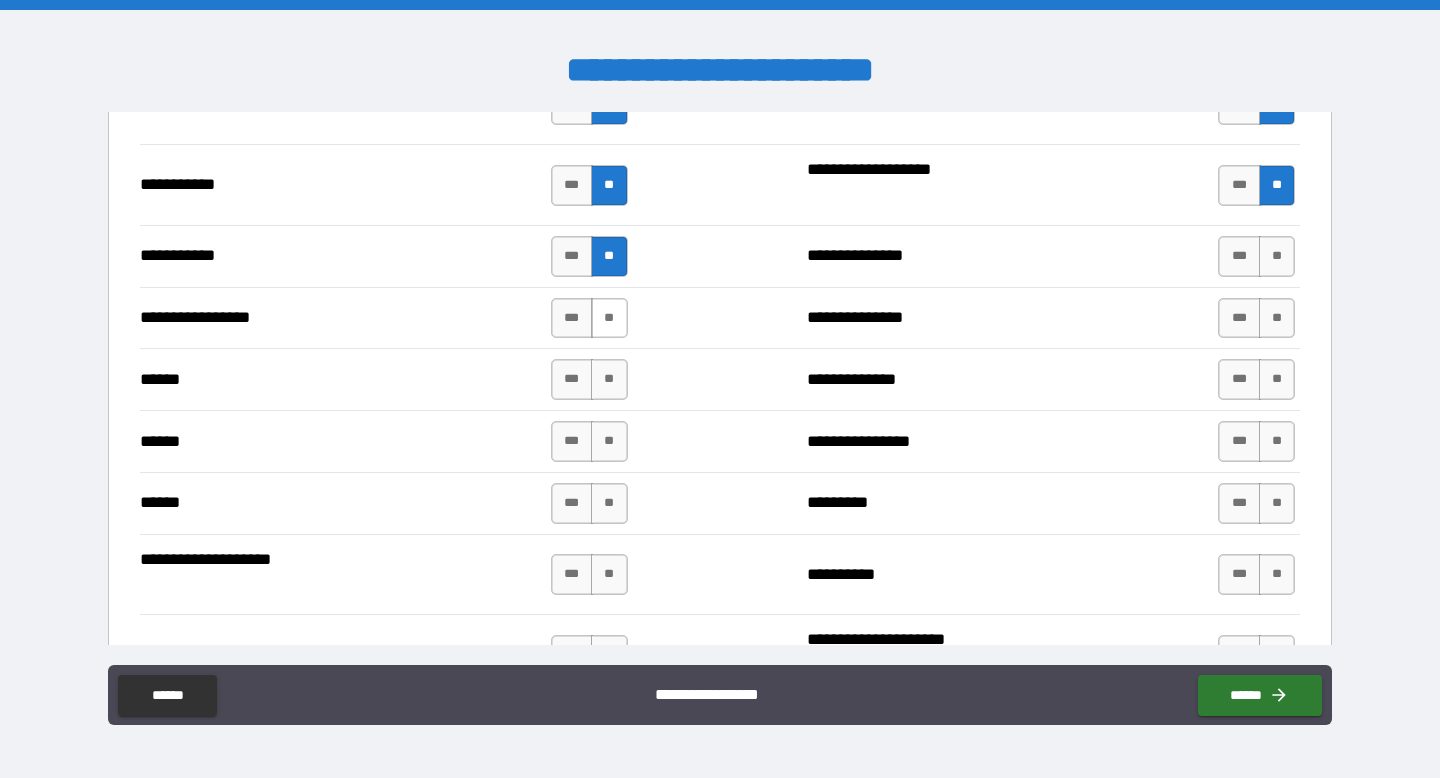 click on "**" at bounding box center (609, 318) 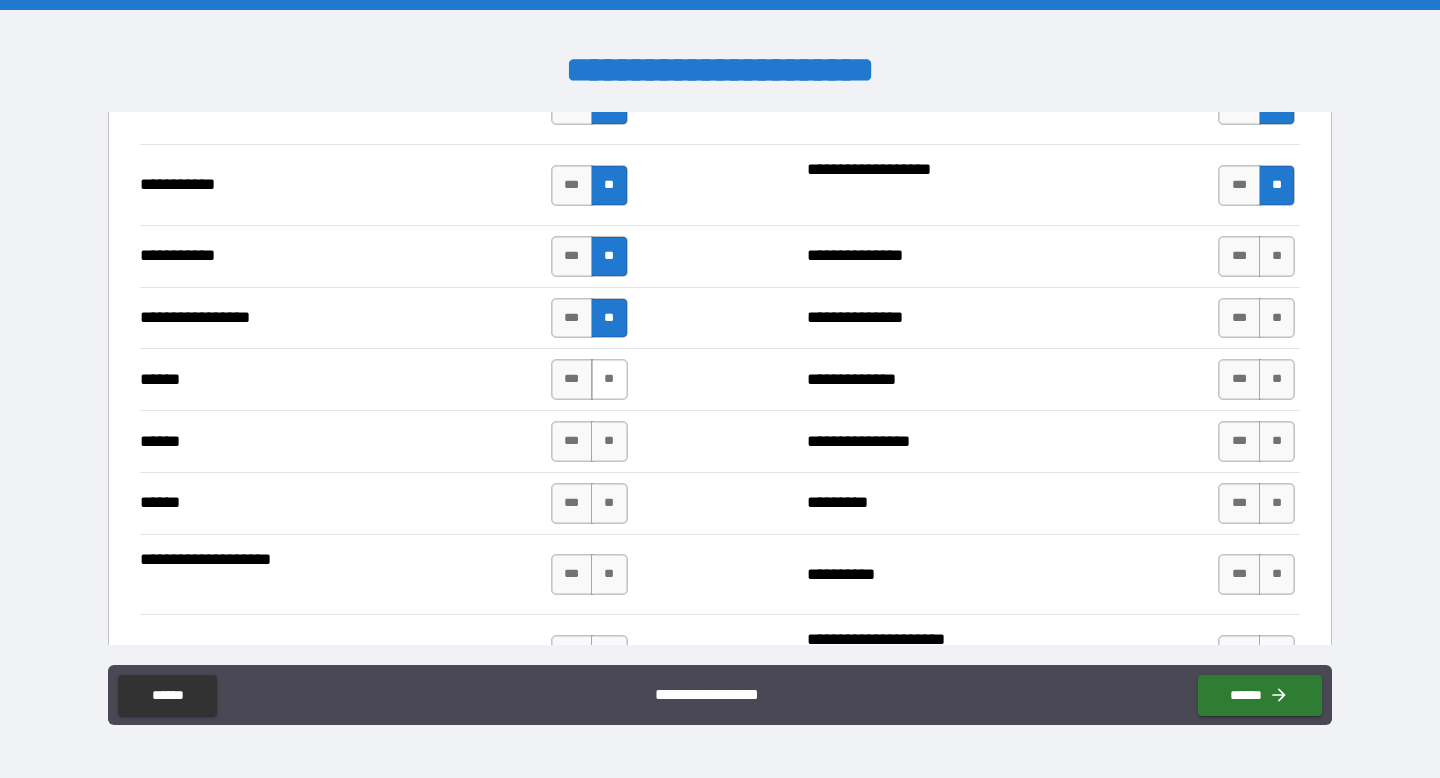 click on "**" at bounding box center (609, 379) 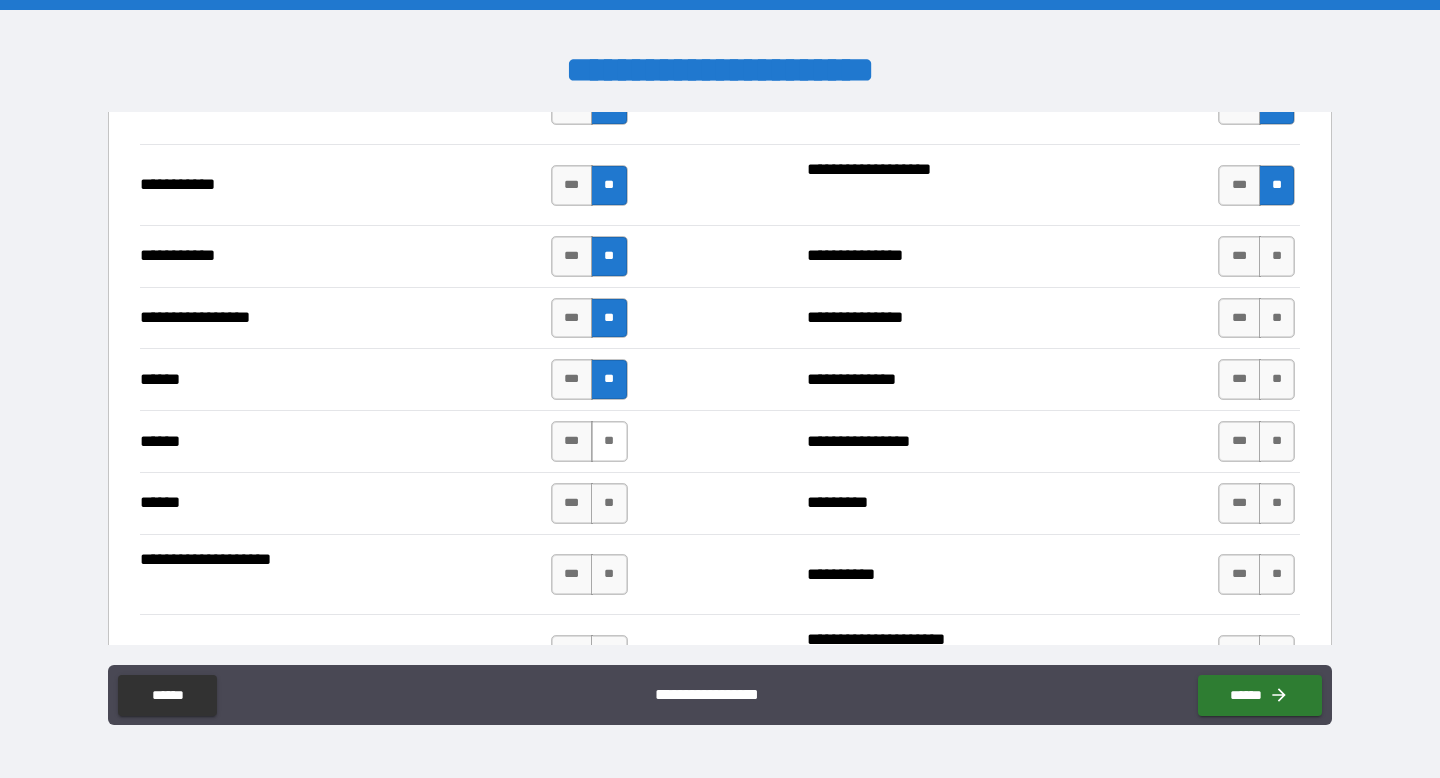 click on "**" at bounding box center [609, 441] 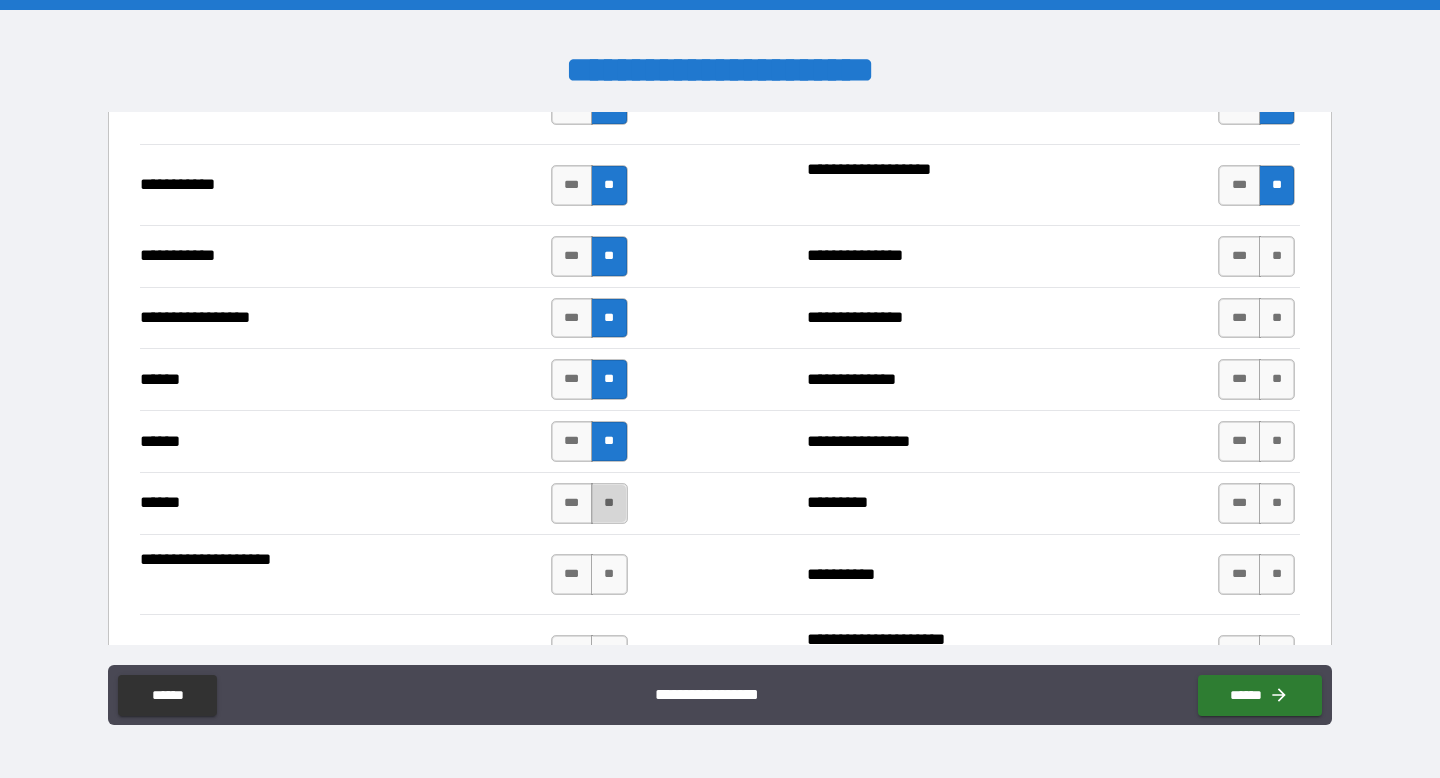 click on "**" at bounding box center (609, 503) 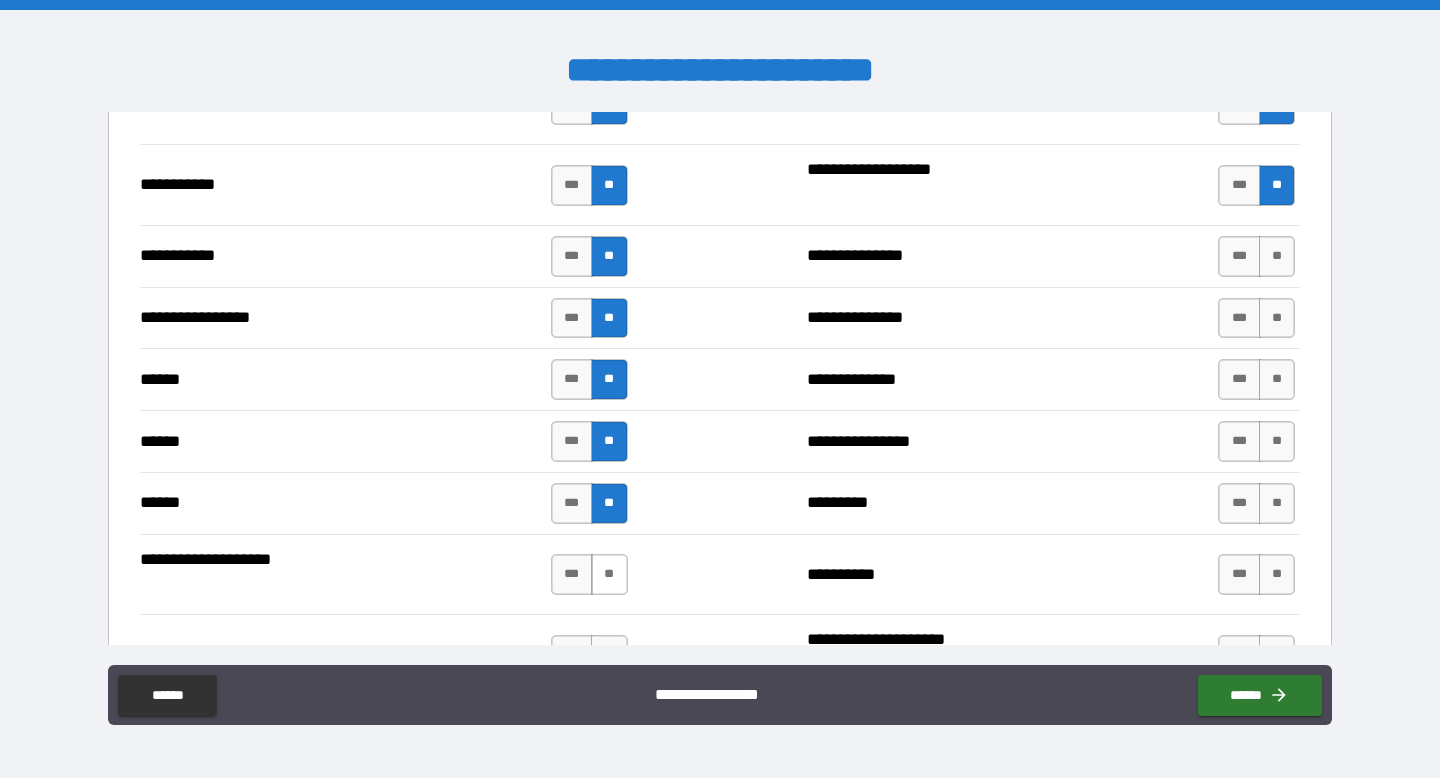 click on "**" at bounding box center [609, 574] 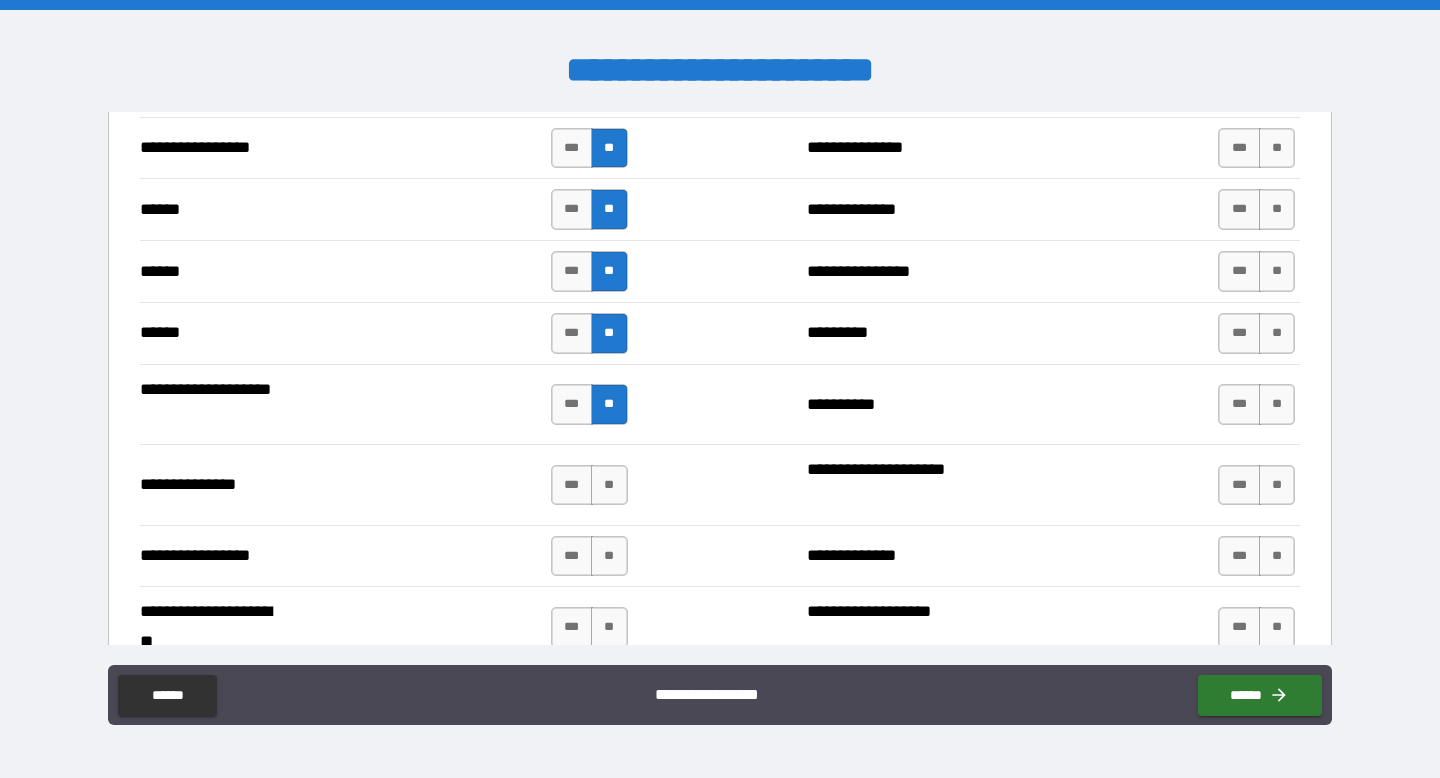 scroll, scrollTop: 2343, scrollLeft: 0, axis: vertical 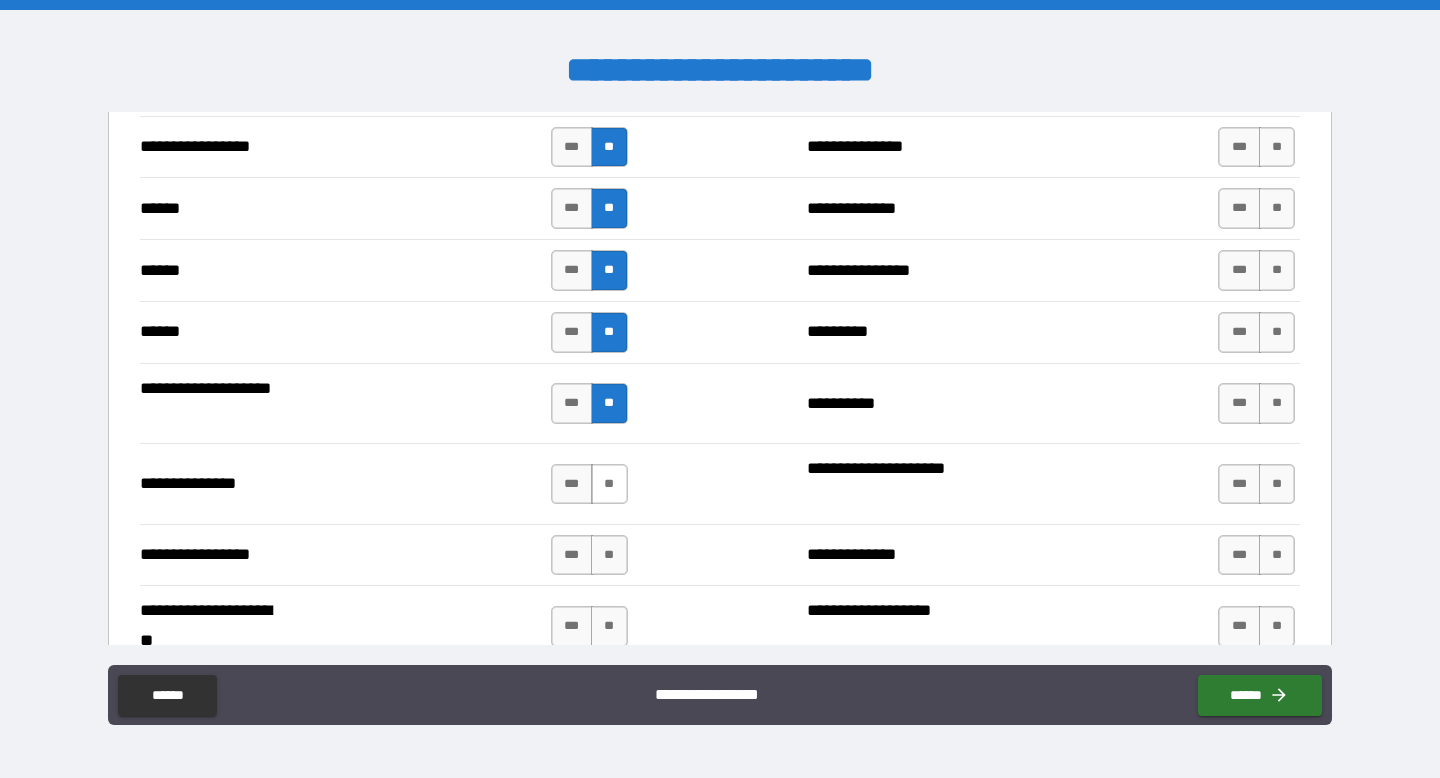 click on "**" at bounding box center [609, 484] 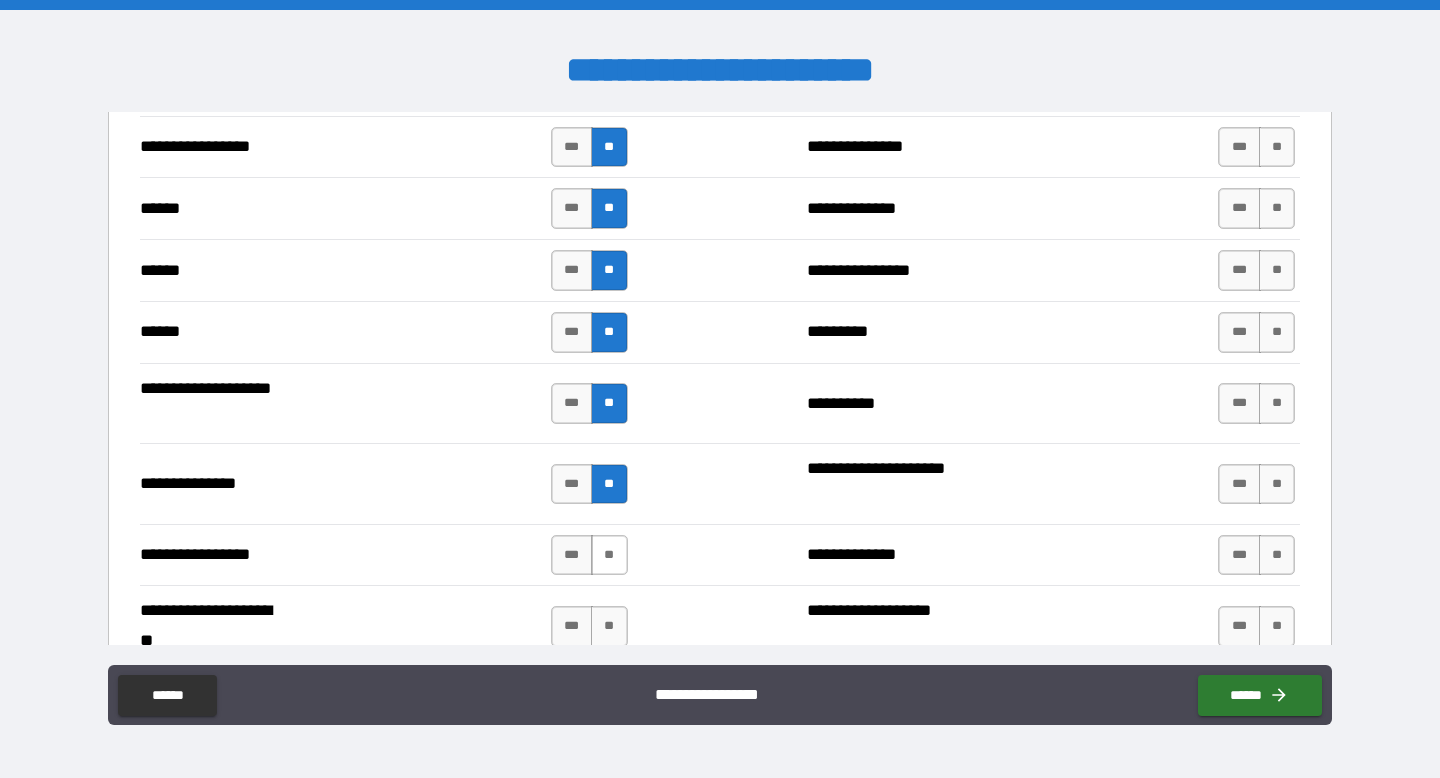 click on "**" at bounding box center (609, 555) 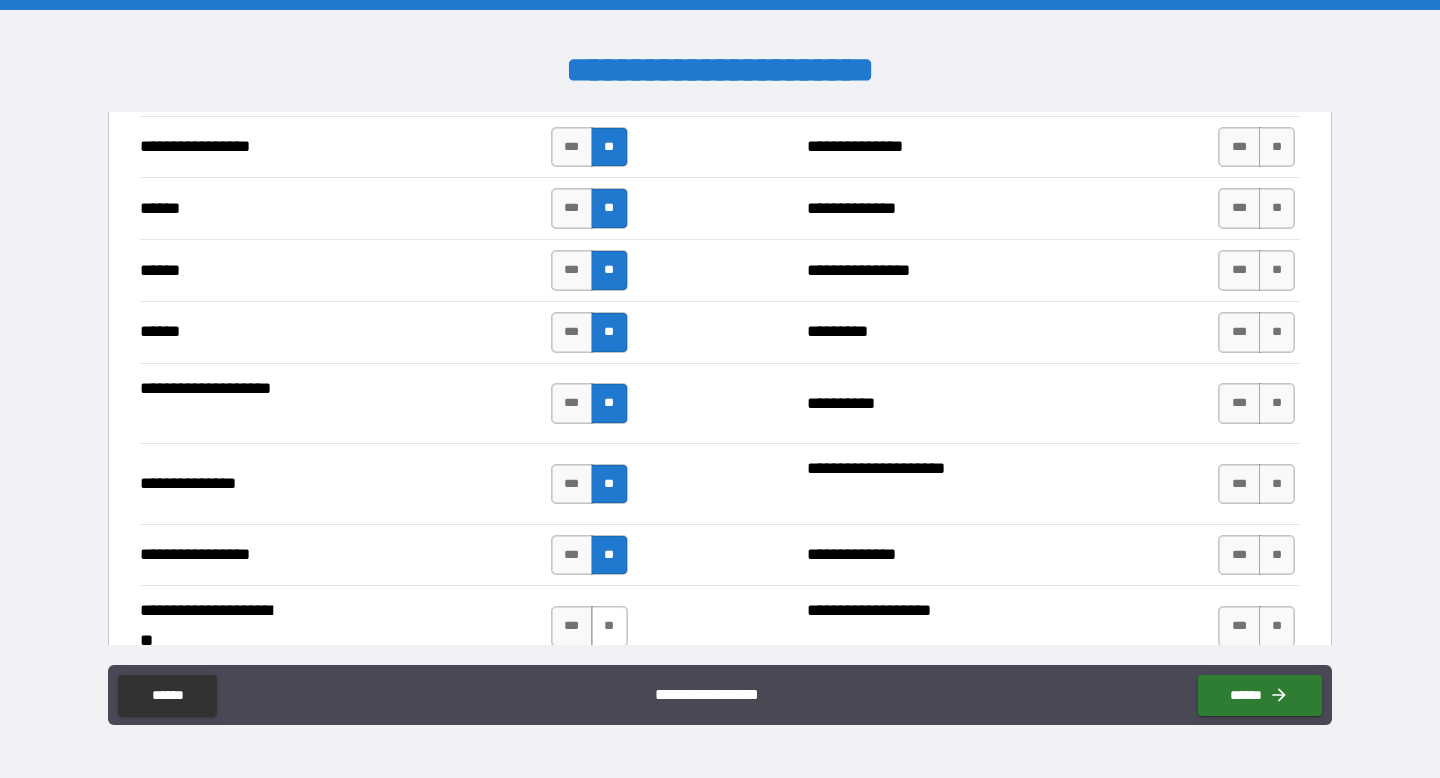 click on "**" at bounding box center [609, 626] 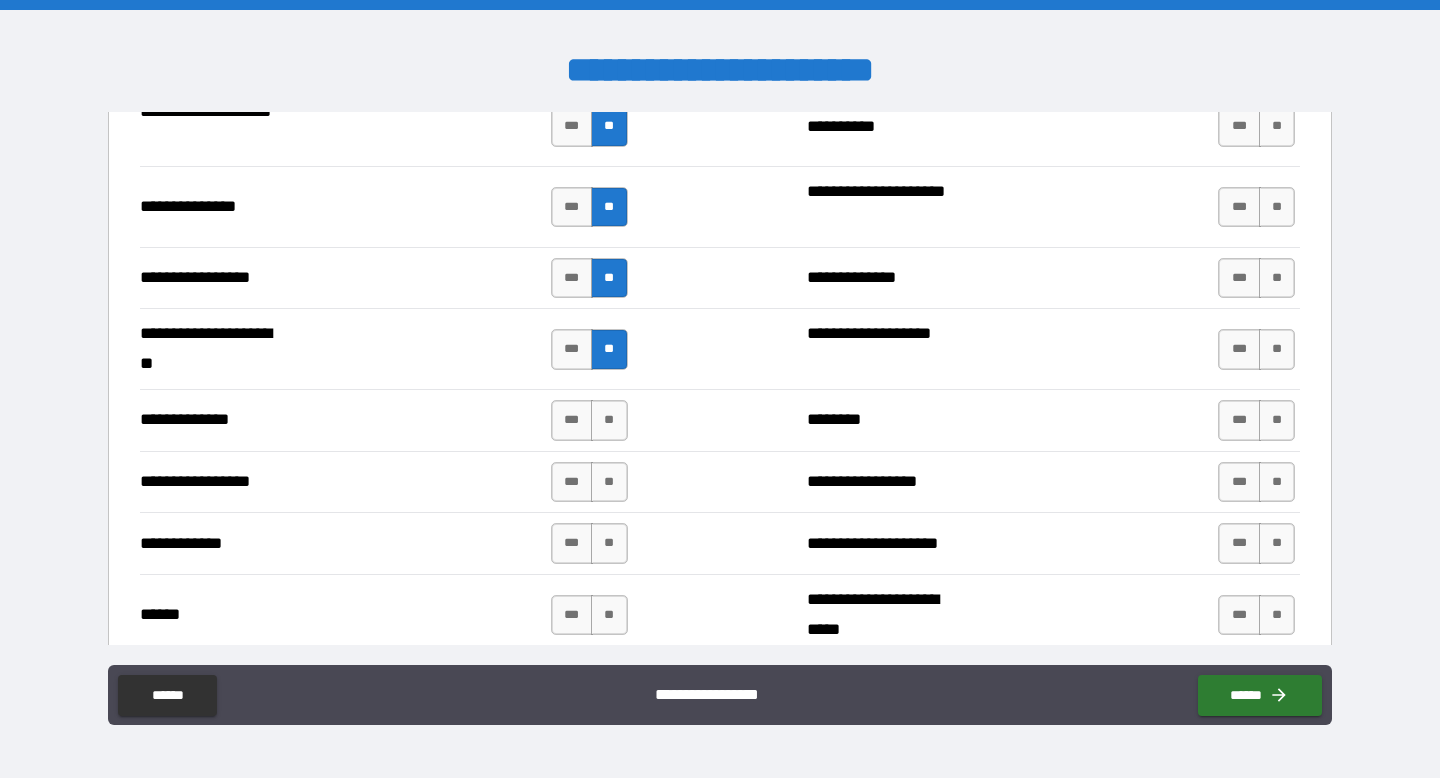 scroll, scrollTop: 2634, scrollLeft: 0, axis: vertical 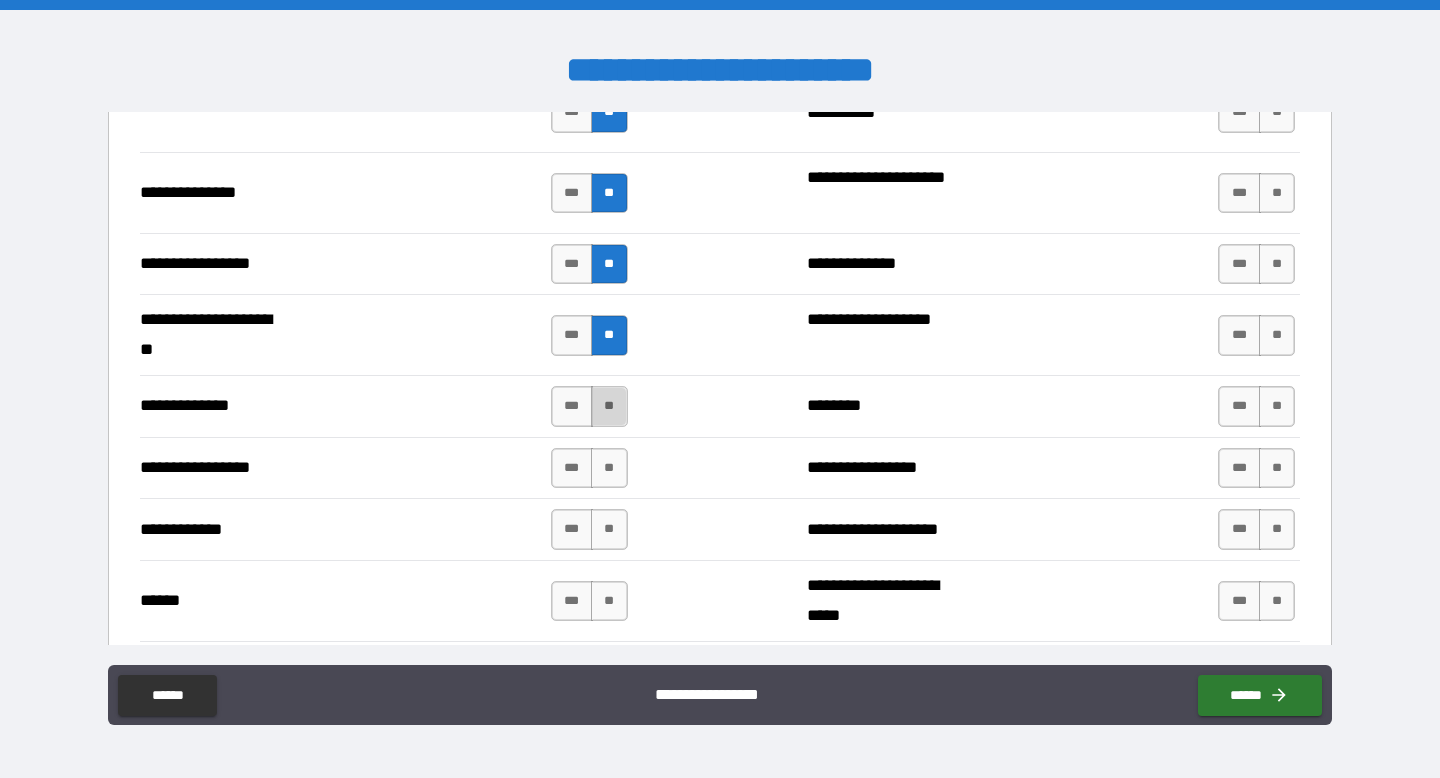 click on "**" at bounding box center (609, 406) 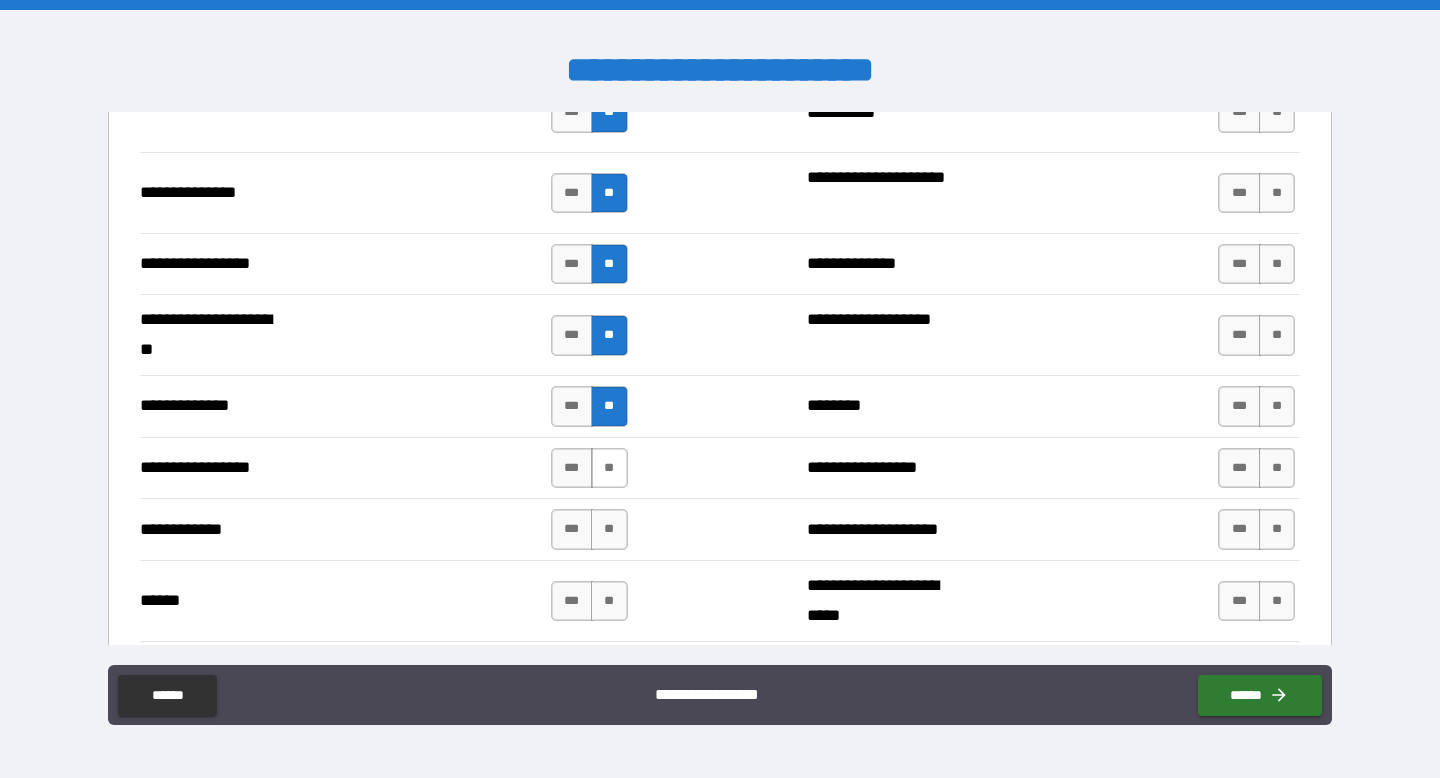 click on "**" at bounding box center (609, 468) 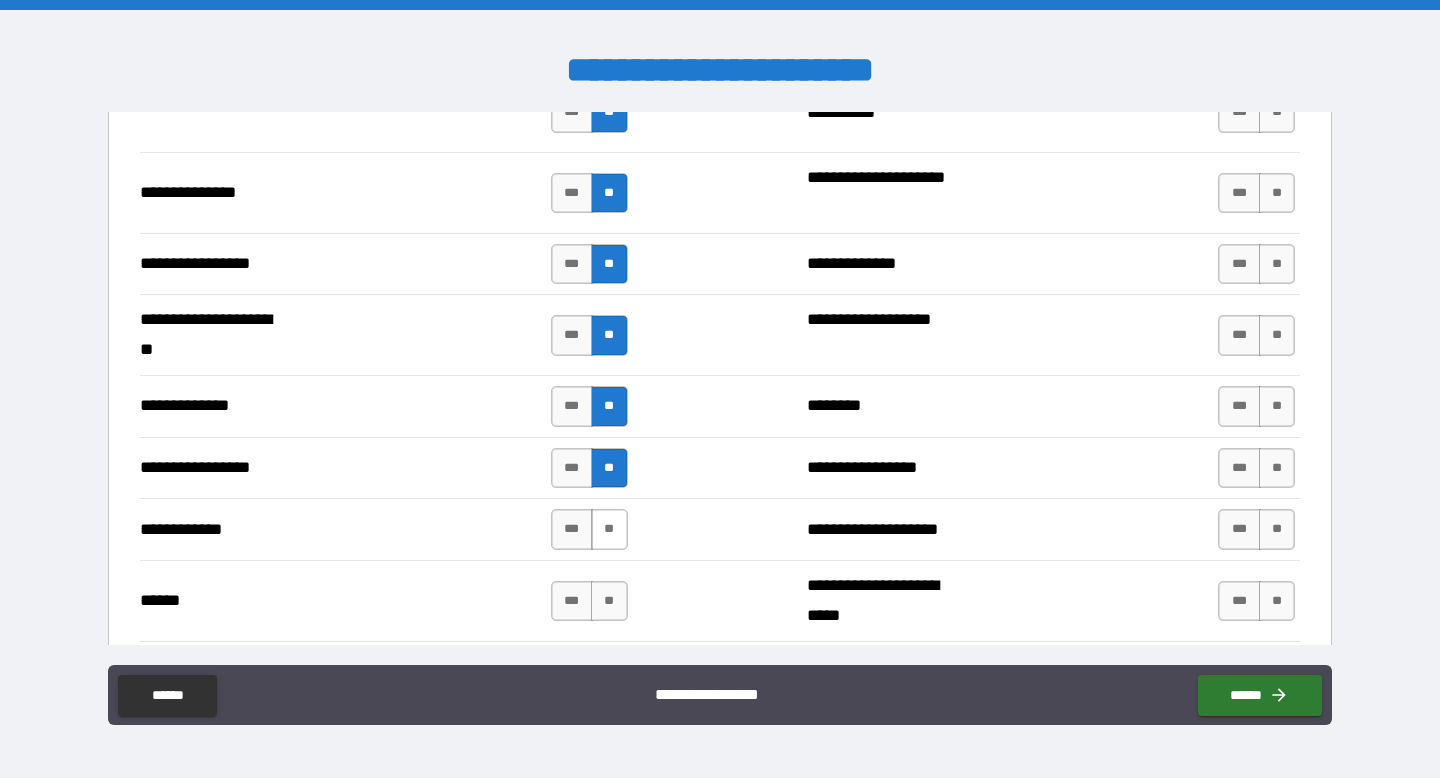 click on "**" at bounding box center [609, 529] 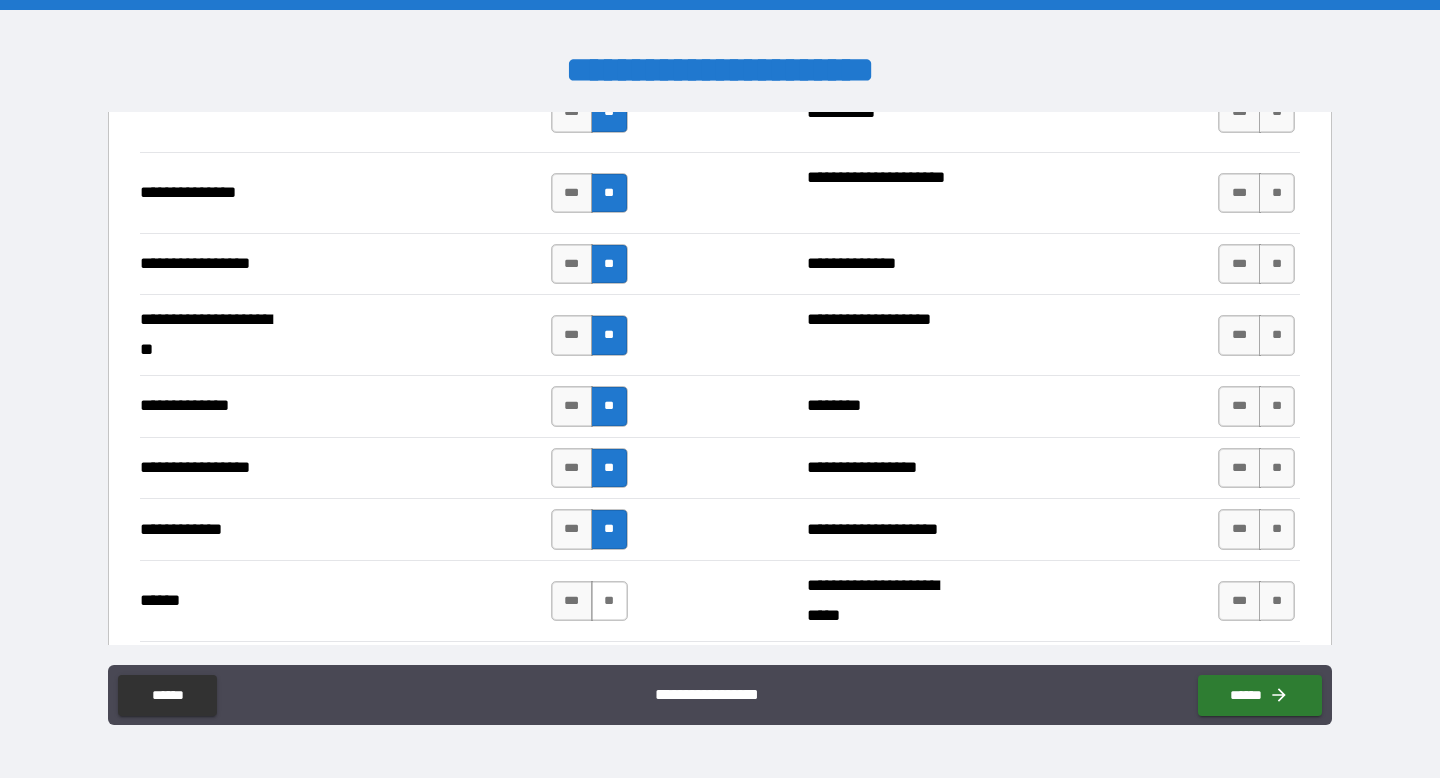 click on "**" at bounding box center [609, 601] 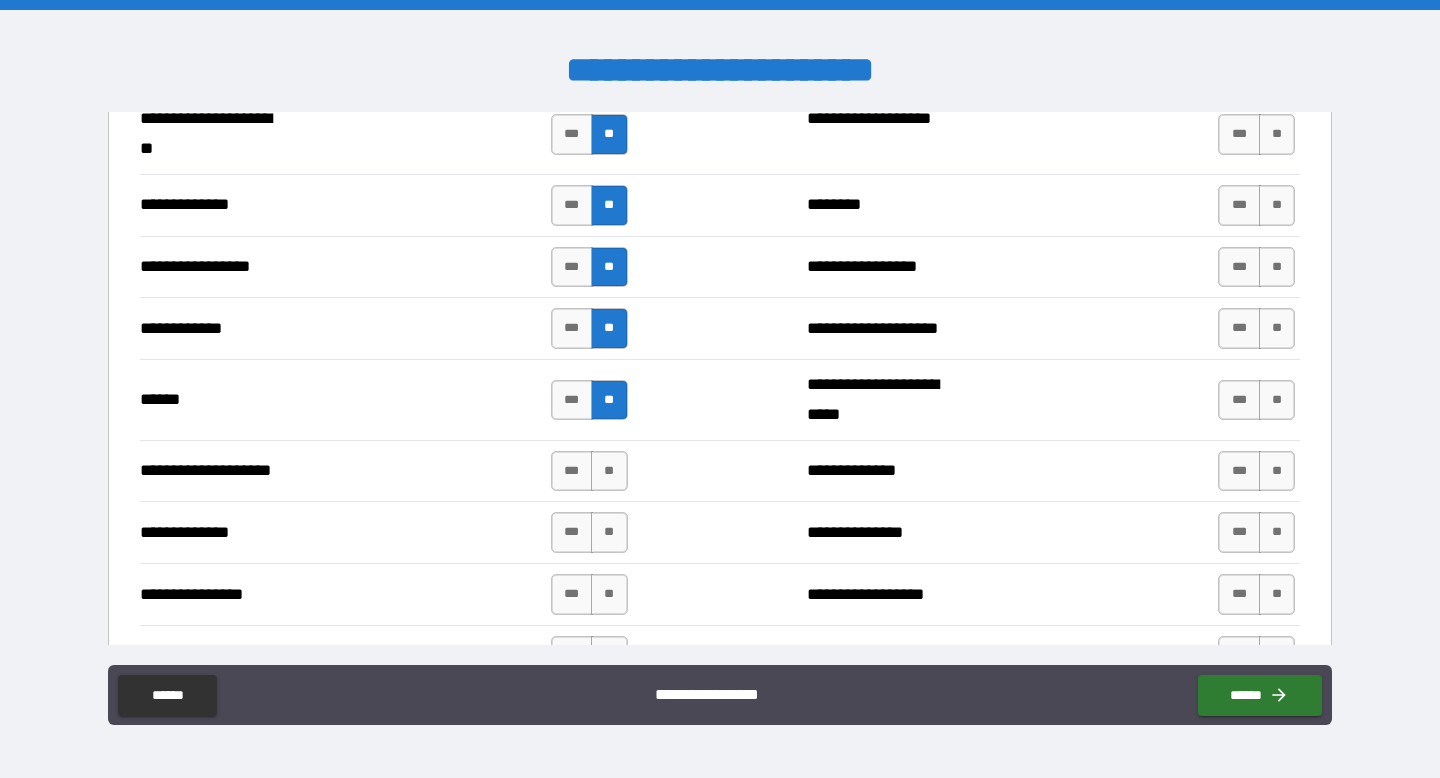 scroll, scrollTop: 2881, scrollLeft: 0, axis: vertical 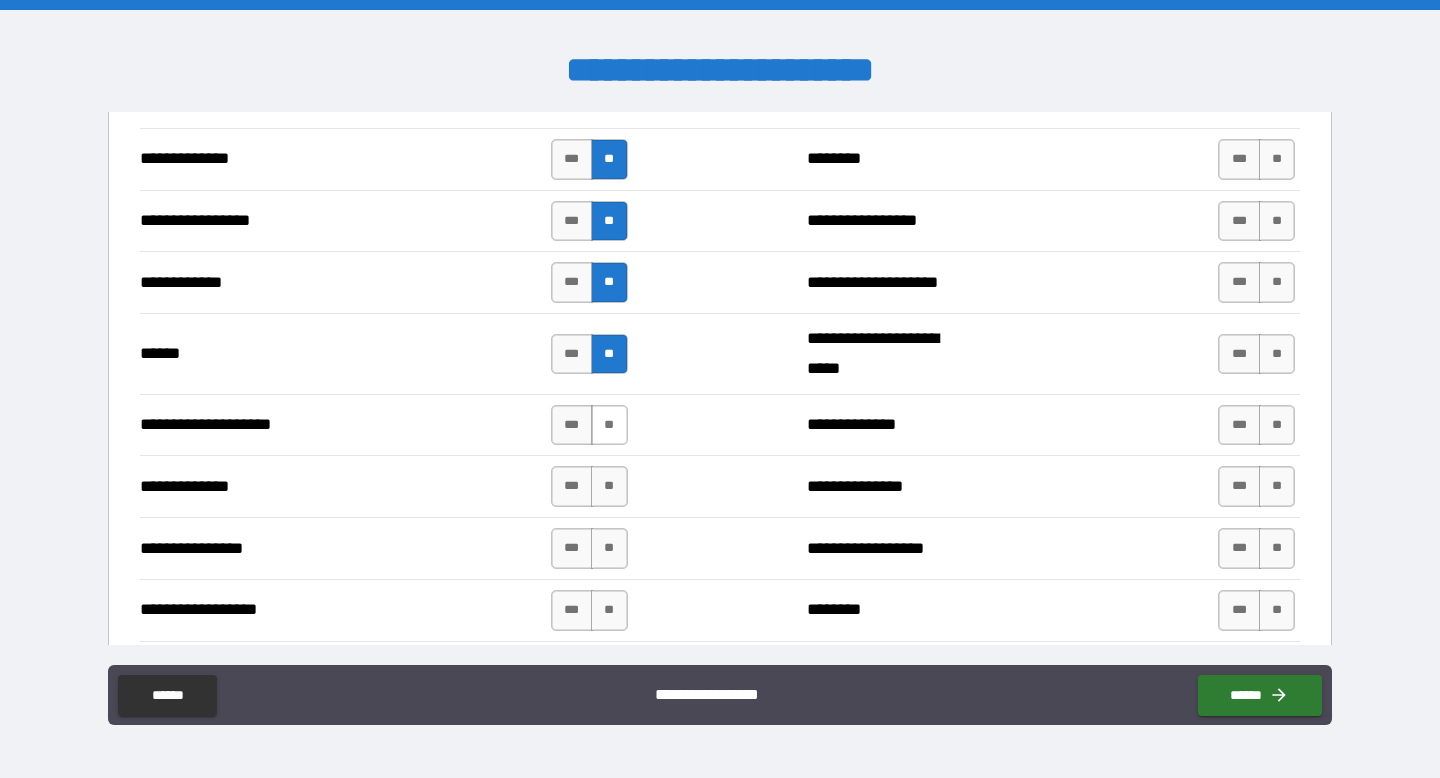 click on "**" at bounding box center (609, 425) 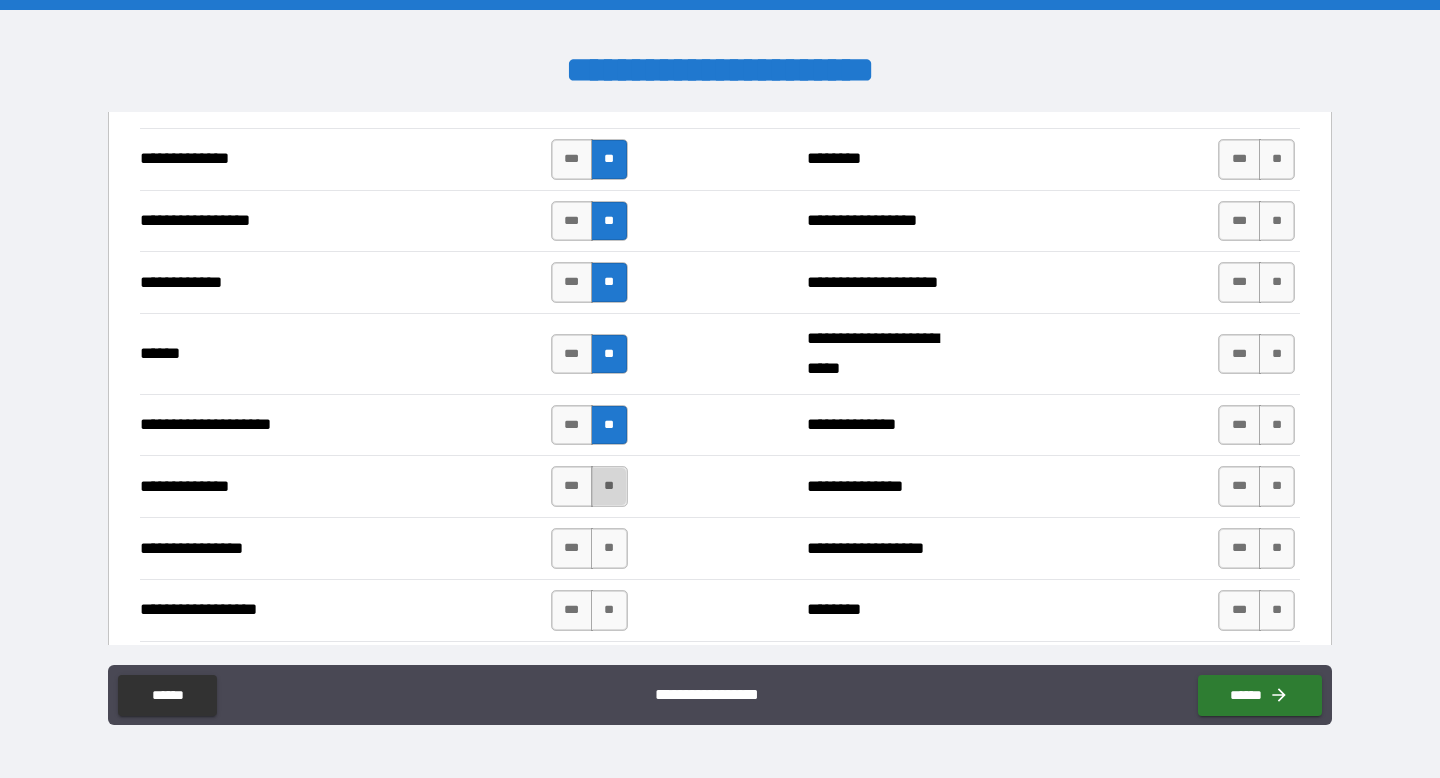 click on "**" at bounding box center (609, 486) 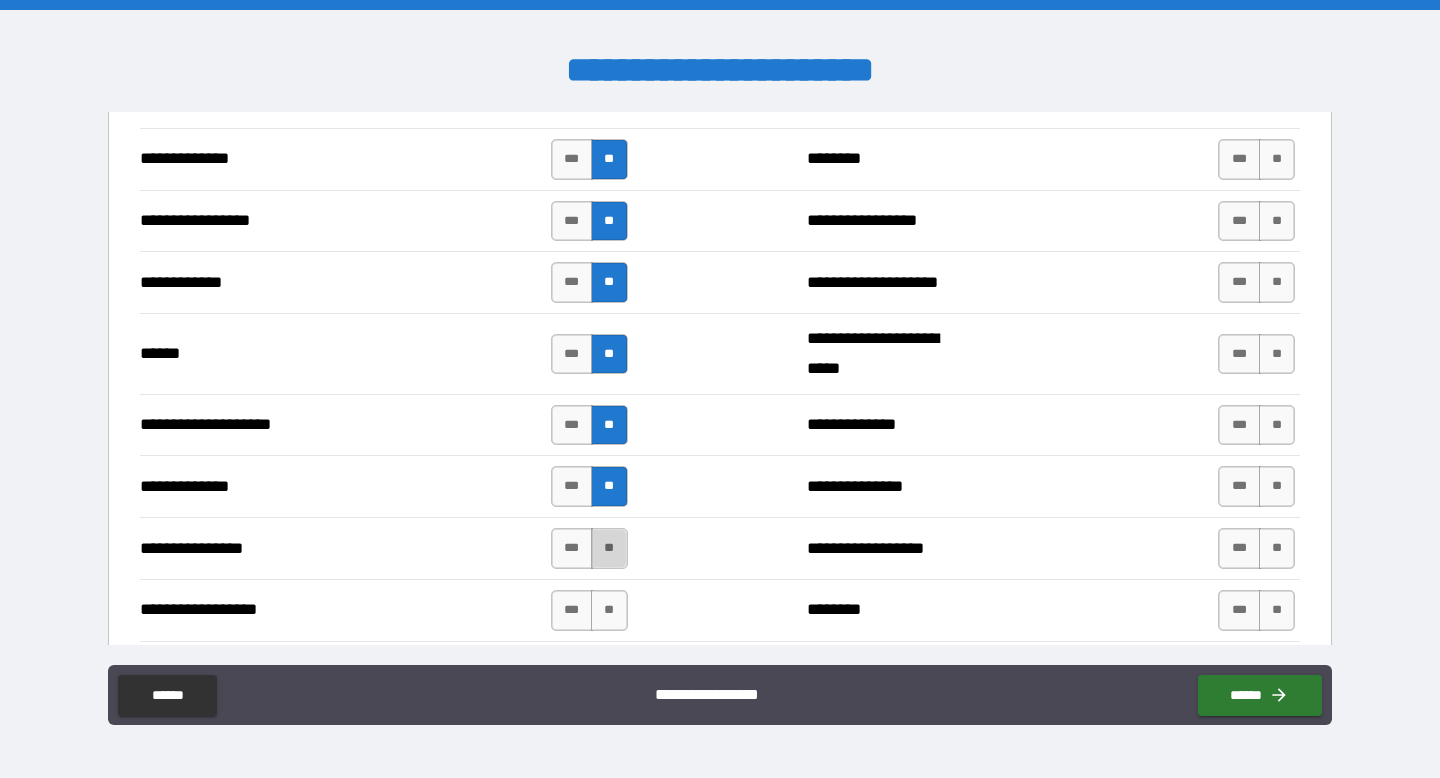 click on "**" at bounding box center (609, 548) 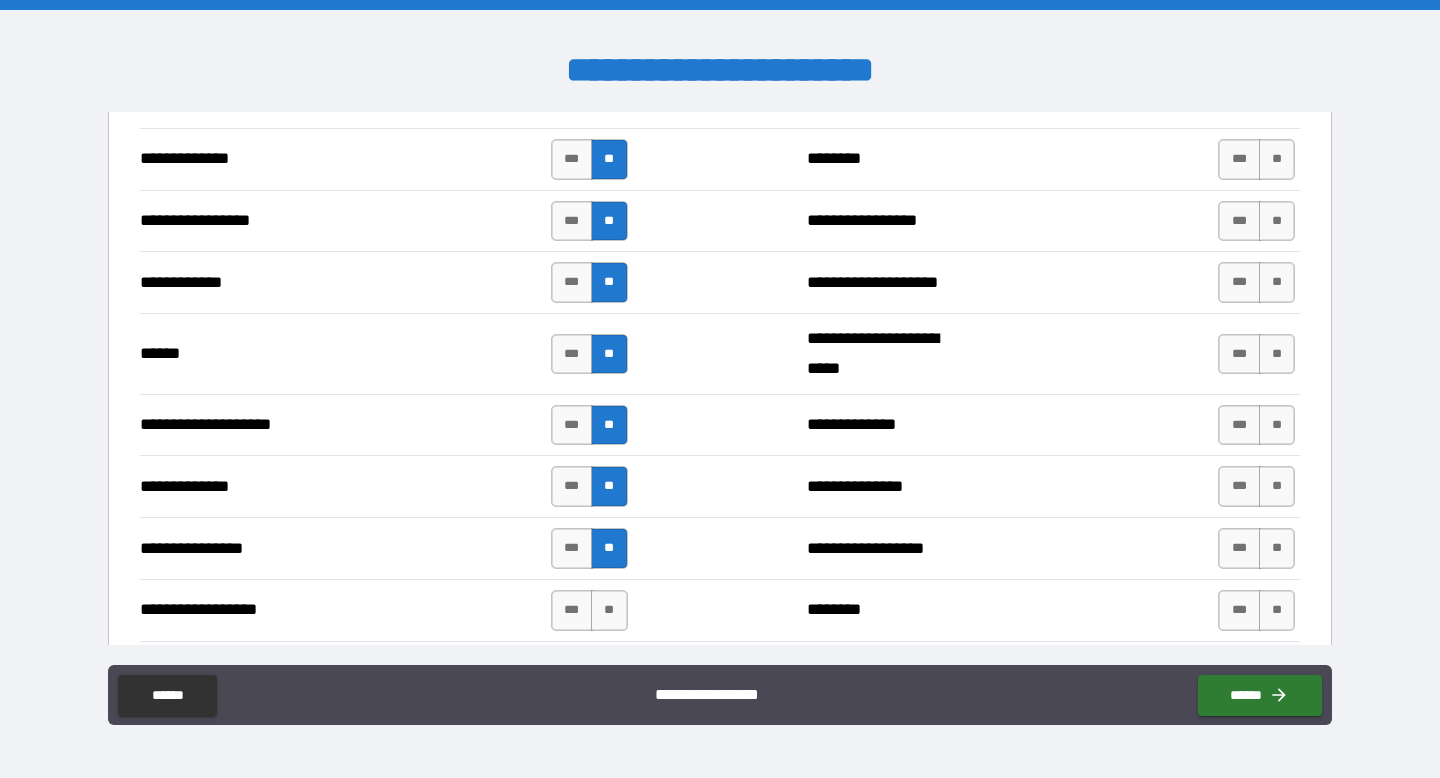 click on "**********" at bounding box center (720, 610) 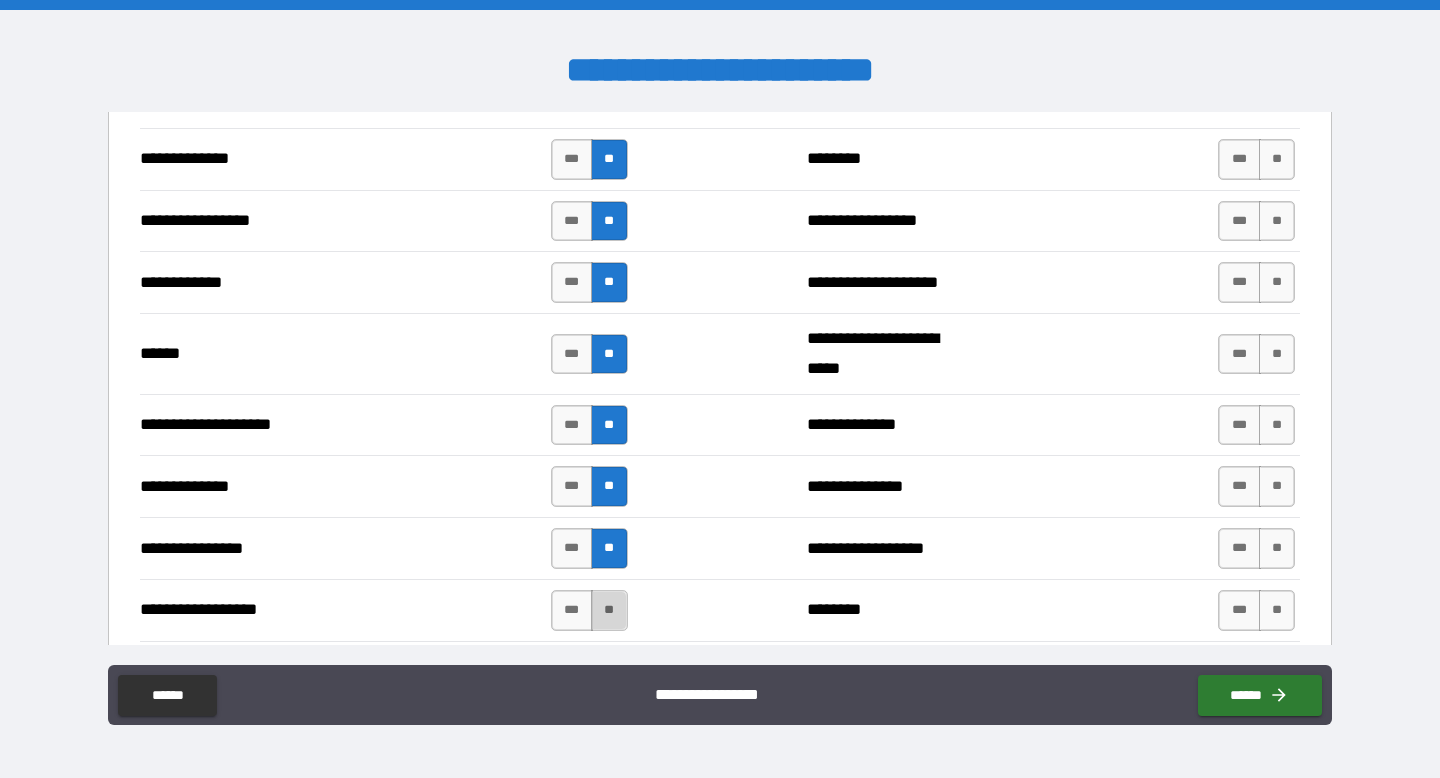 click on "**" at bounding box center (609, 610) 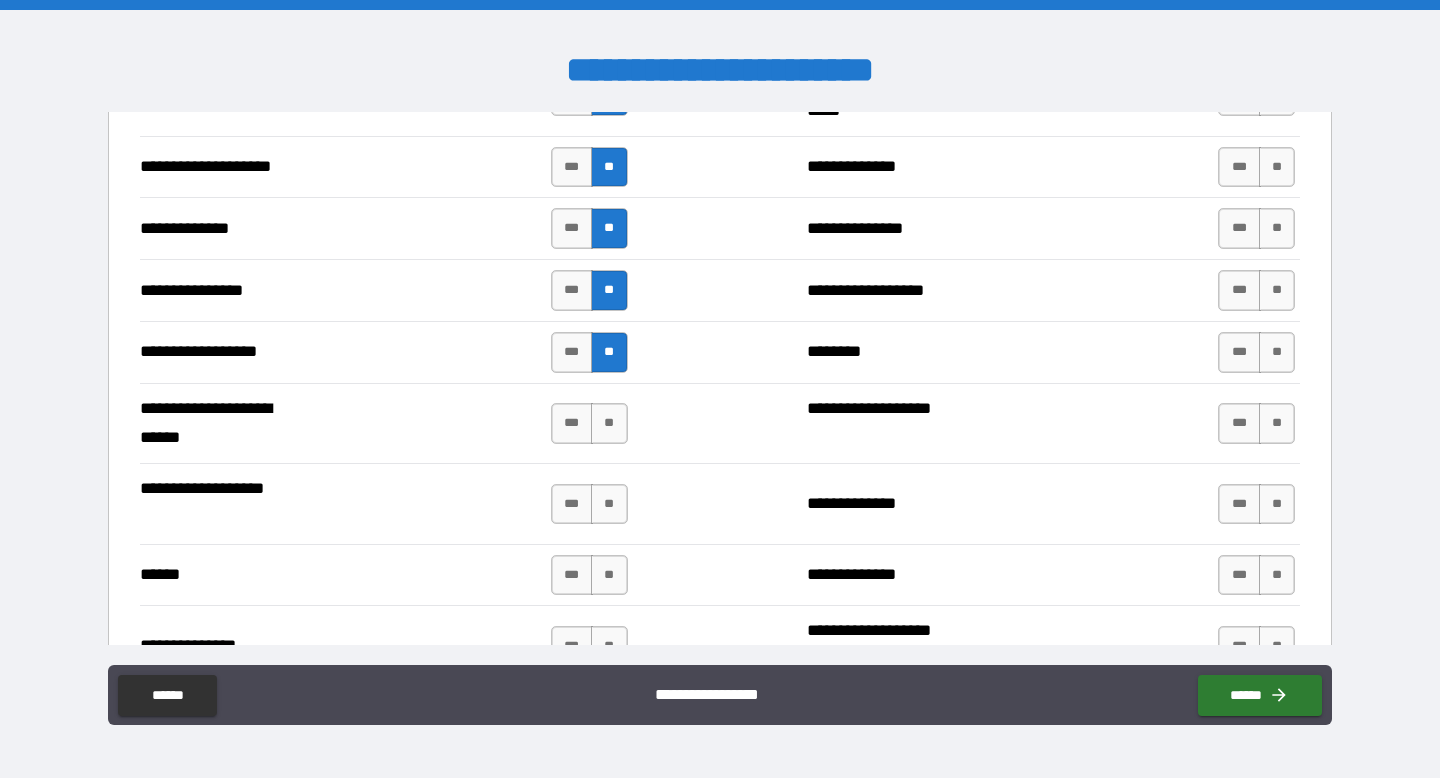 scroll, scrollTop: 3154, scrollLeft: 0, axis: vertical 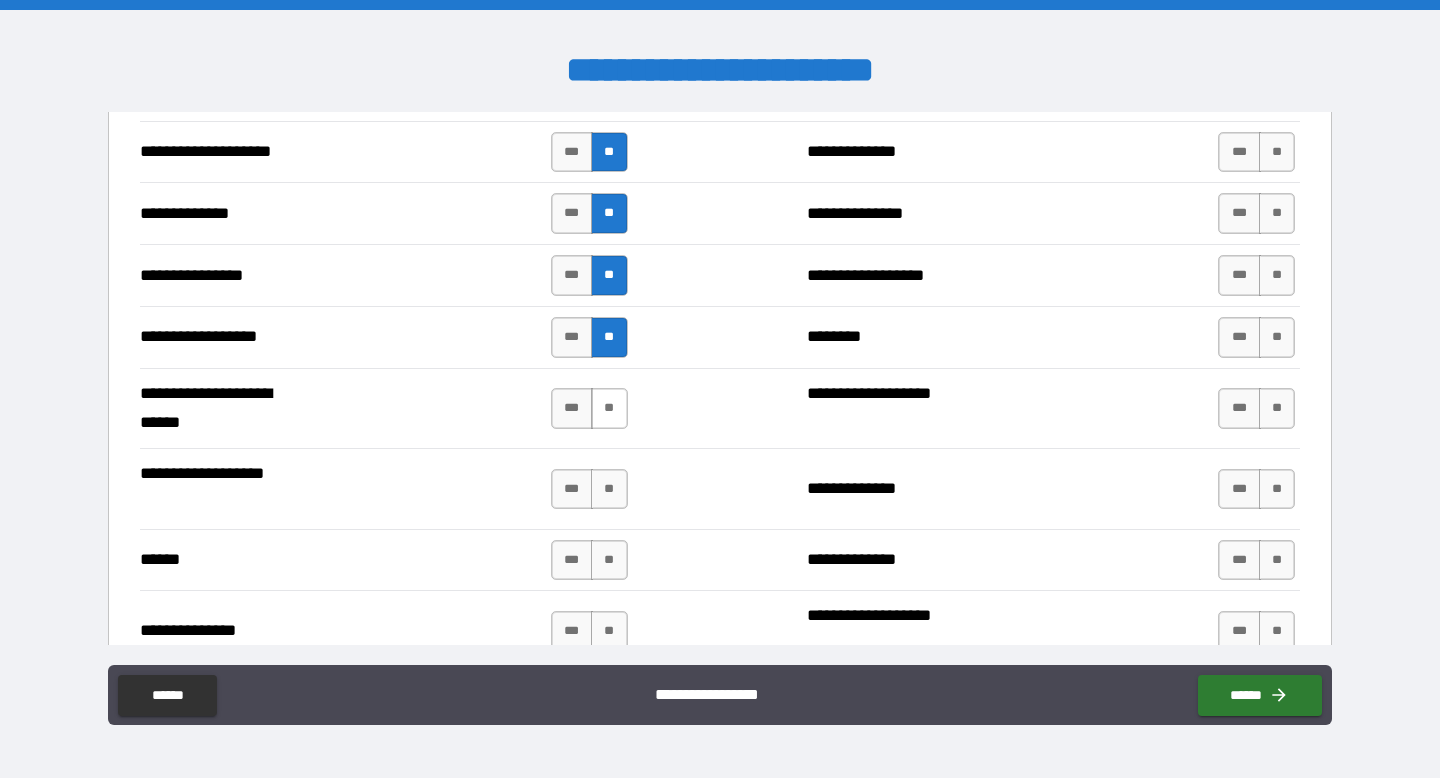 click on "**" at bounding box center [609, 408] 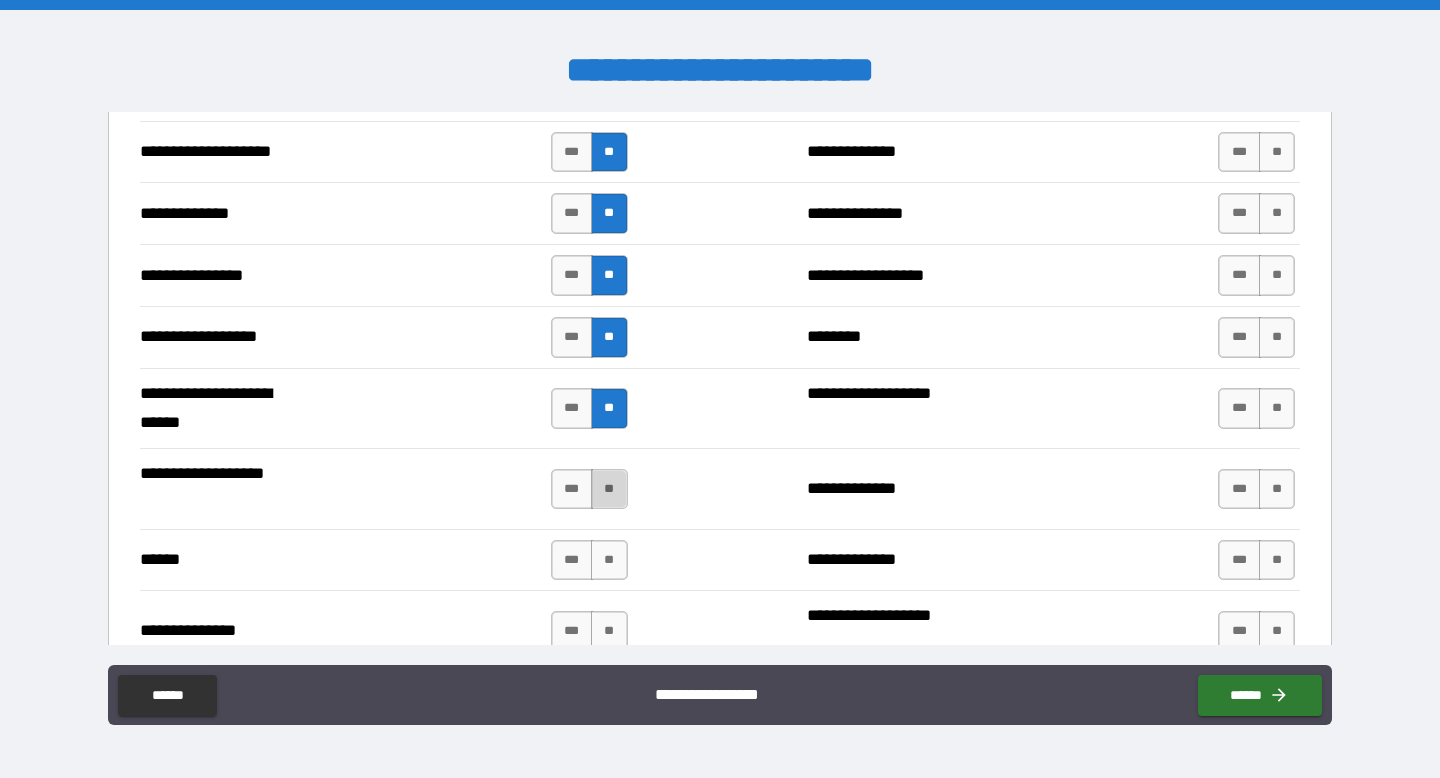 click on "**" at bounding box center [609, 489] 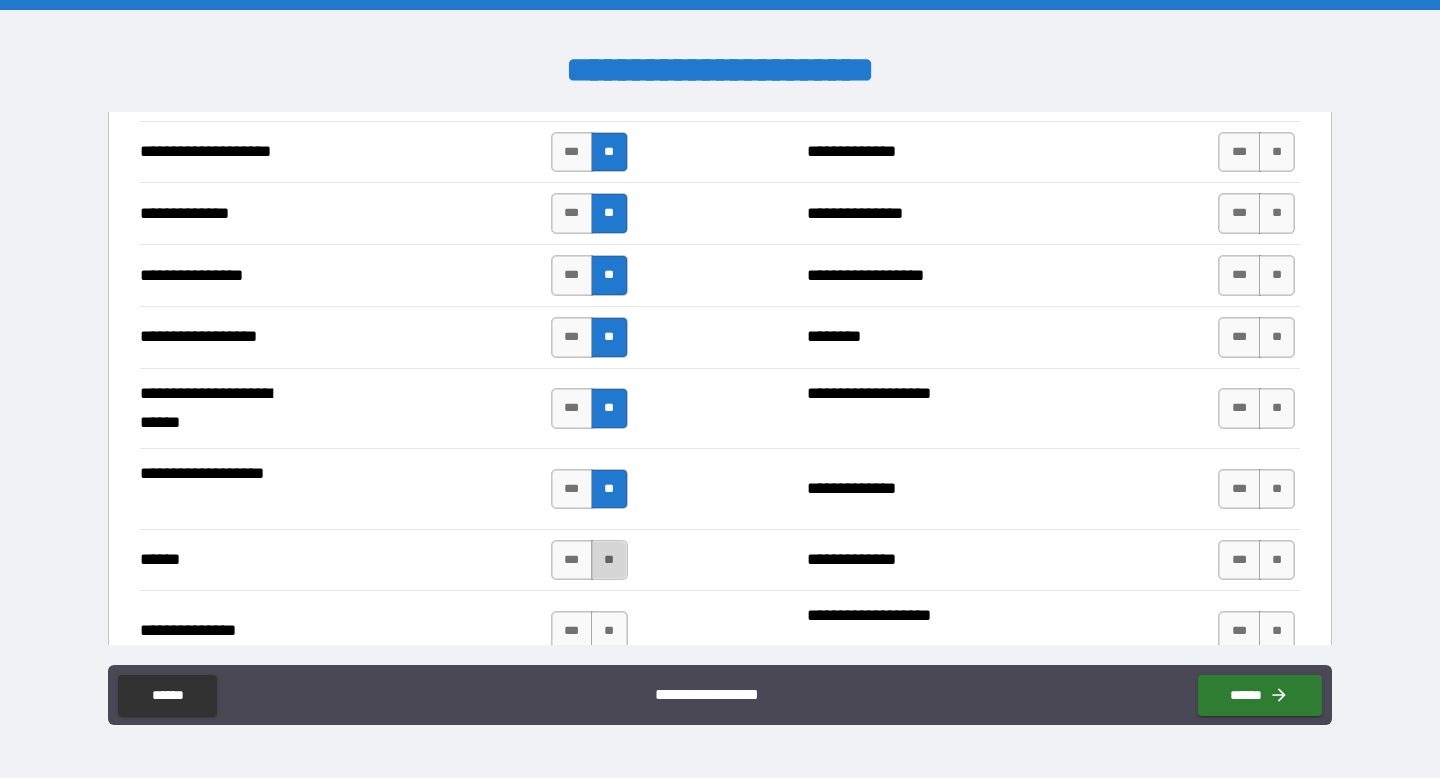 click on "**" at bounding box center (609, 560) 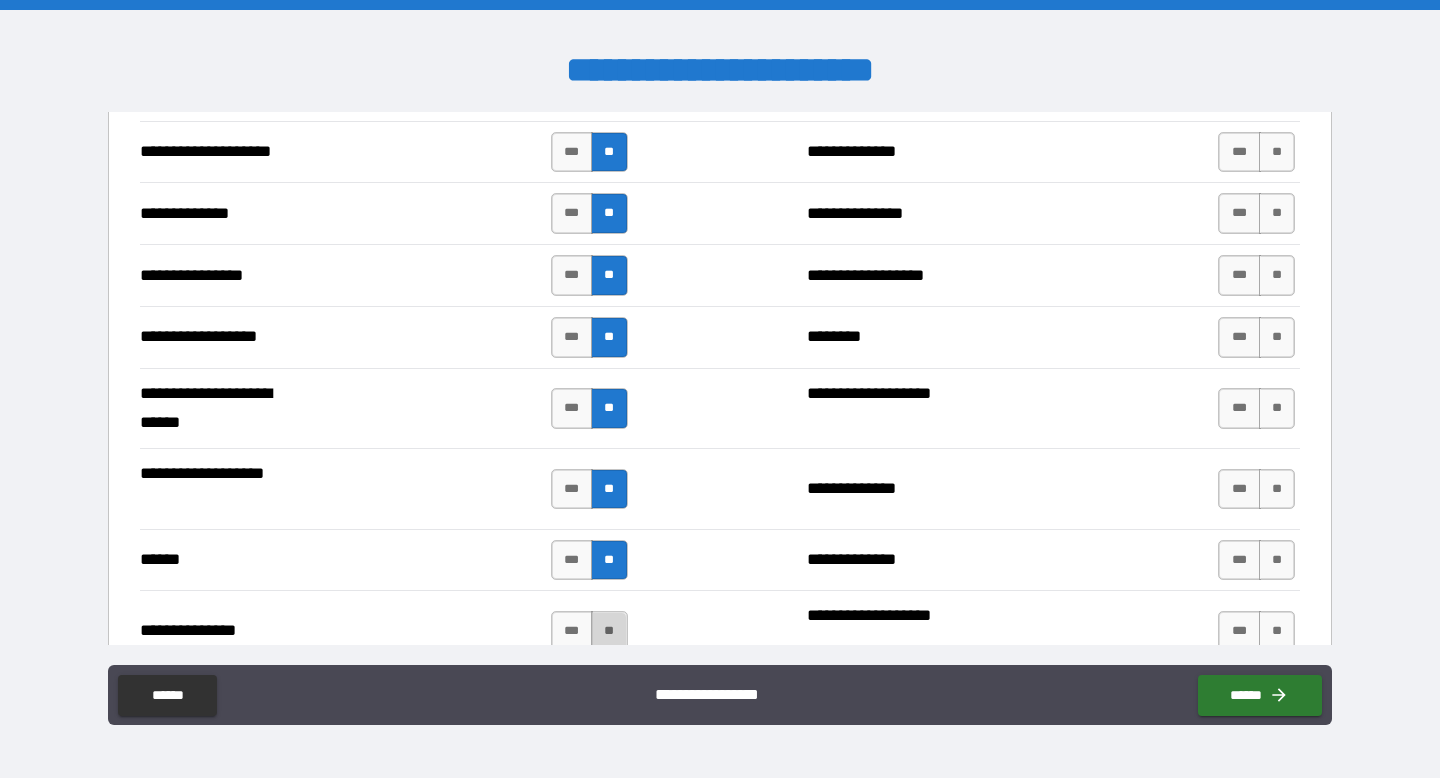 click on "**" at bounding box center (609, 631) 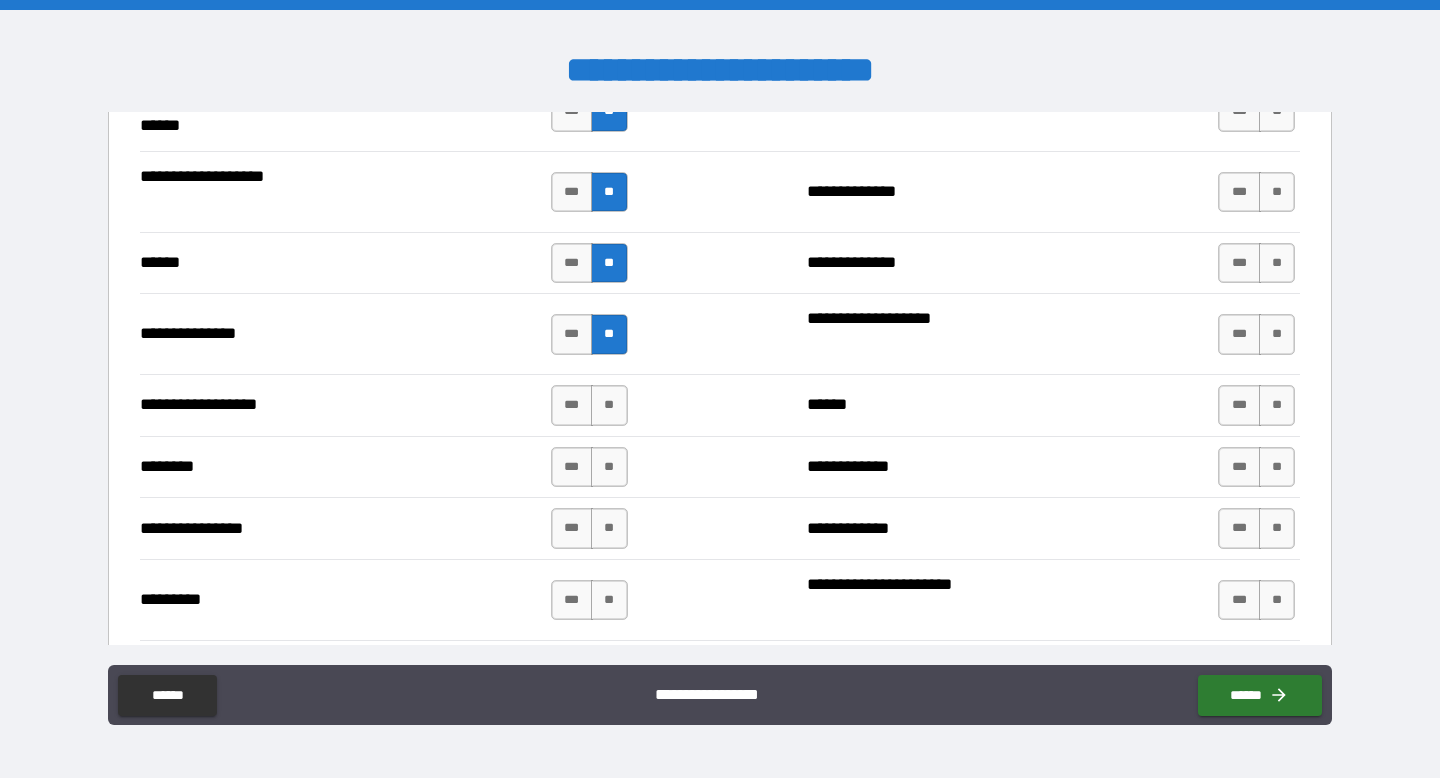 scroll, scrollTop: 3457, scrollLeft: 0, axis: vertical 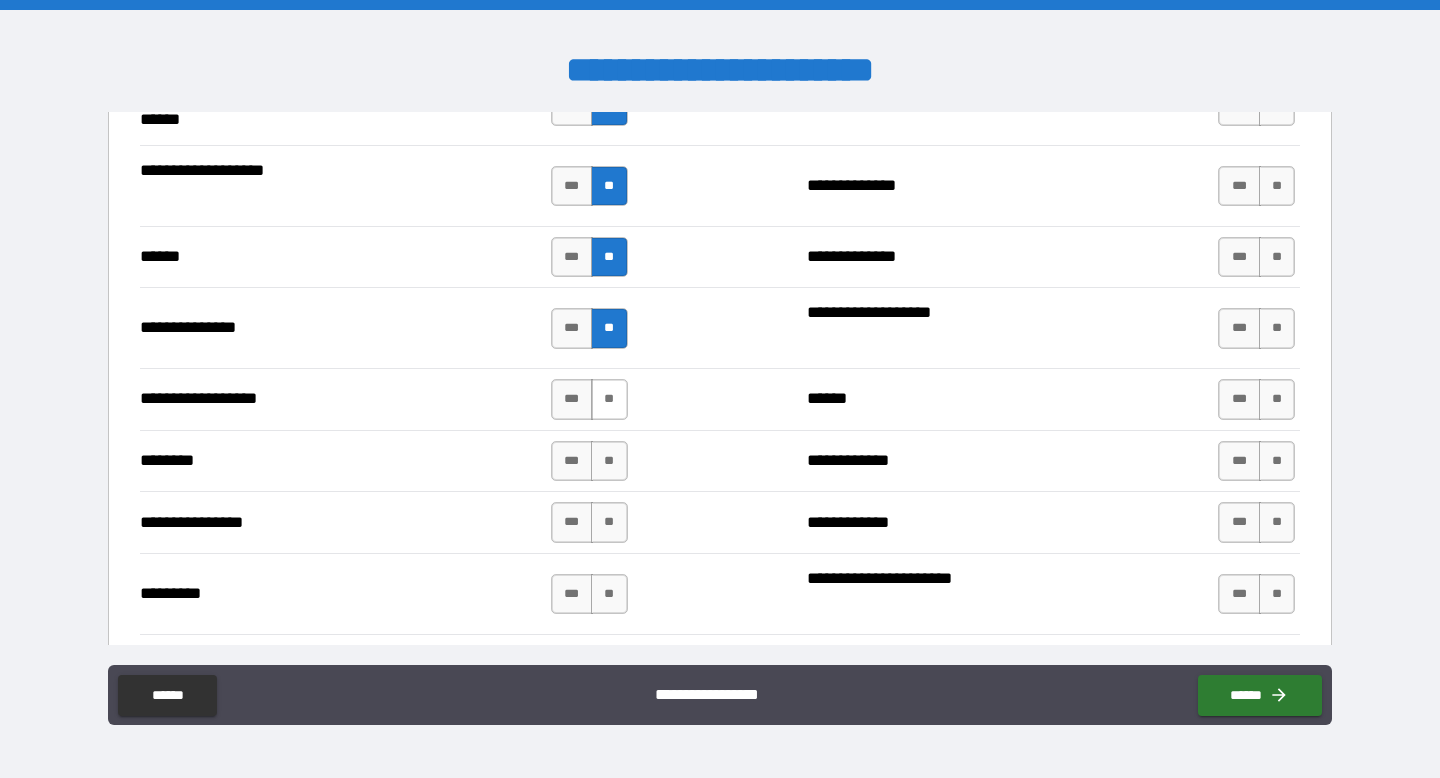 click on "**" at bounding box center (609, 399) 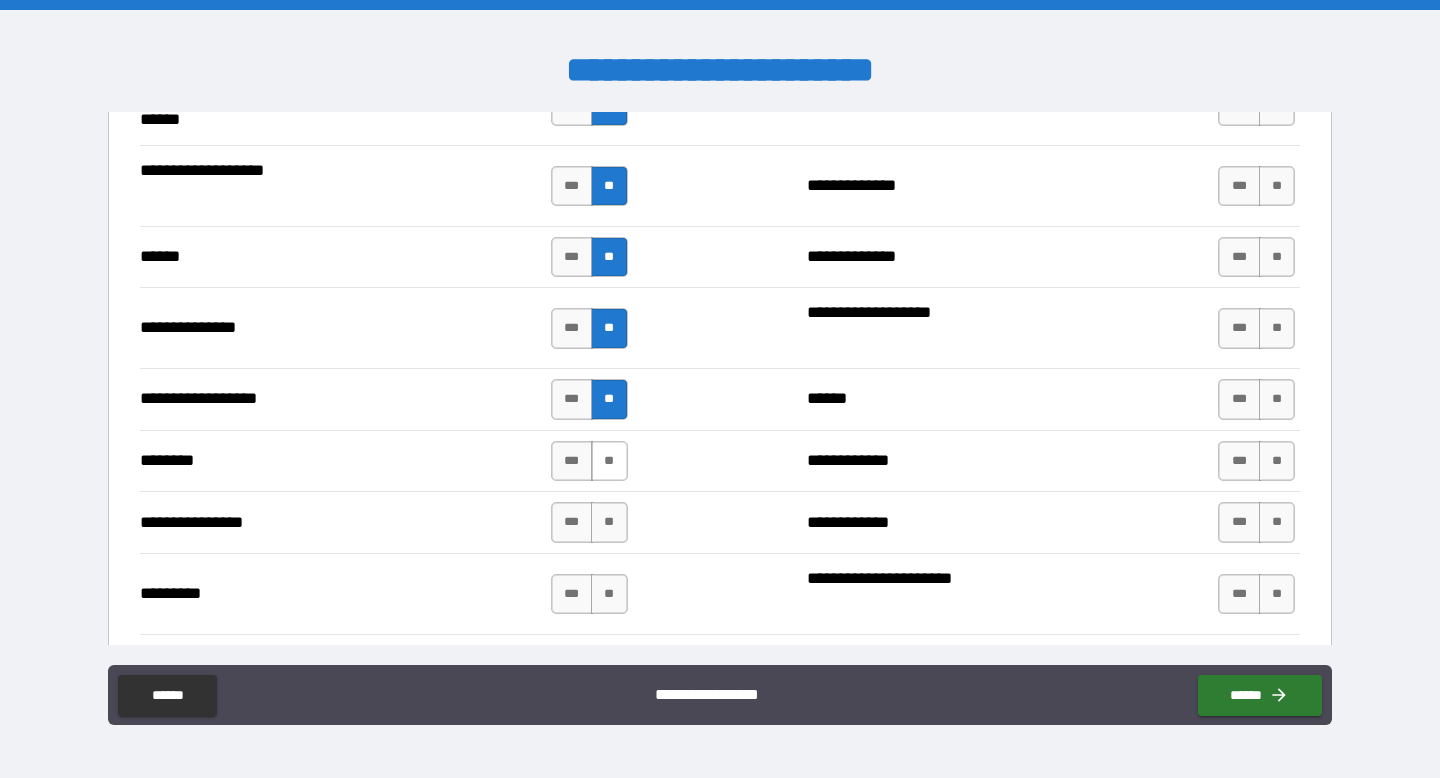 click on "**" at bounding box center [609, 461] 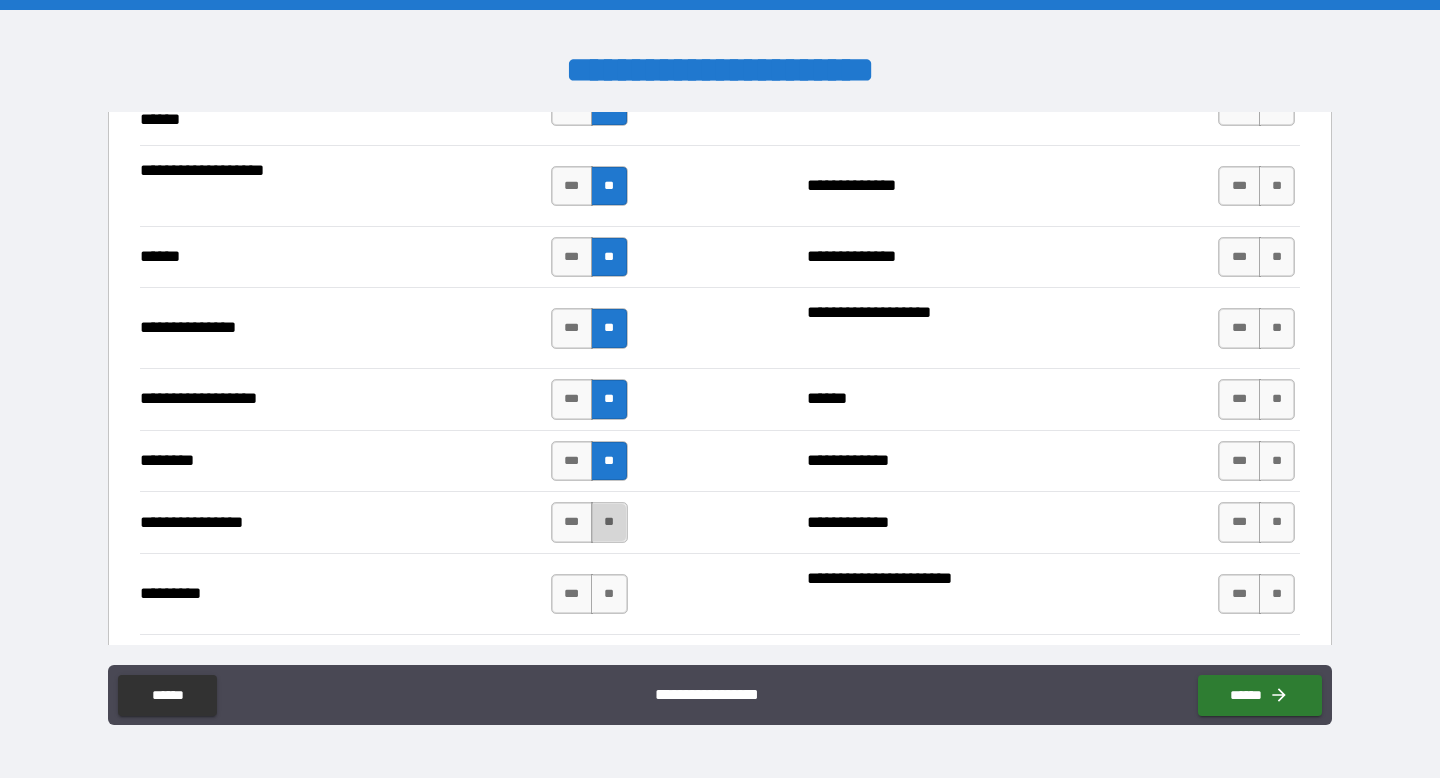 click on "**" at bounding box center [609, 522] 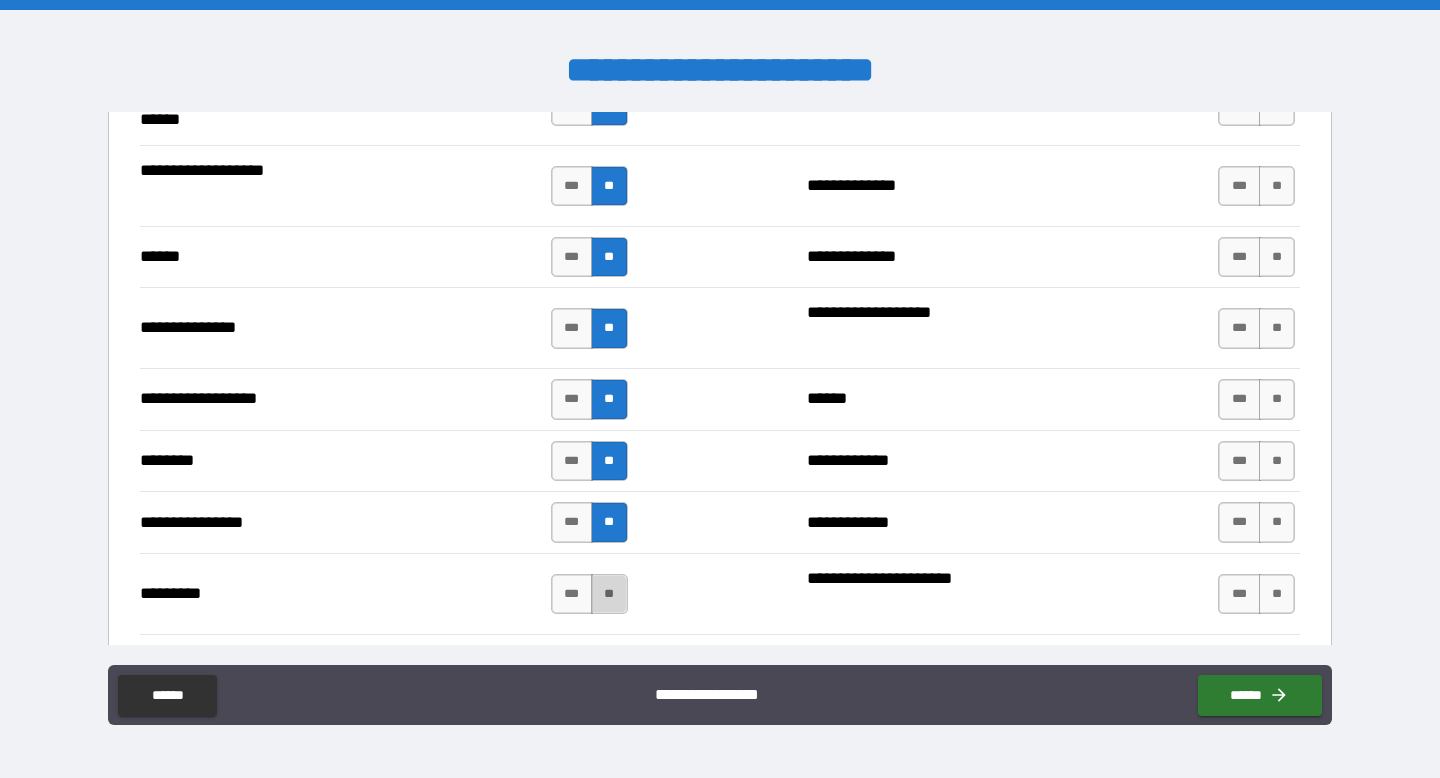 click on "**" at bounding box center [609, 594] 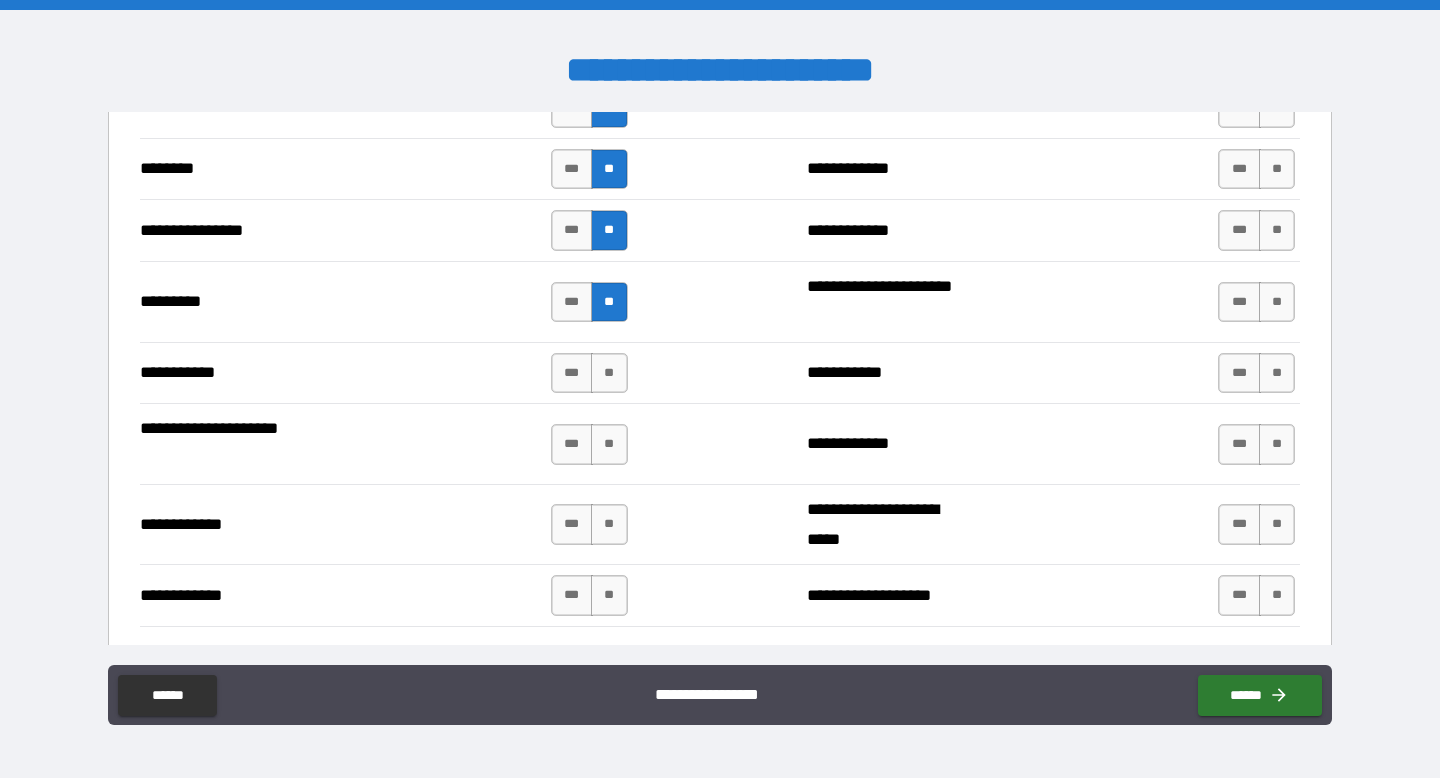 scroll, scrollTop: 3761, scrollLeft: 0, axis: vertical 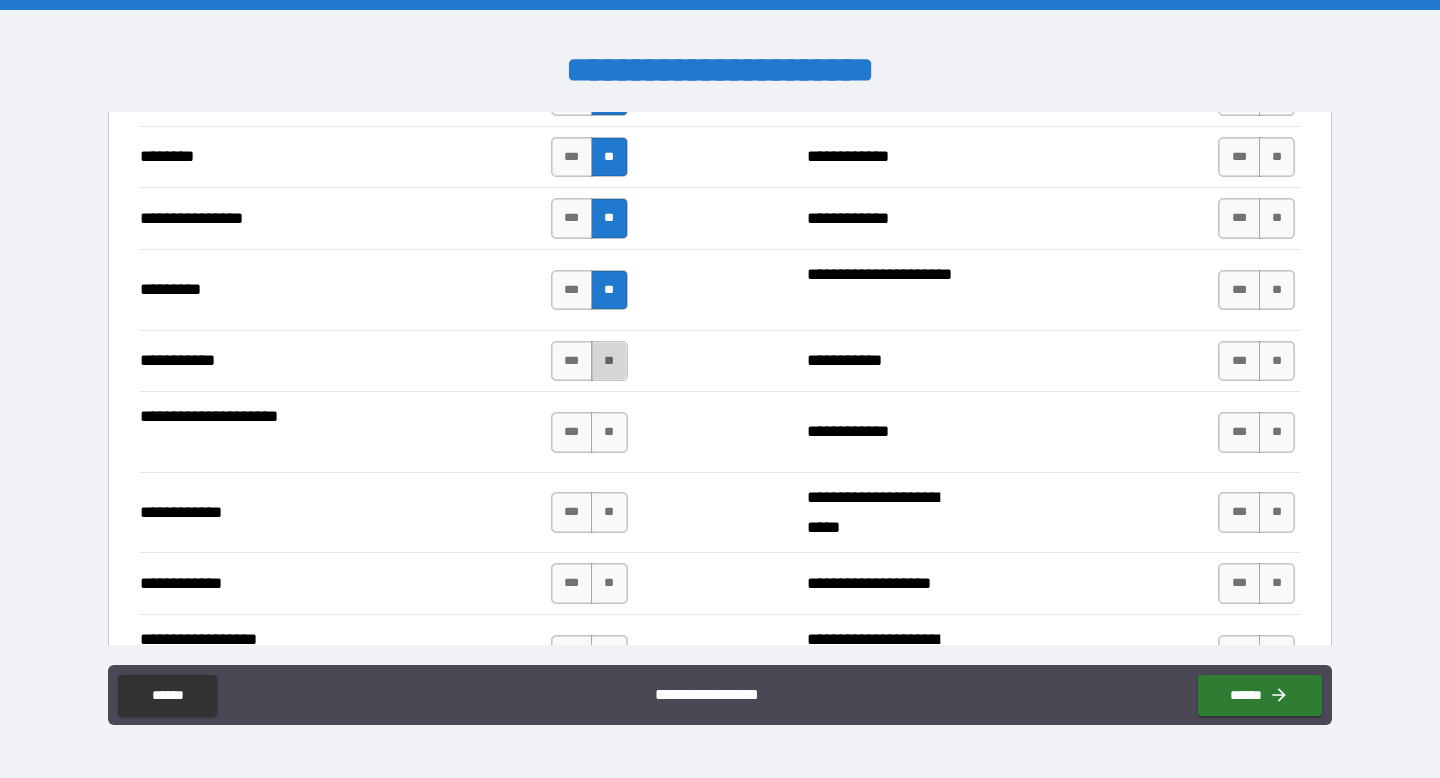 click on "**" at bounding box center [609, 361] 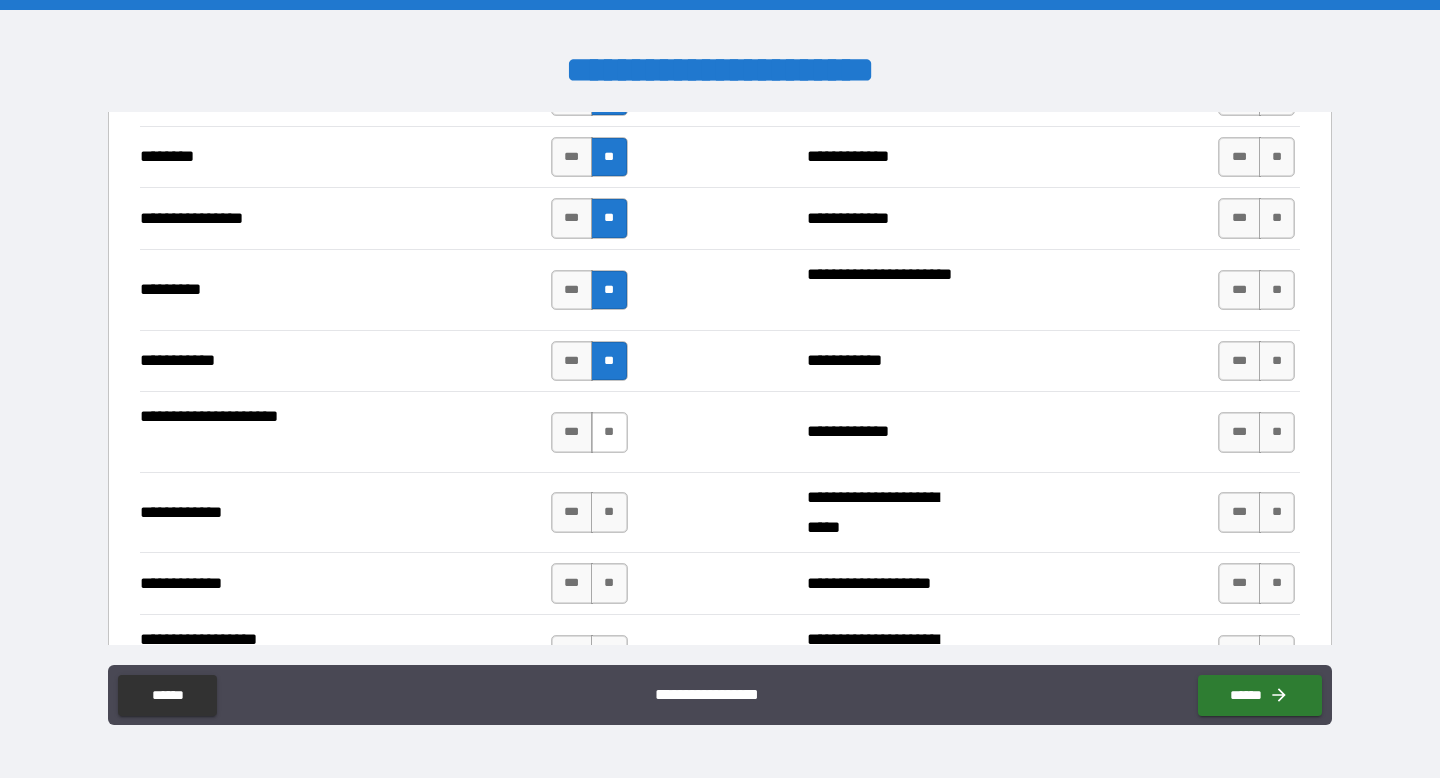 click on "**" at bounding box center (609, 432) 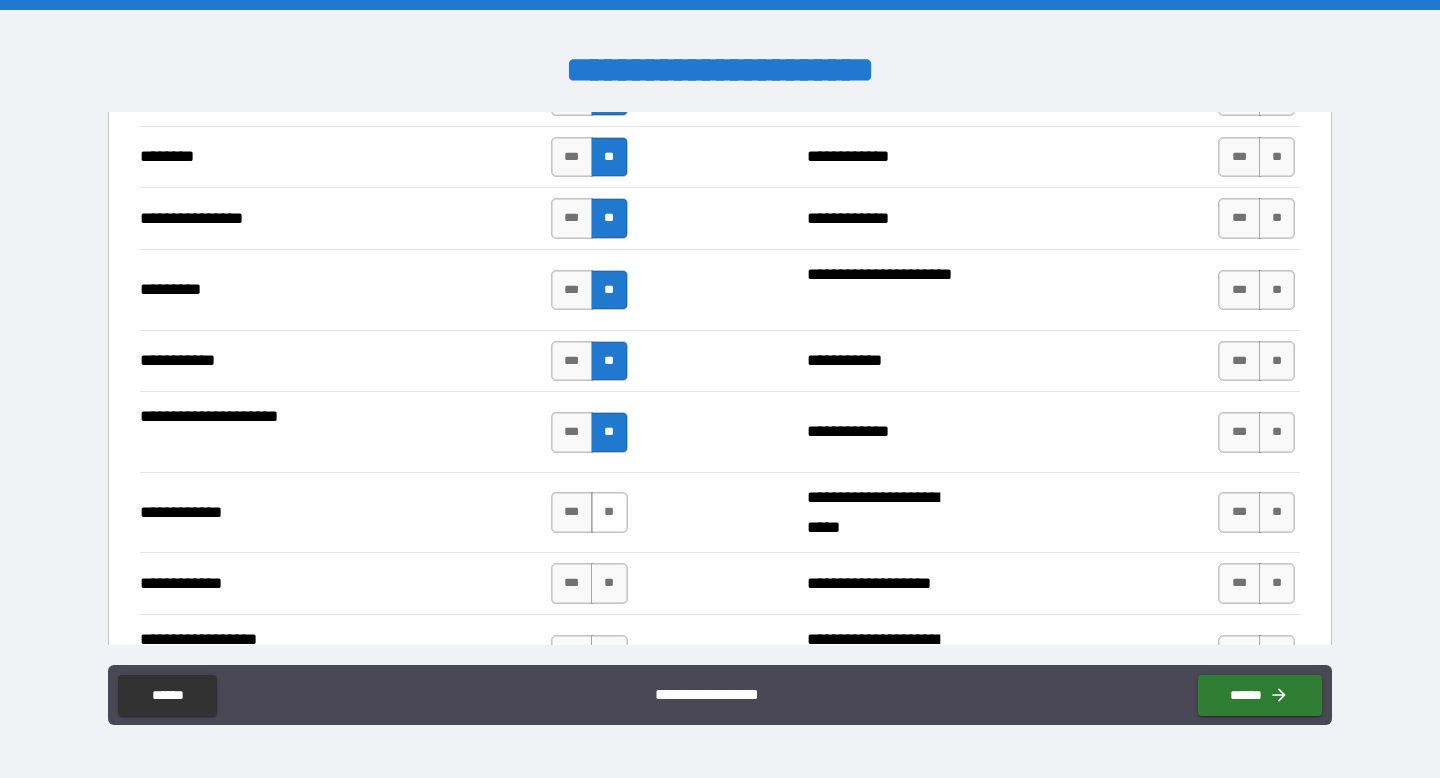 click on "**" at bounding box center (609, 512) 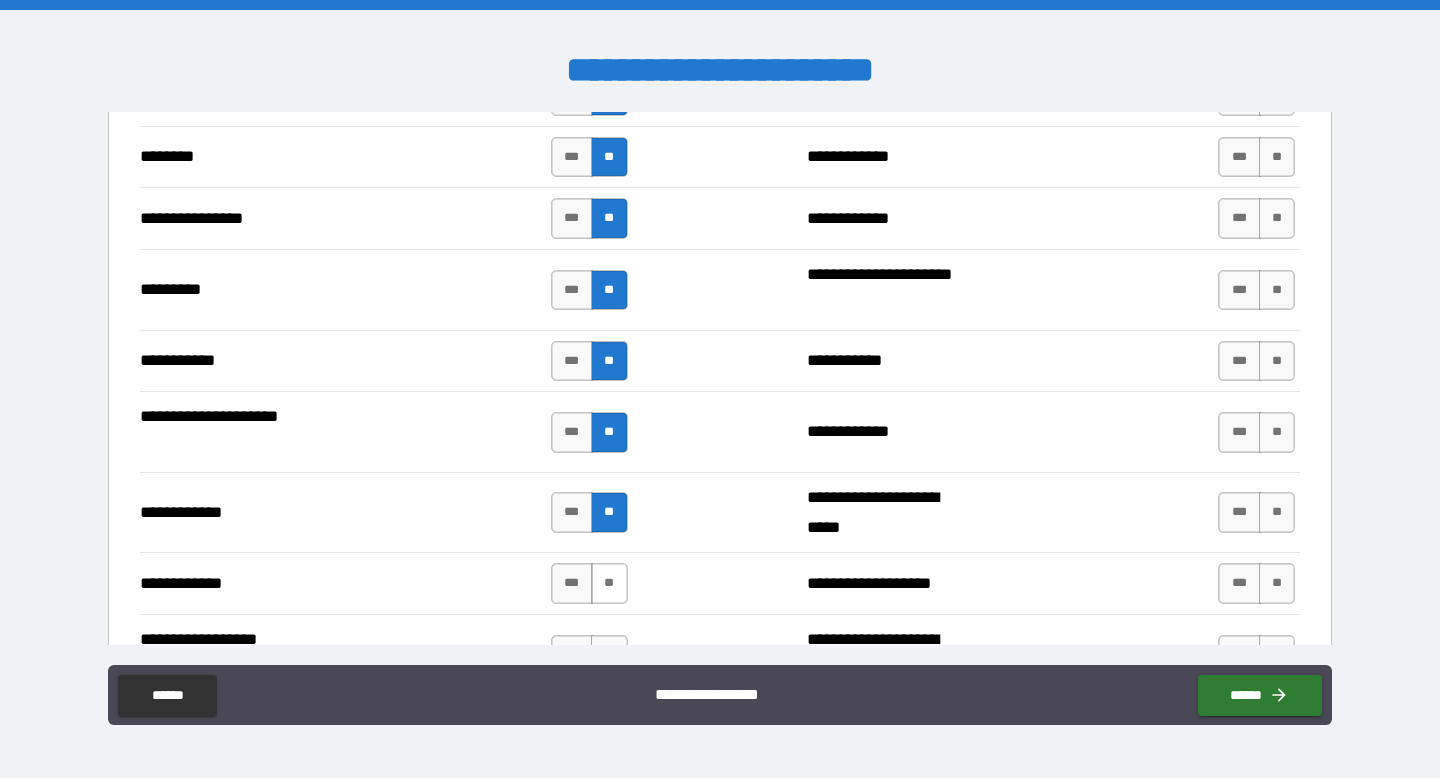 click on "**" at bounding box center (609, 583) 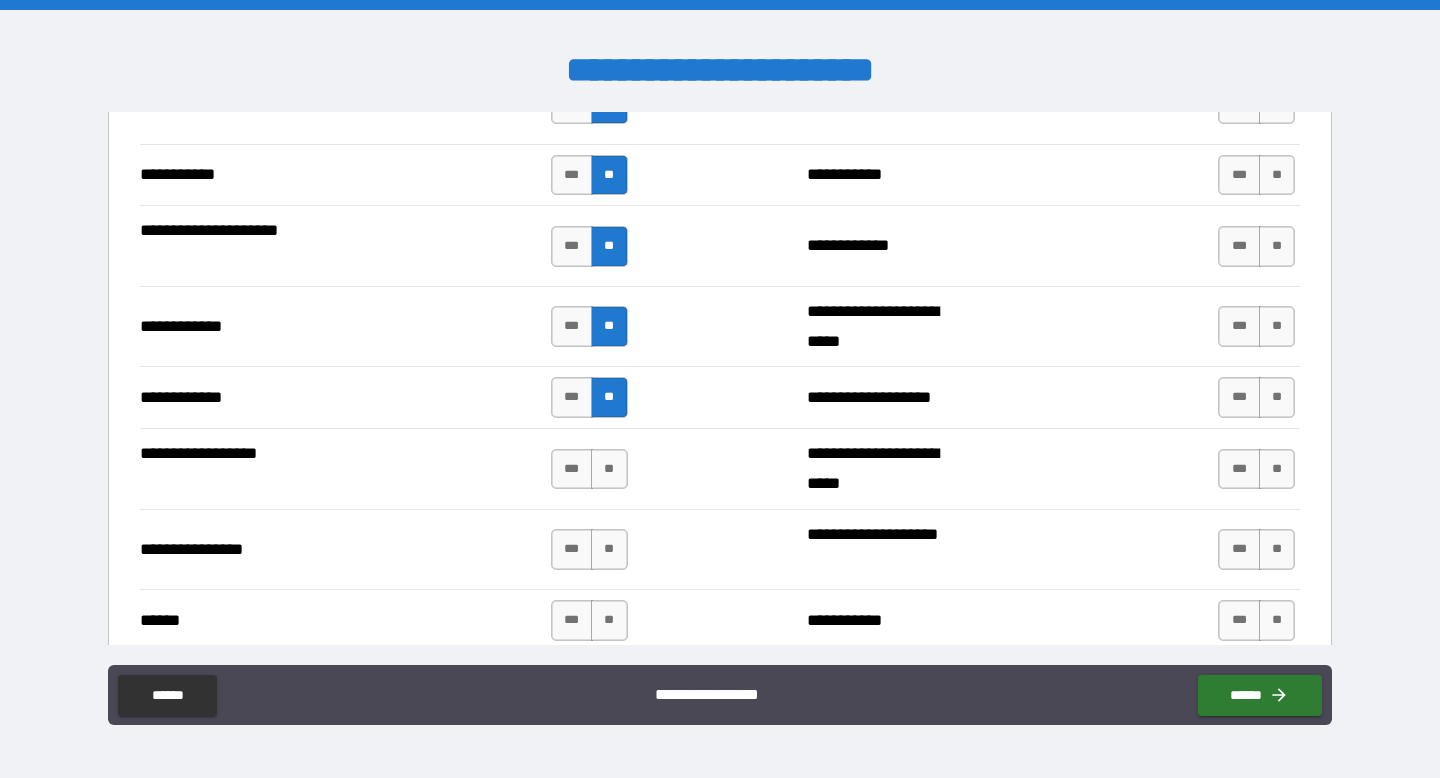 scroll, scrollTop: 3948, scrollLeft: 0, axis: vertical 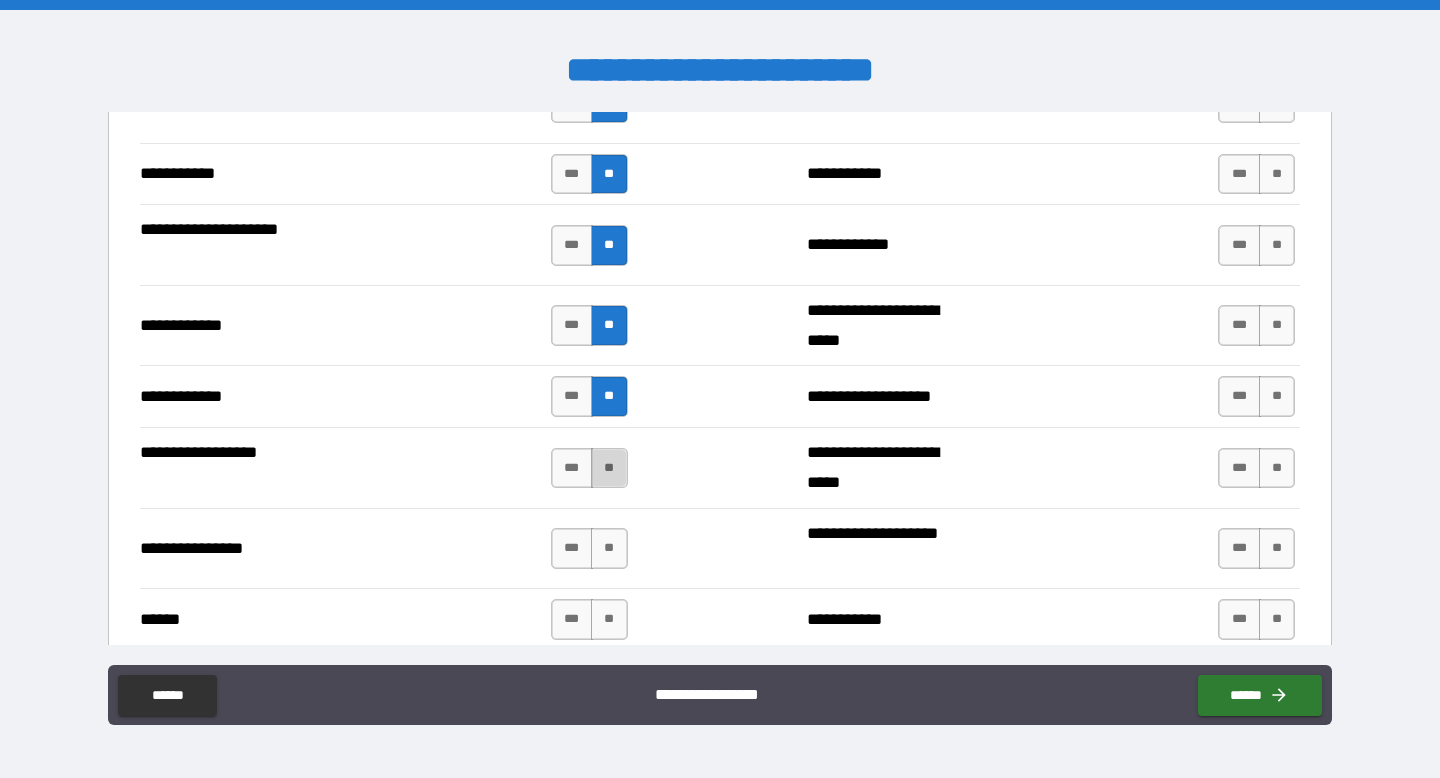 click on "**" at bounding box center (609, 468) 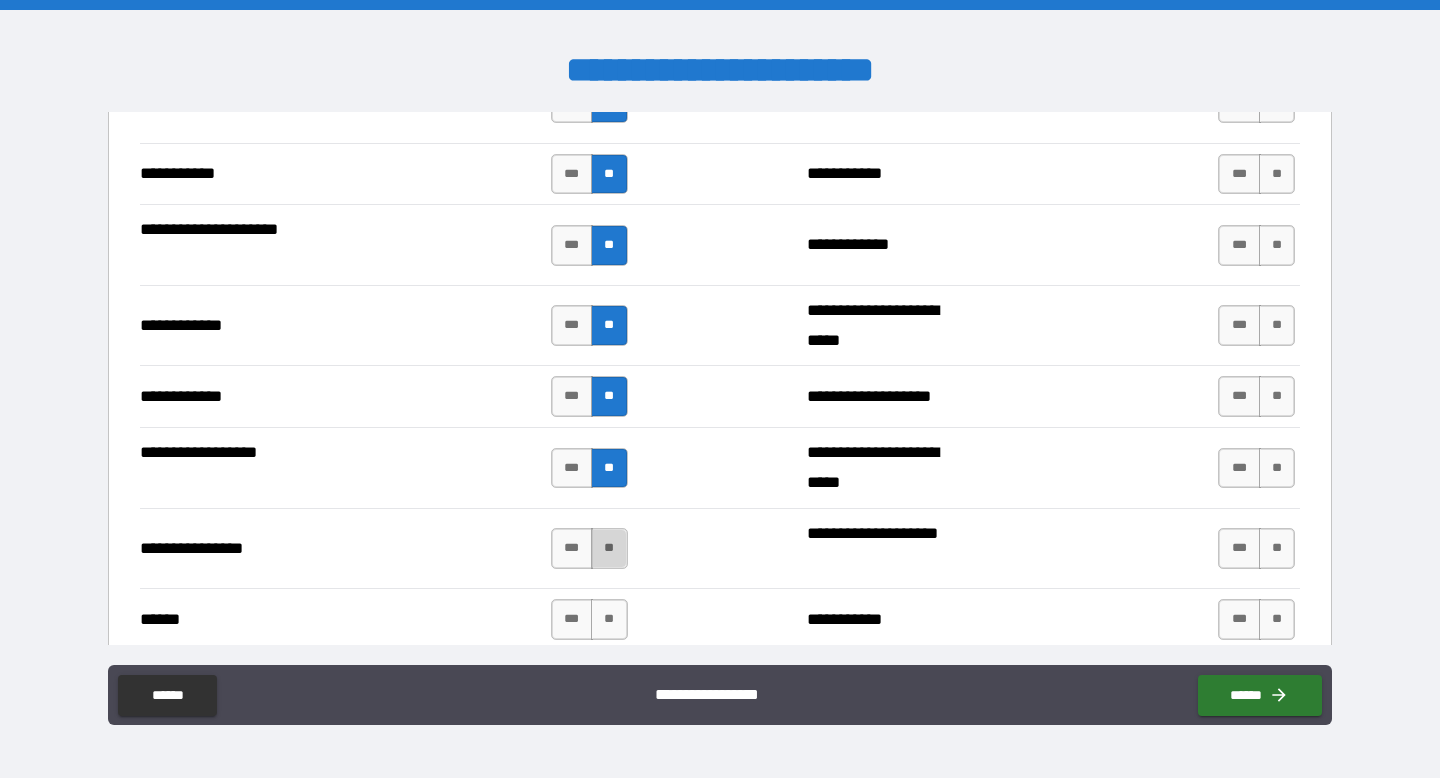 click on "**" at bounding box center [609, 548] 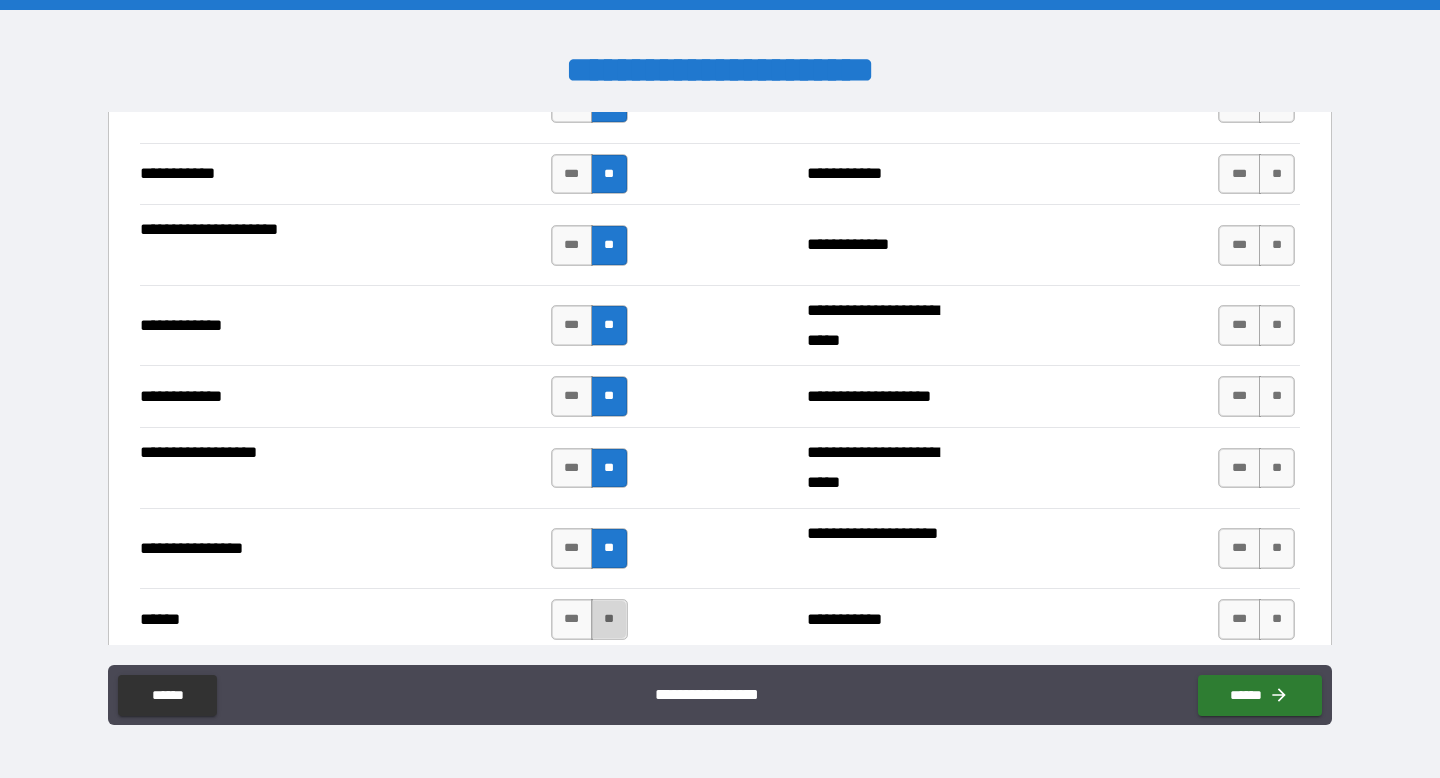 click on "**" at bounding box center [609, 619] 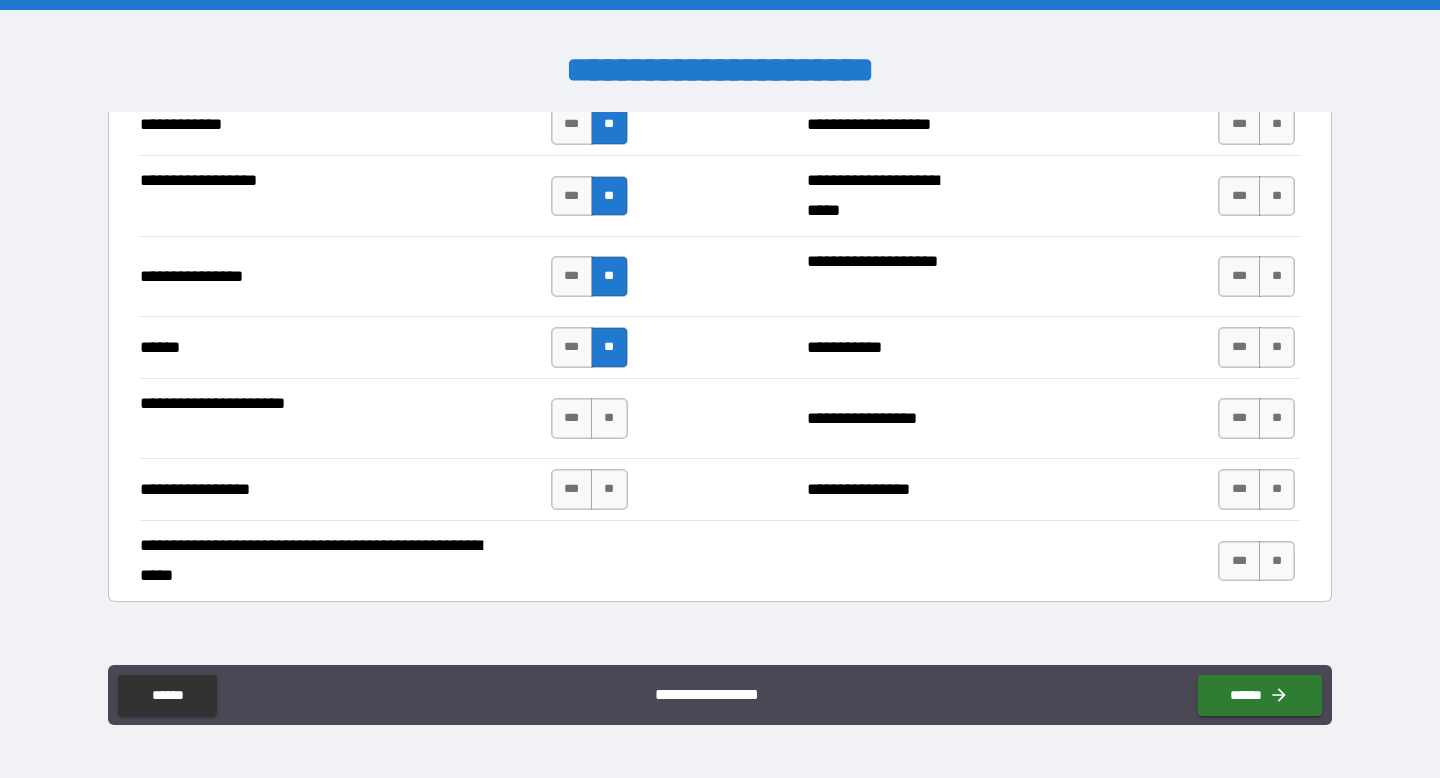 scroll, scrollTop: 4234, scrollLeft: 0, axis: vertical 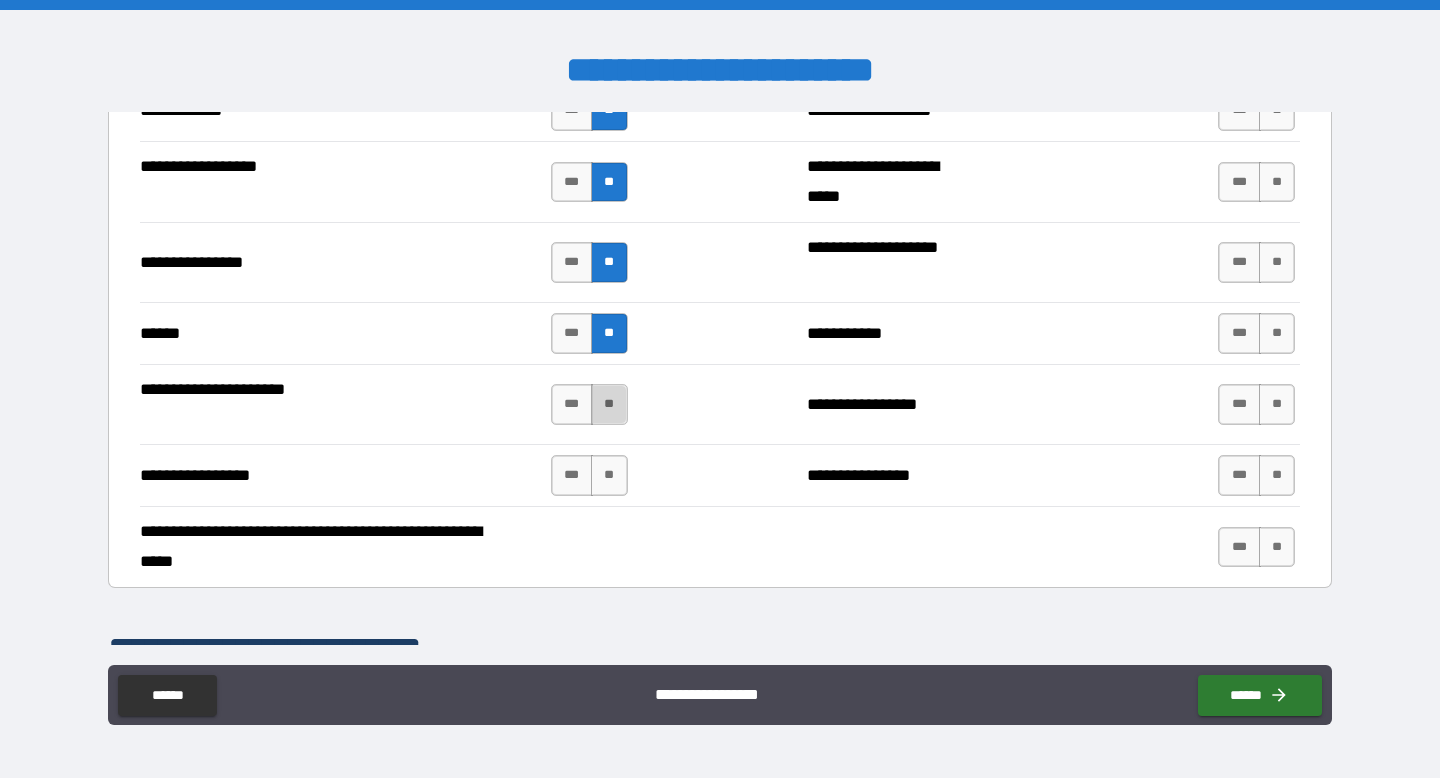 click on "**" at bounding box center [609, 404] 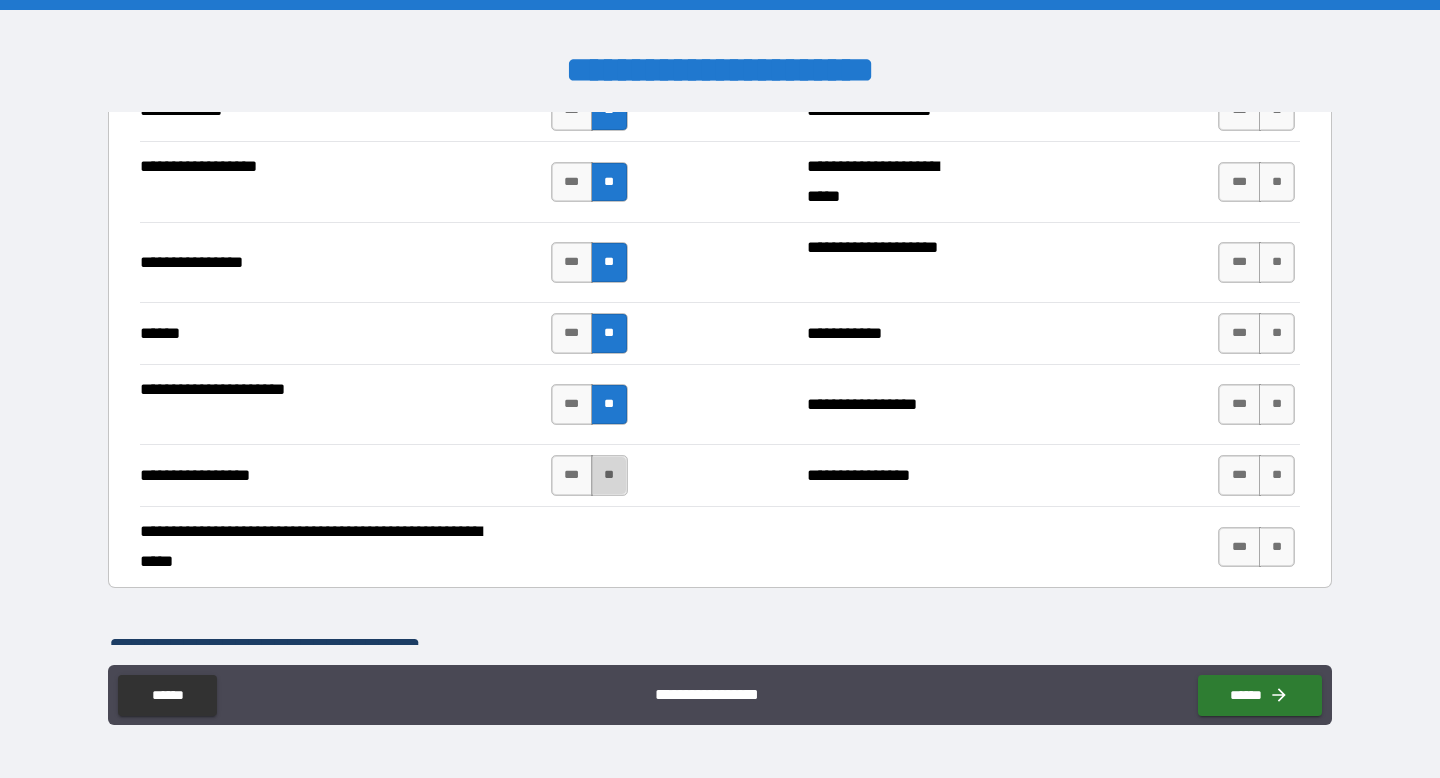 click on "**" at bounding box center [609, 475] 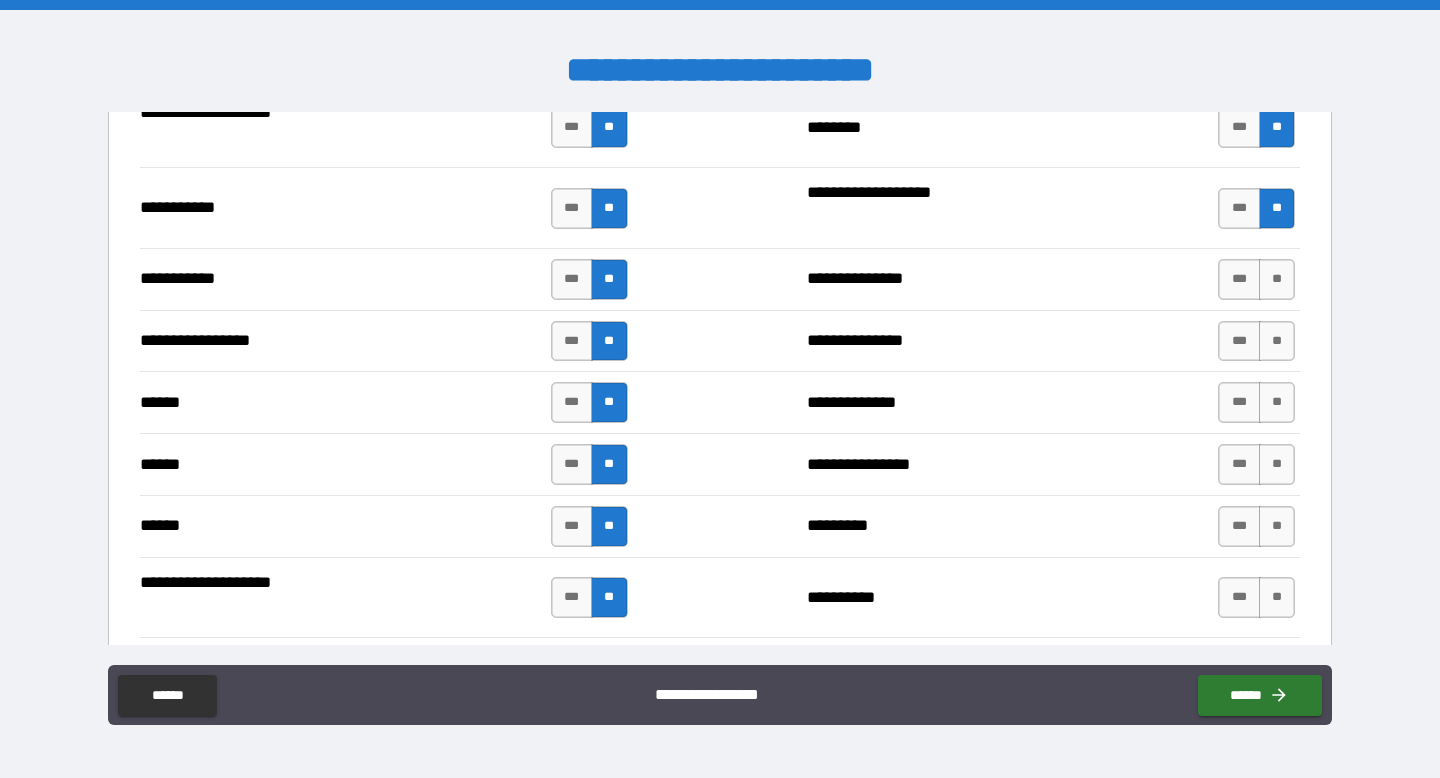 scroll, scrollTop: 2140, scrollLeft: 0, axis: vertical 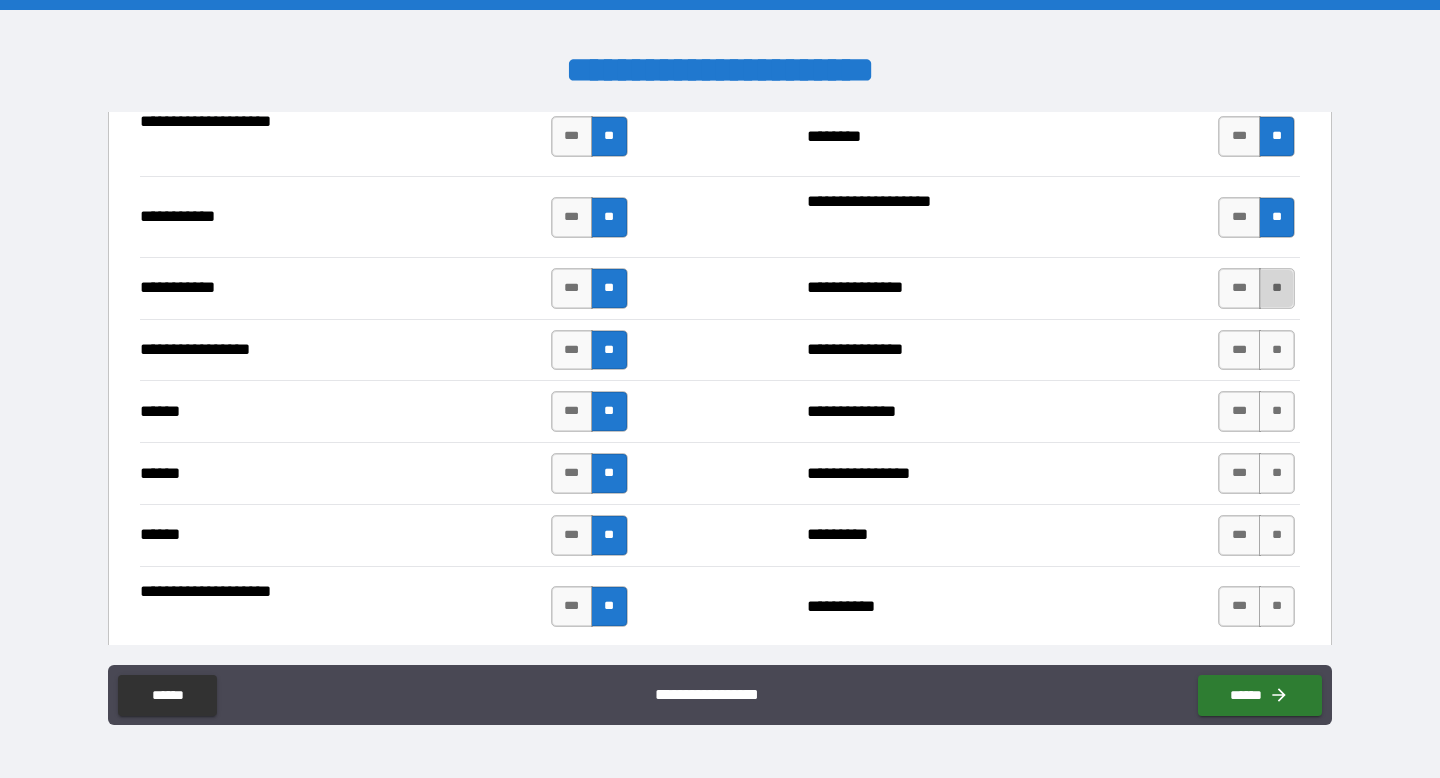 click on "**" at bounding box center (1277, 288) 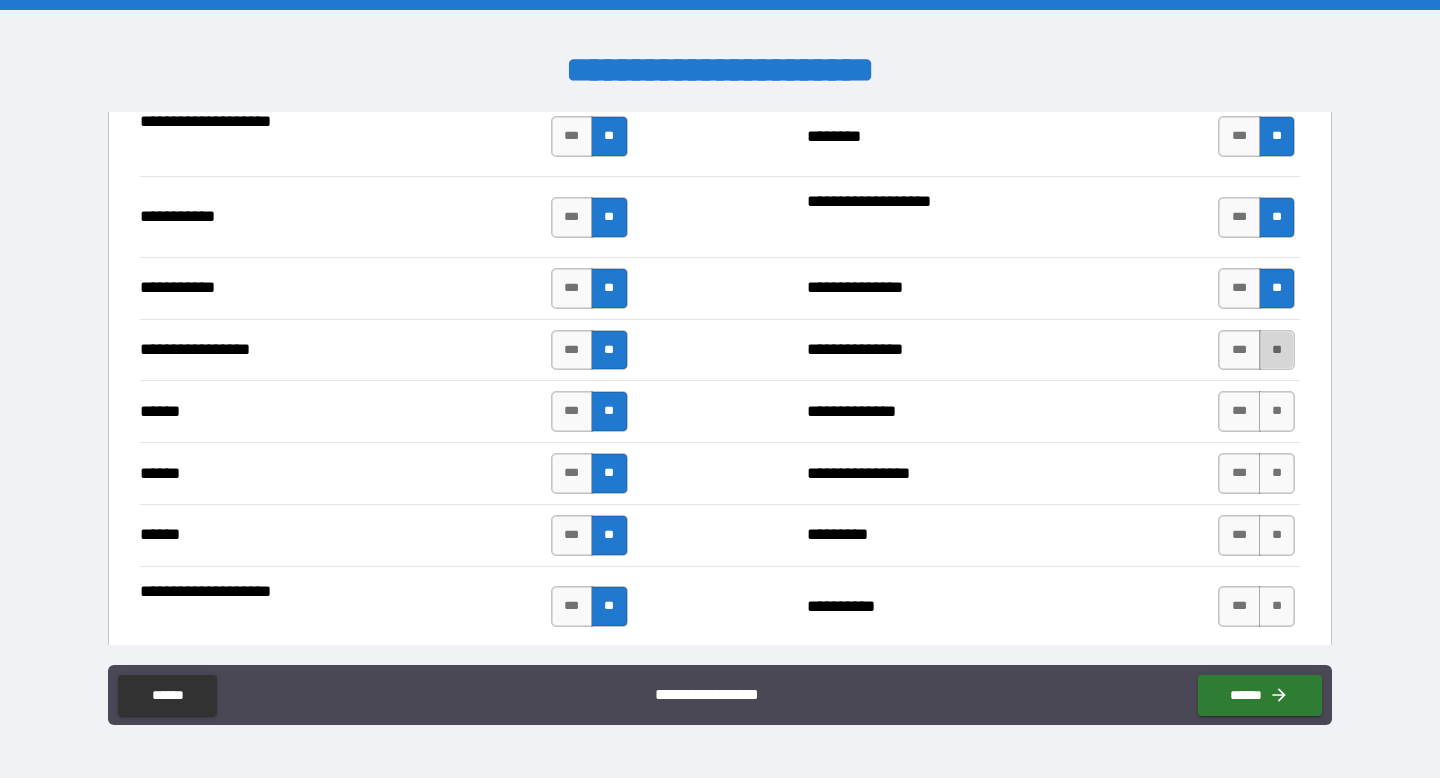 click on "**" at bounding box center (1277, 350) 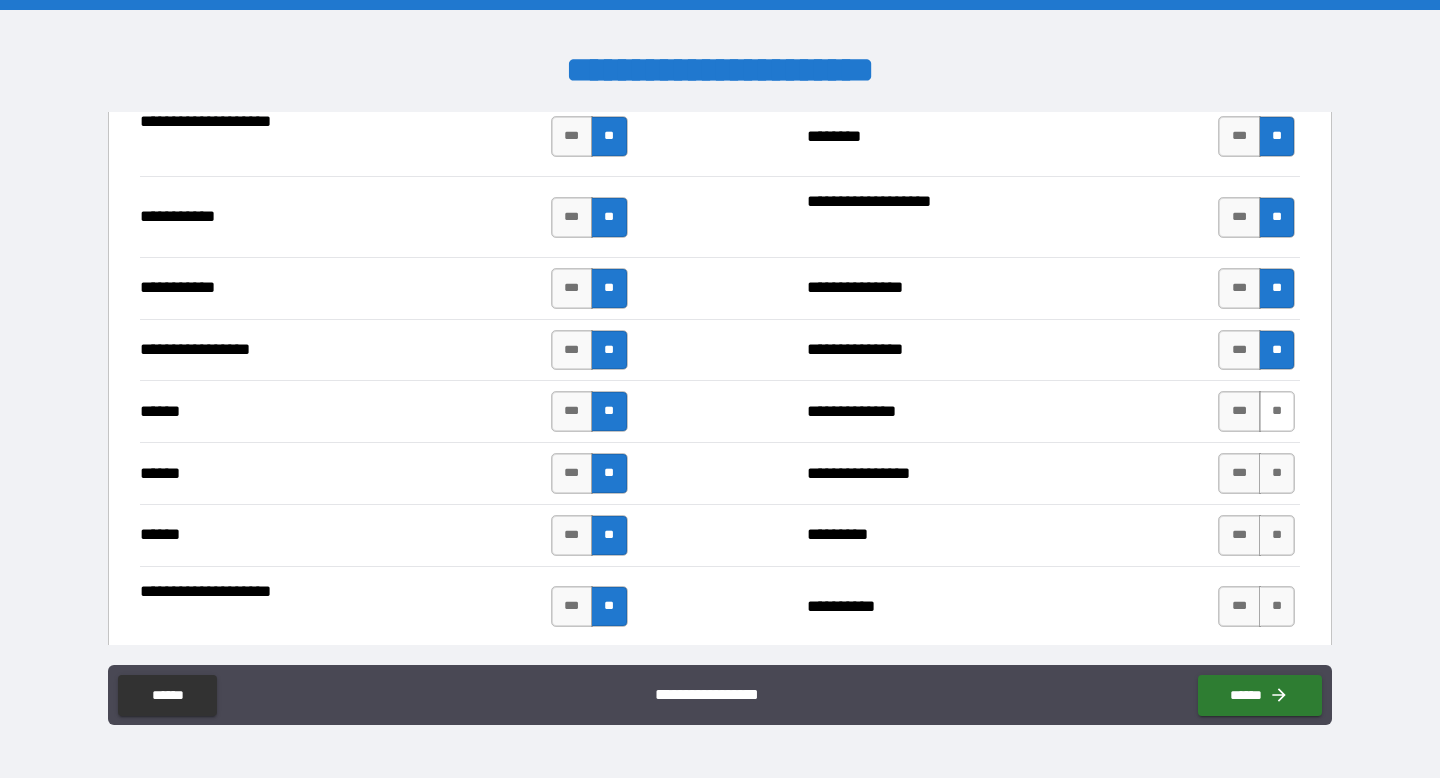 click on "**" at bounding box center (1277, 411) 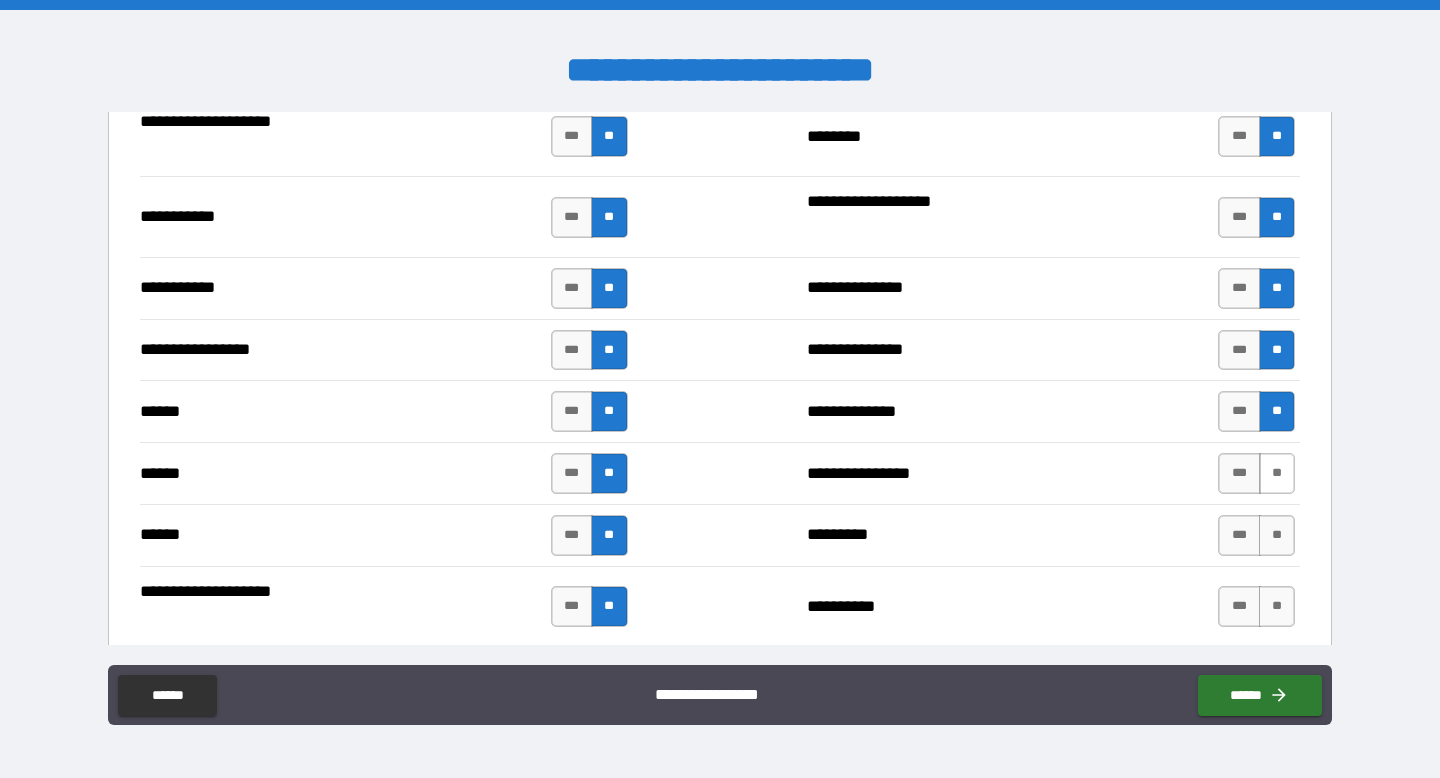 click on "**" at bounding box center (1277, 473) 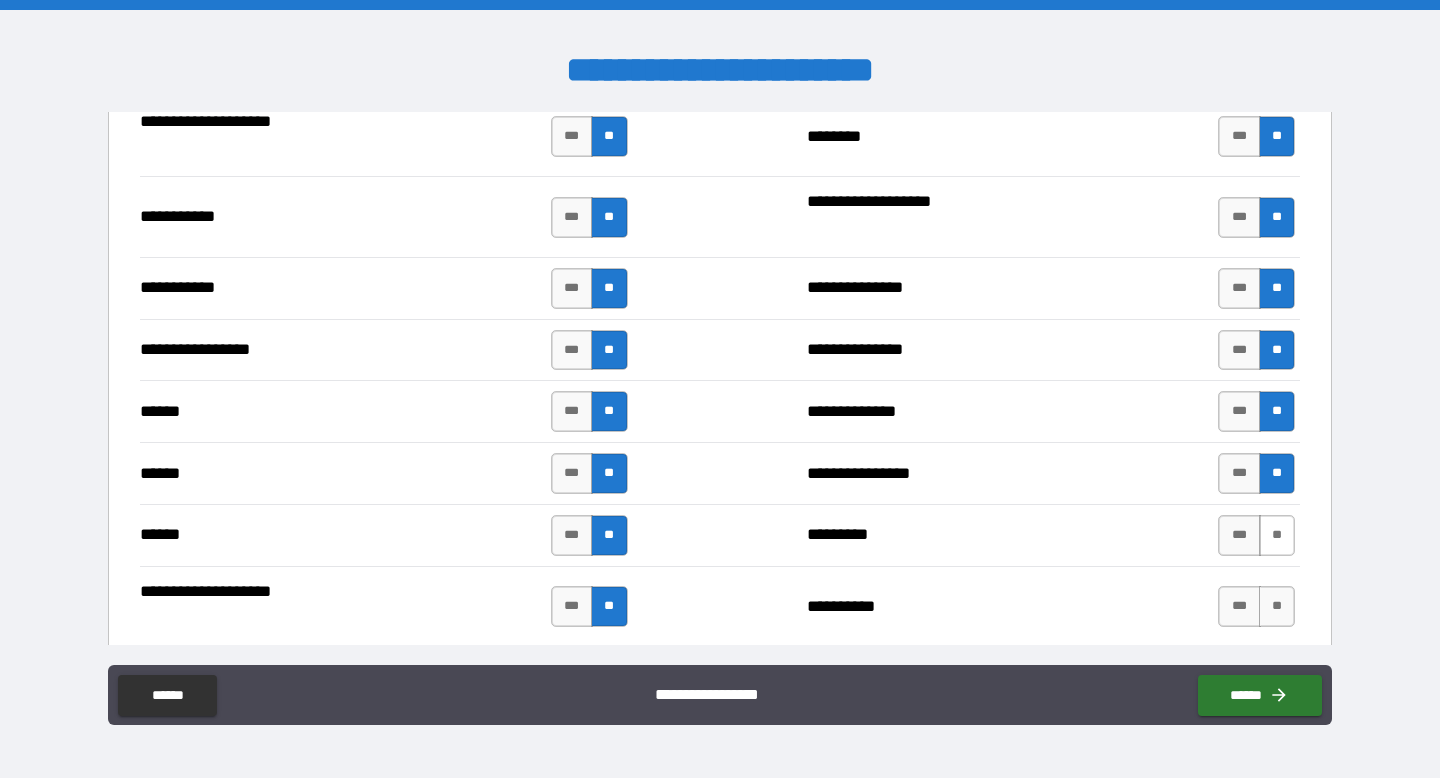click on "**" at bounding box center (1277, 535) 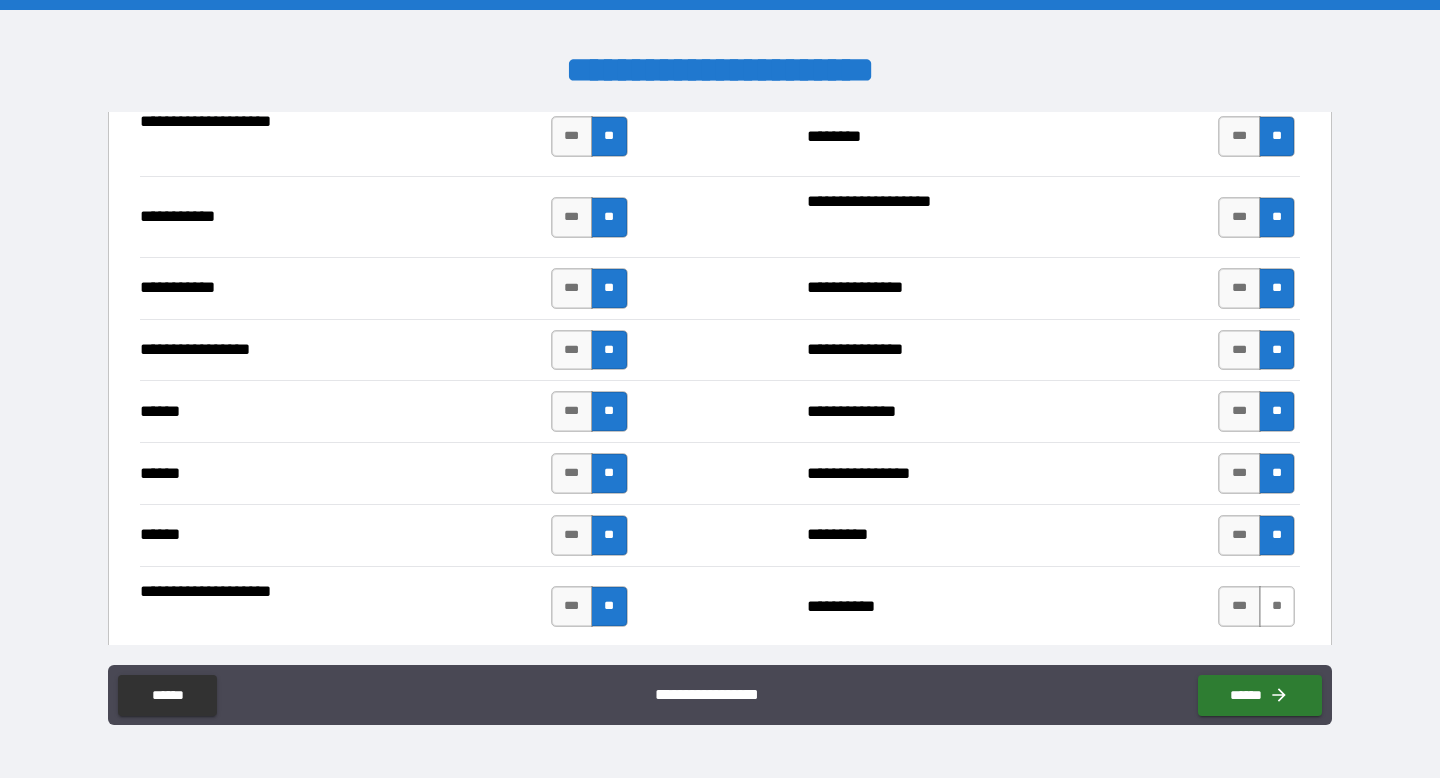 click on "**" at bounding box center (1277, 606) 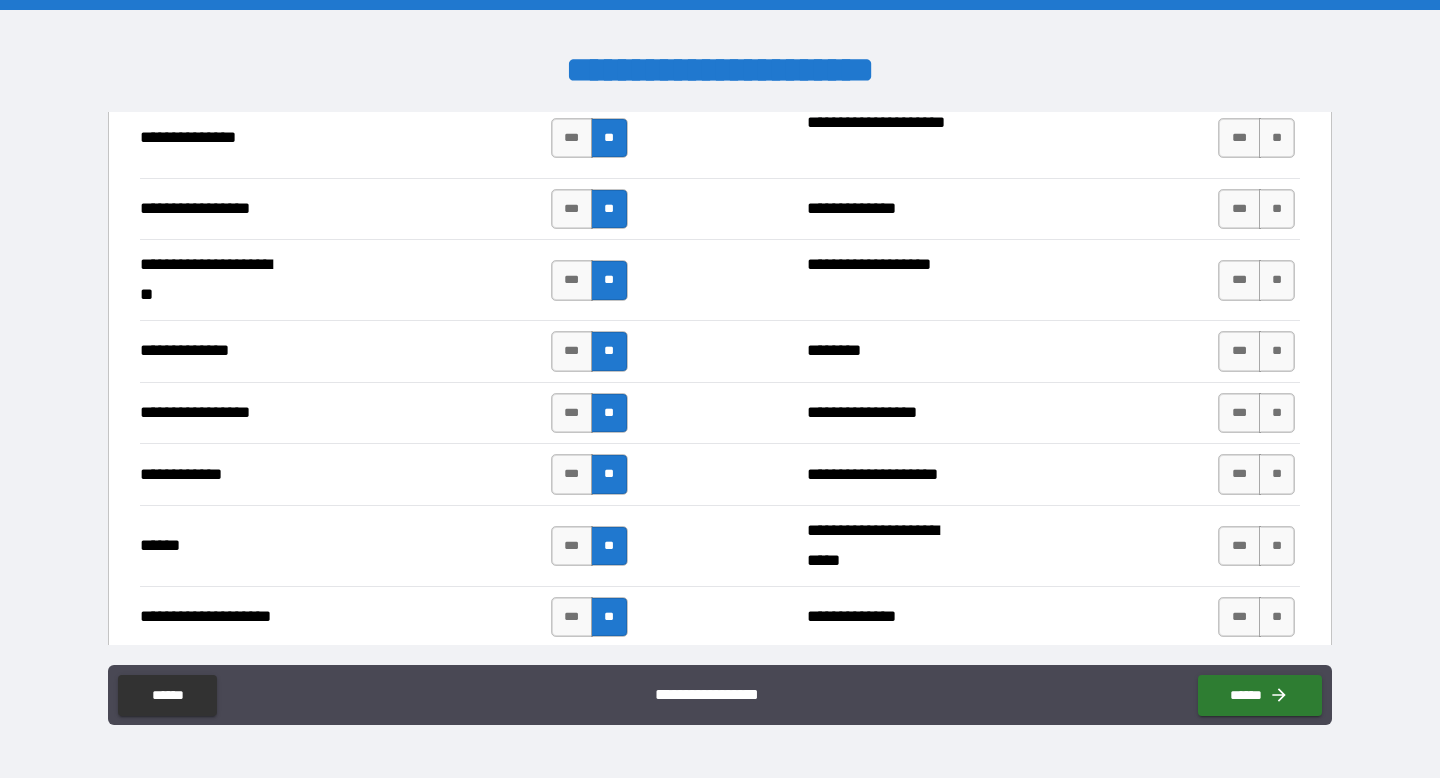 scroll, scrollTop: 2683, scrollLeft: 0, axis: vertical 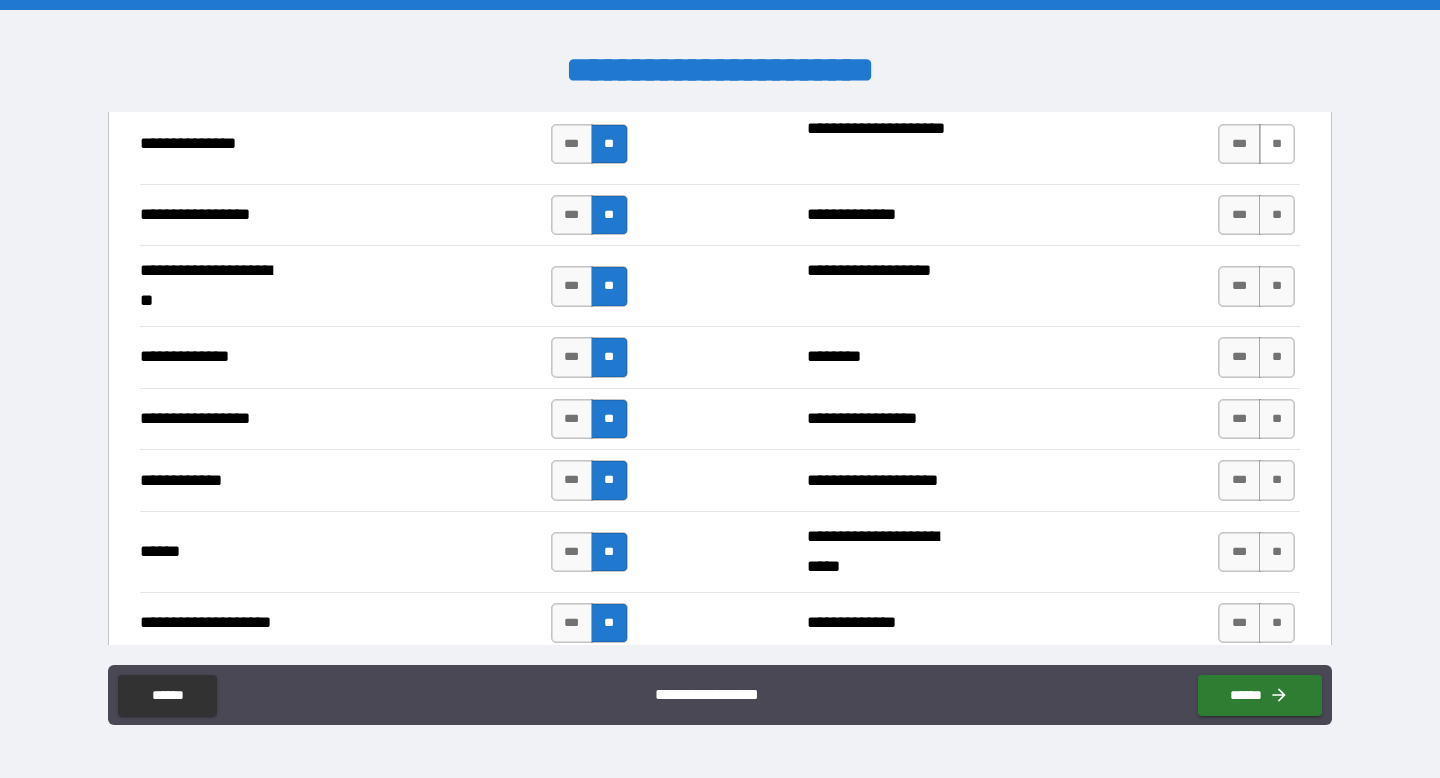 click on "**" at bounding box center [1277, 144] 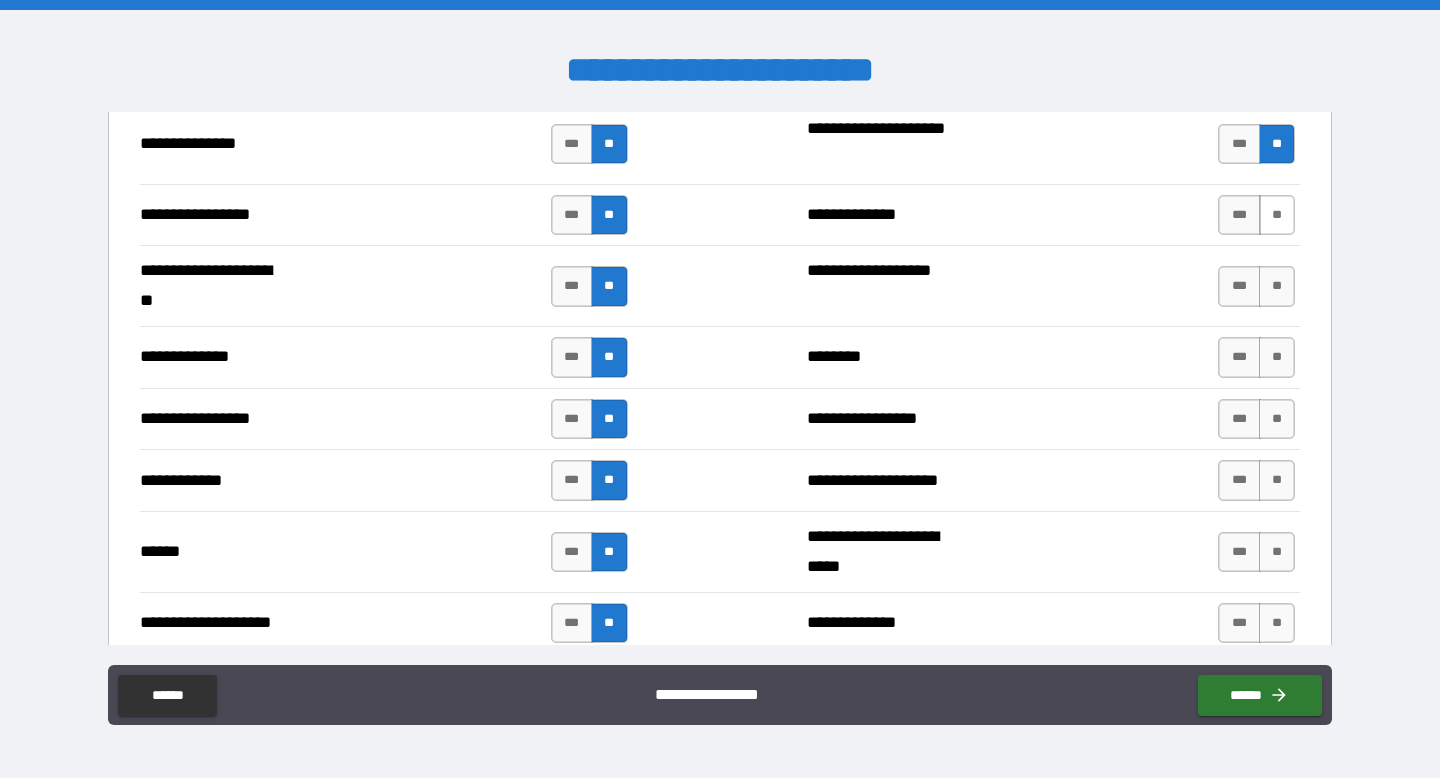 click on "**" at bounding box center [1277, 215] 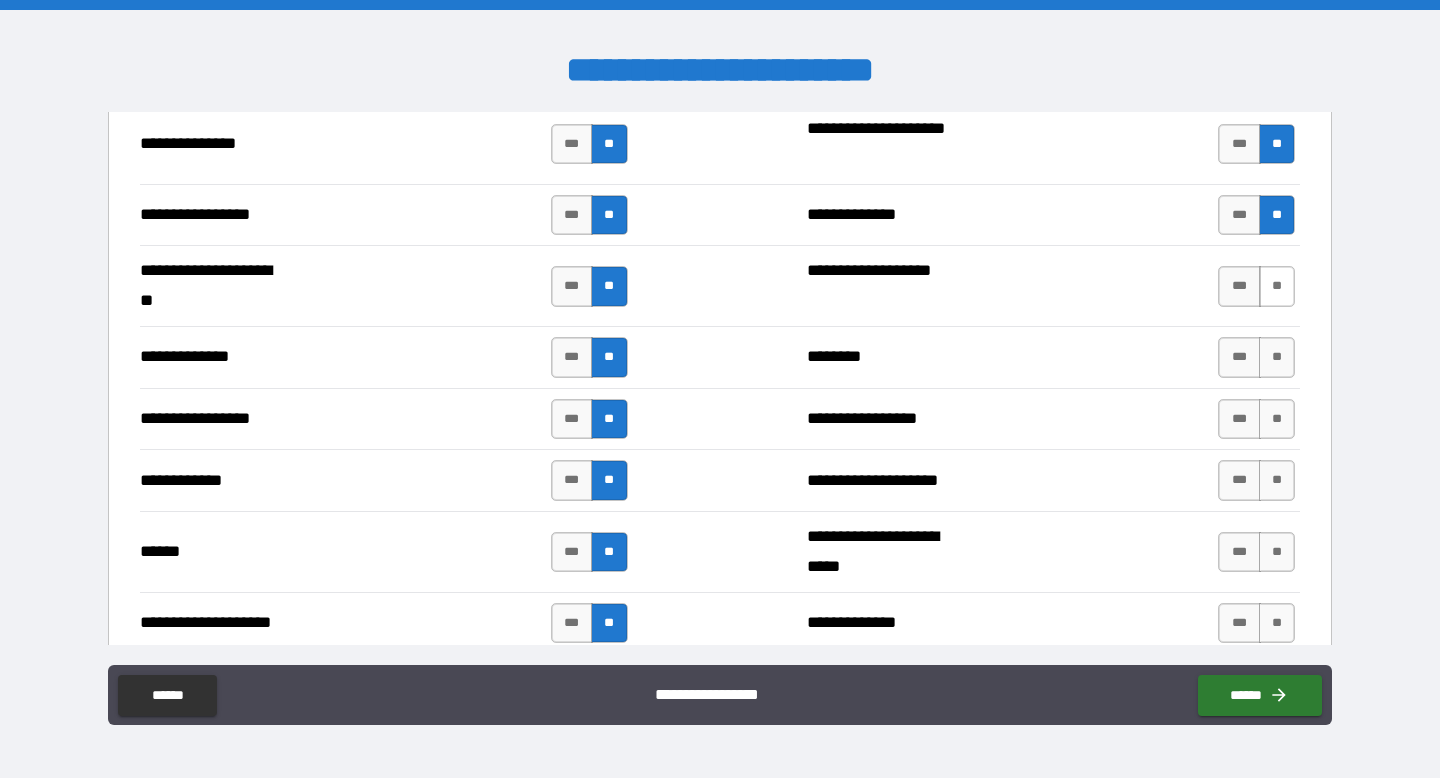 click on "**" at bounding box center (1277, 286) 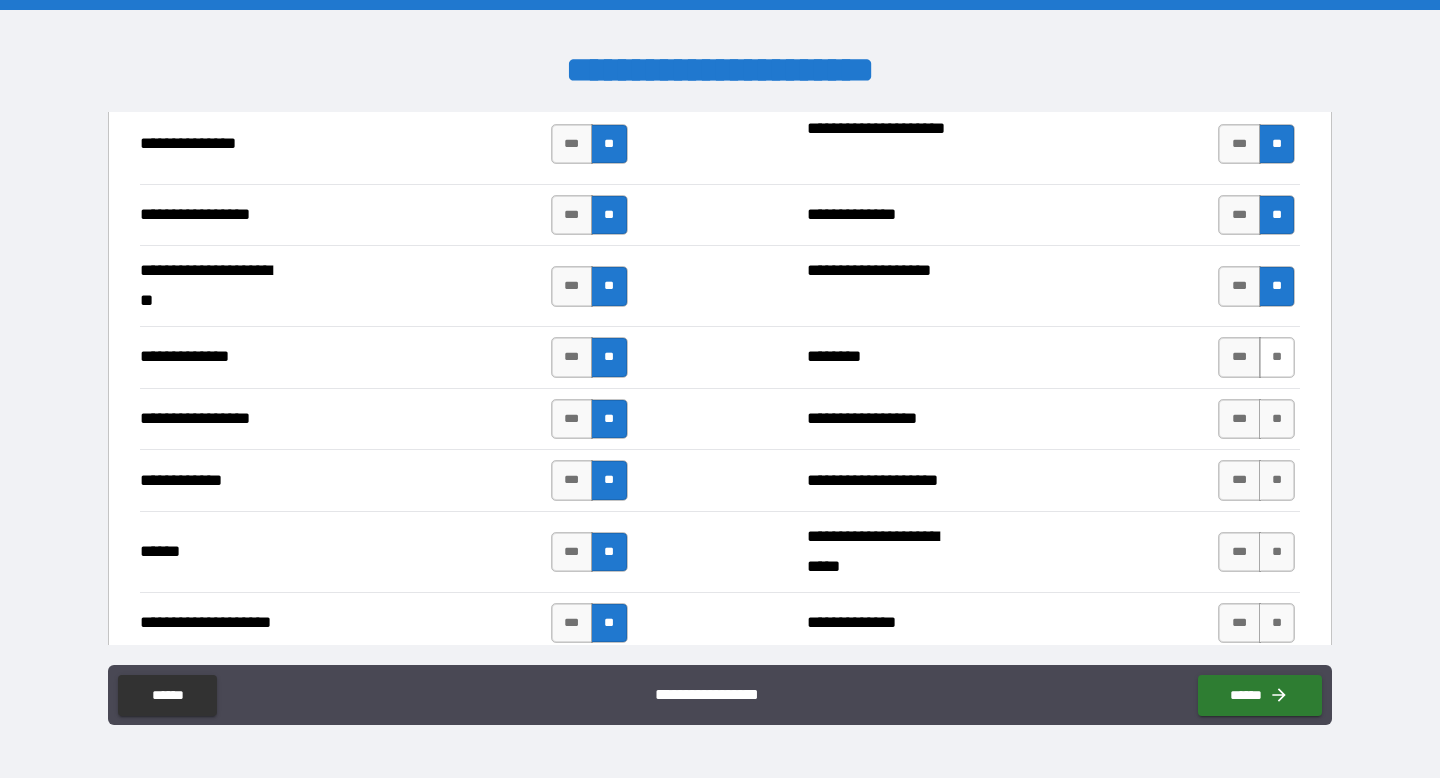 click on "**" at bounding box center (1277, 357) 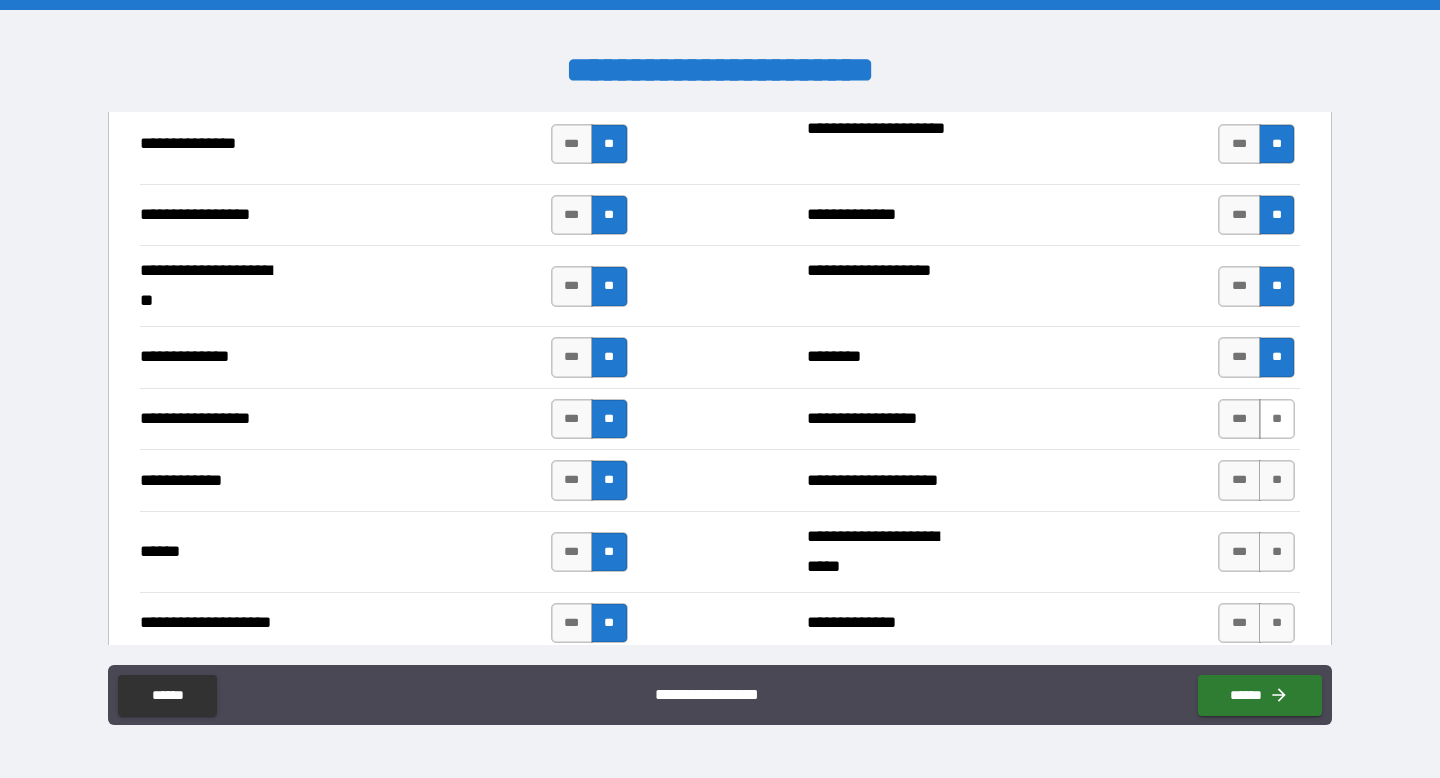click on "**" at bounding box center [1277, 419] 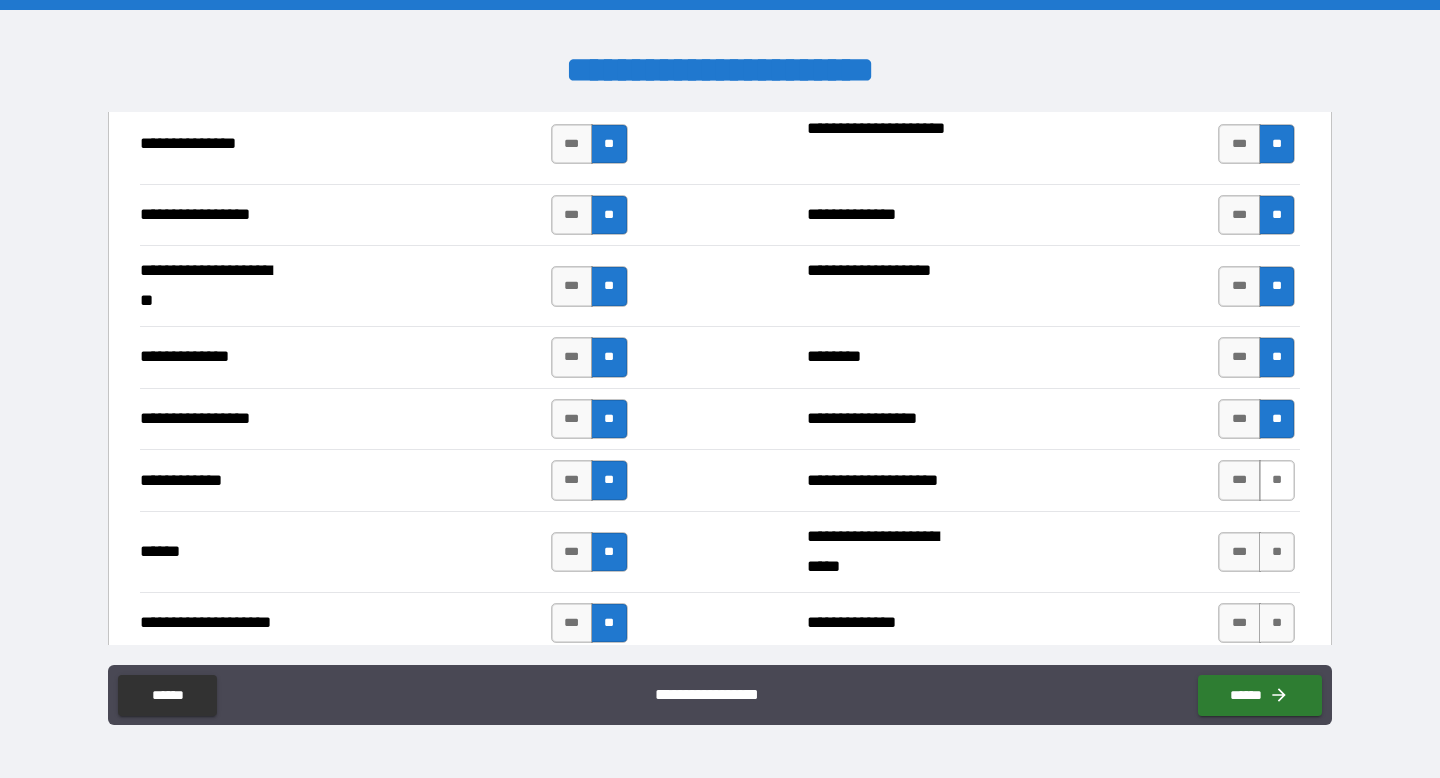 click on "**" at bounding box center (1277, 480) 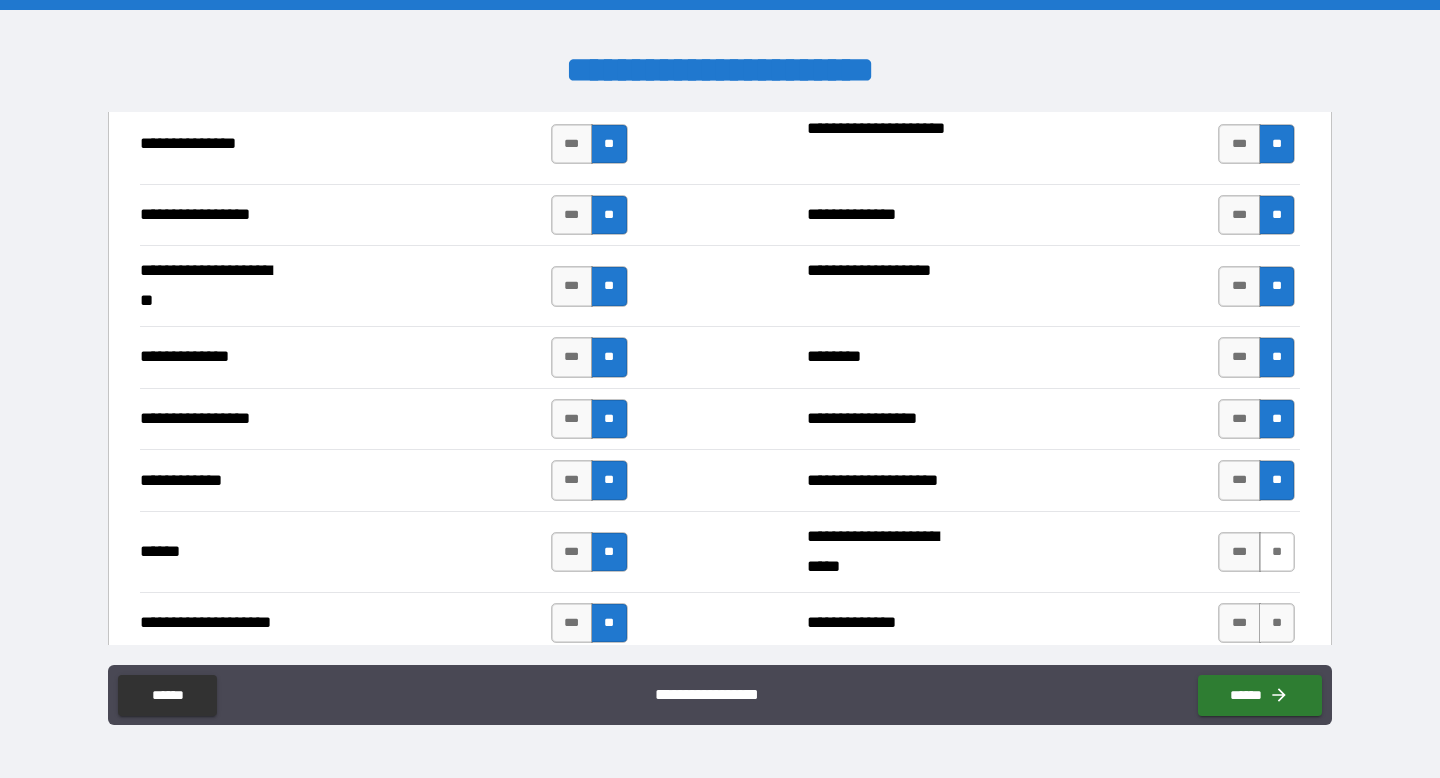click on "**" at bounding box center [1277, 552] 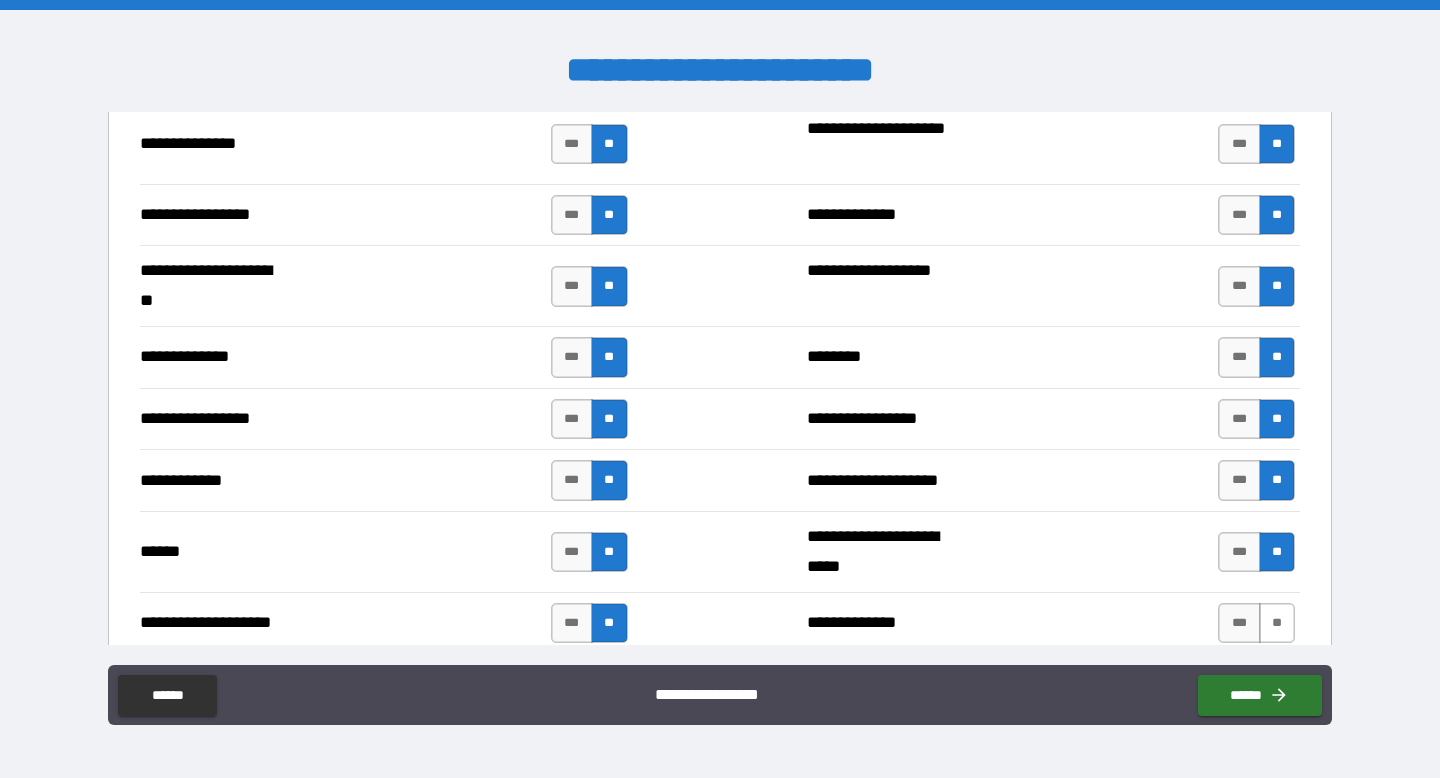 click on "**" at bounding box center [1277, 623] 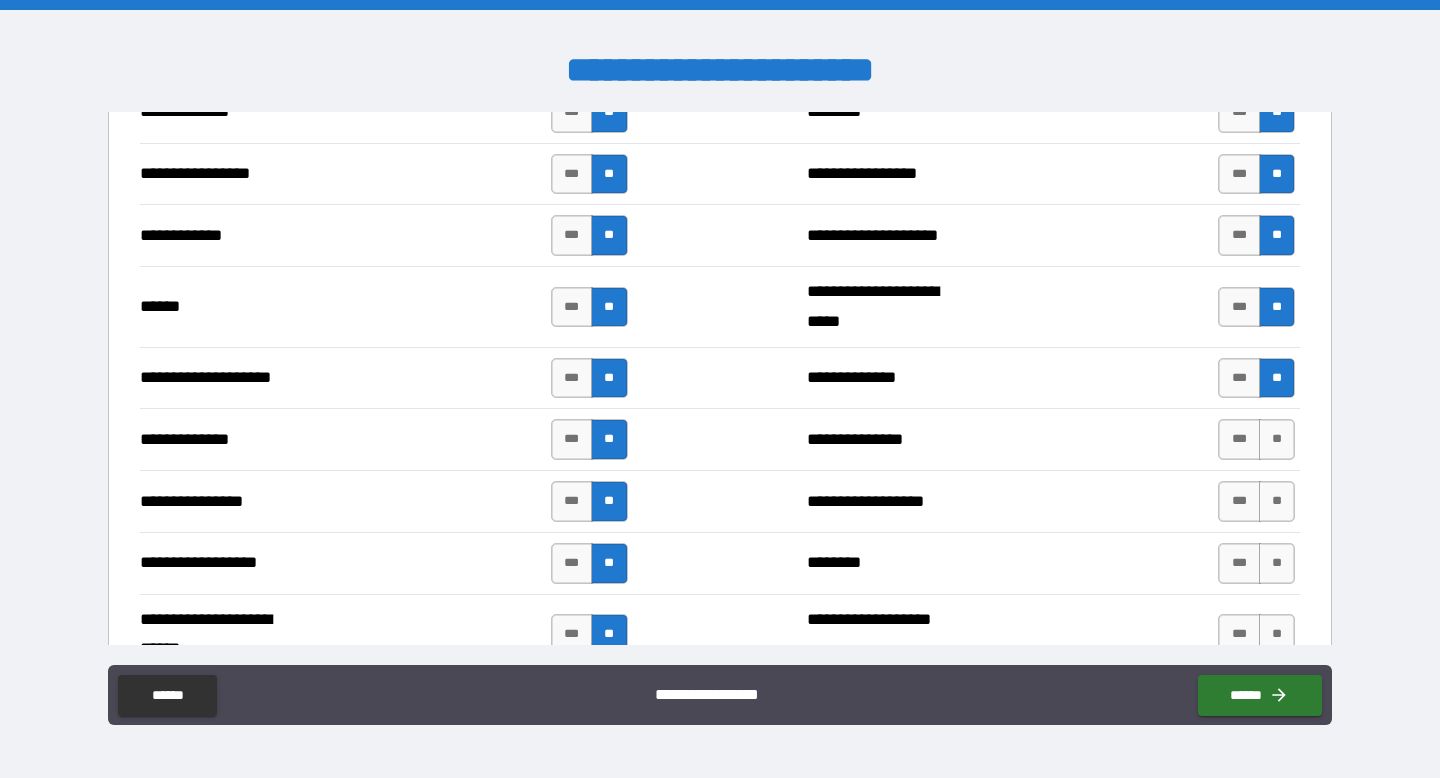 scroll, scrollTop: 3002, scrollLeft: 0, axis: vertical 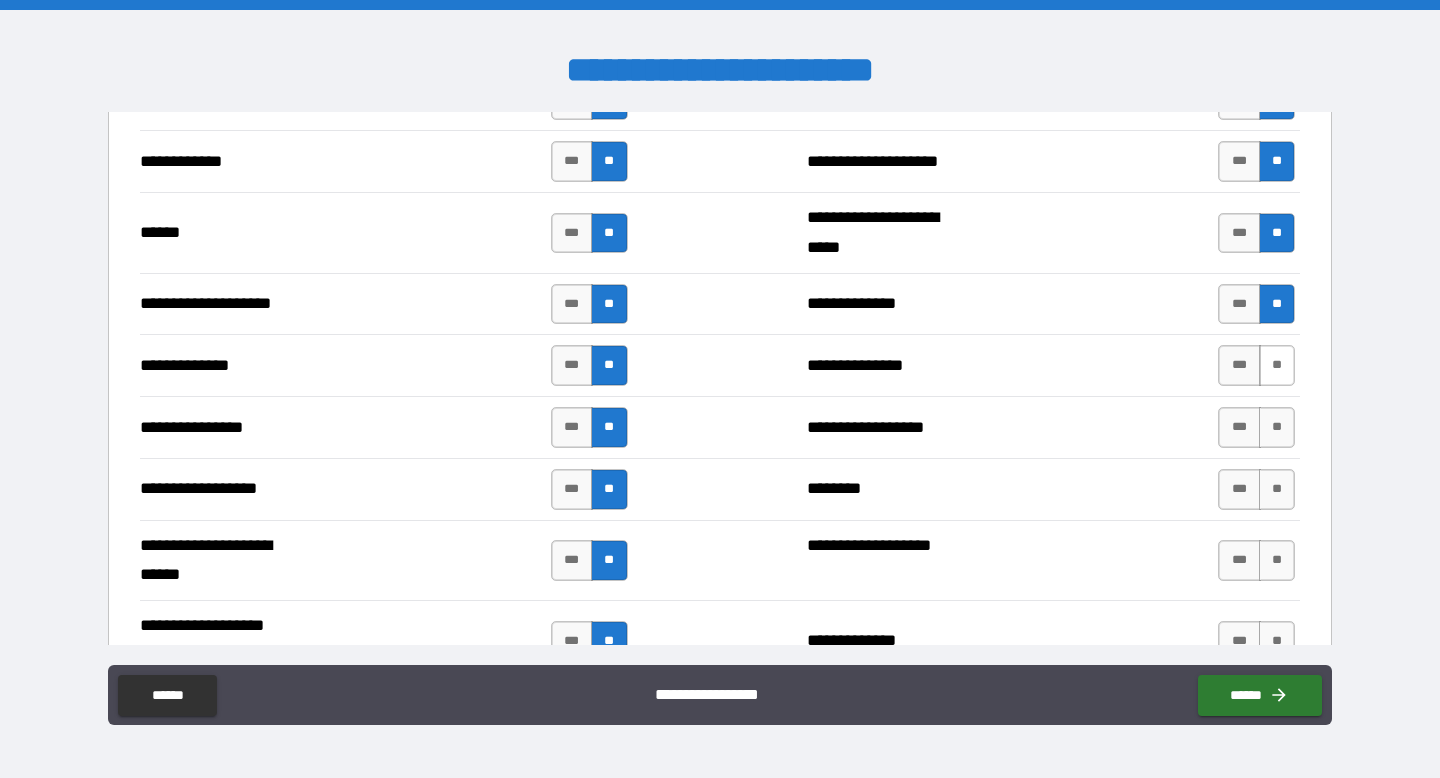 click on "**" at bounding box center [1277, 365] 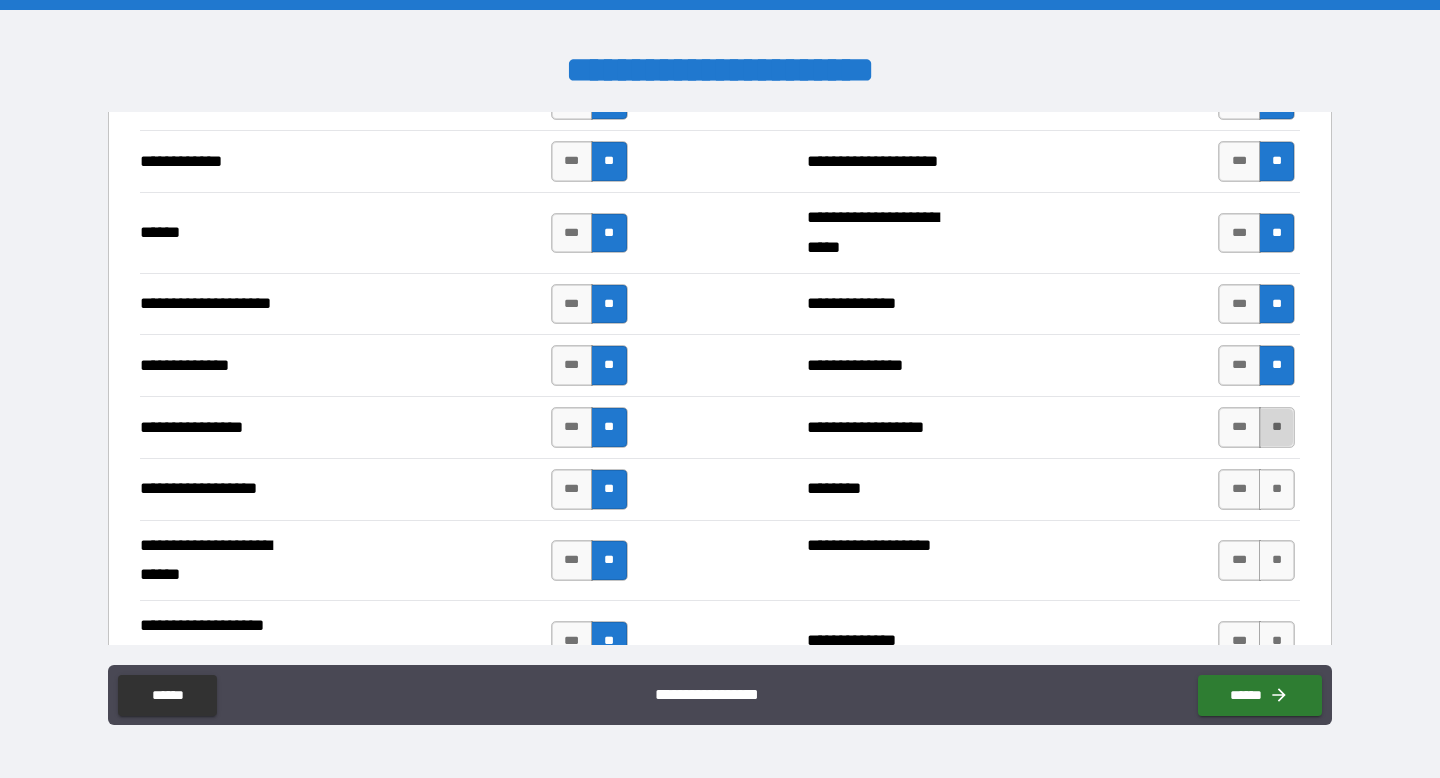 click on "**" at bounding box center (1277, 427) 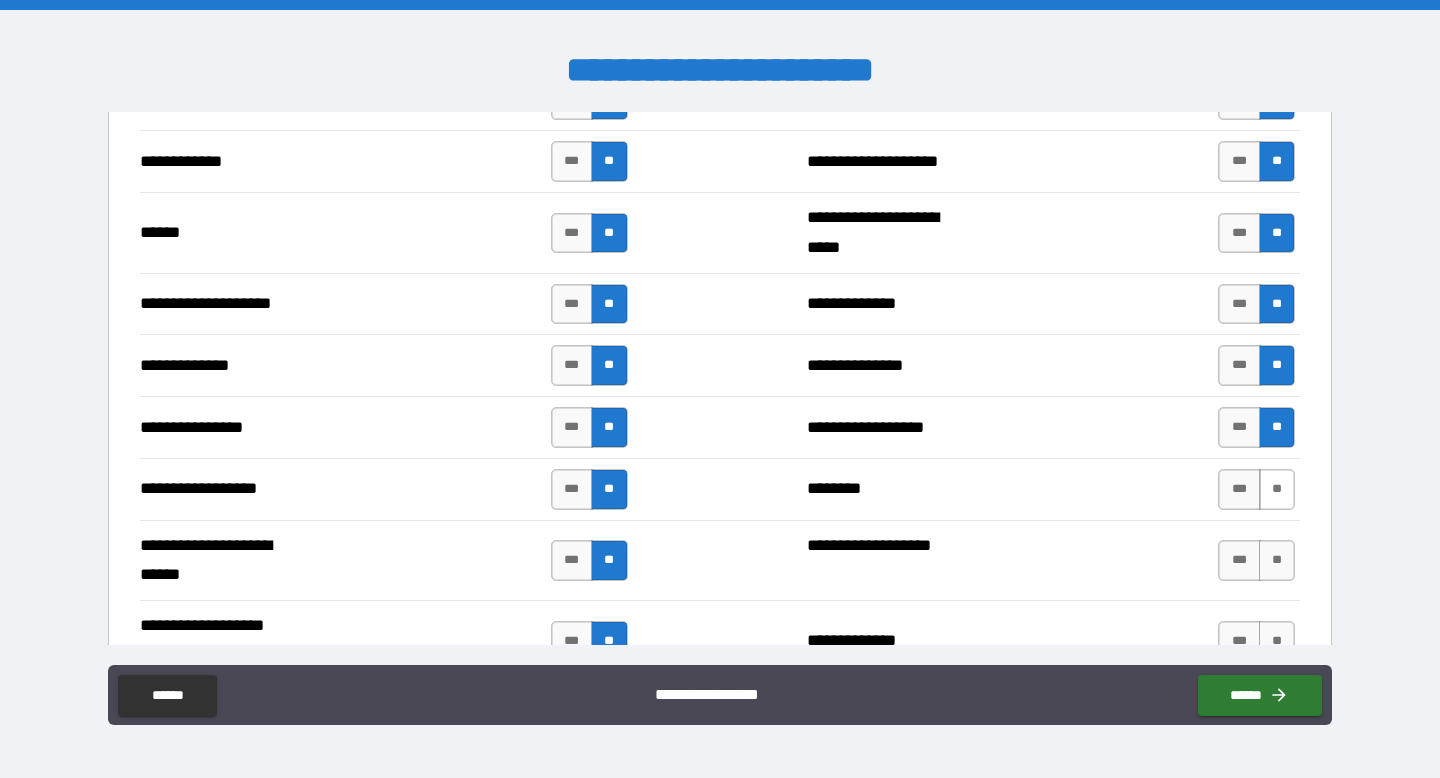click on "**" at bounding box center [1277, 489] 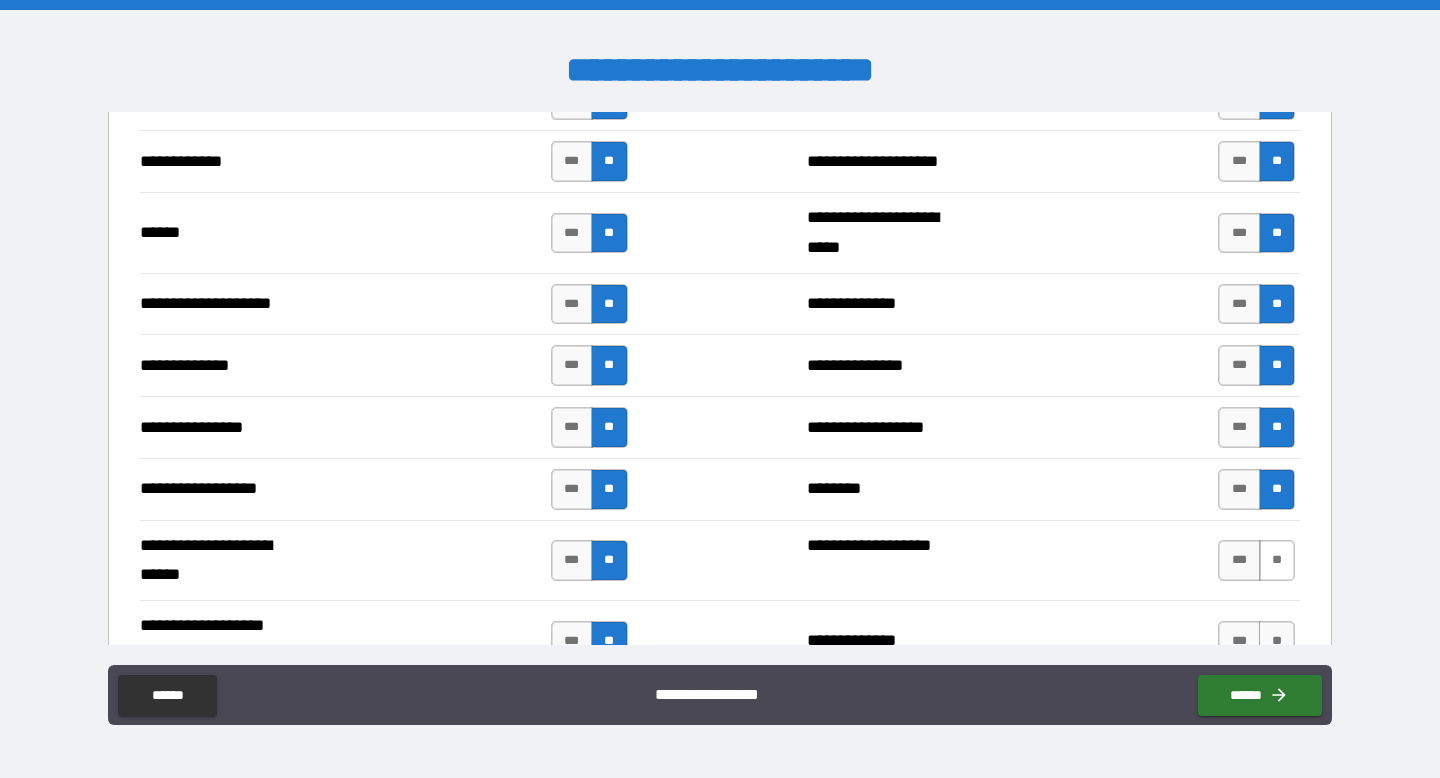 click on "**" at bounding box center [1277, 560] 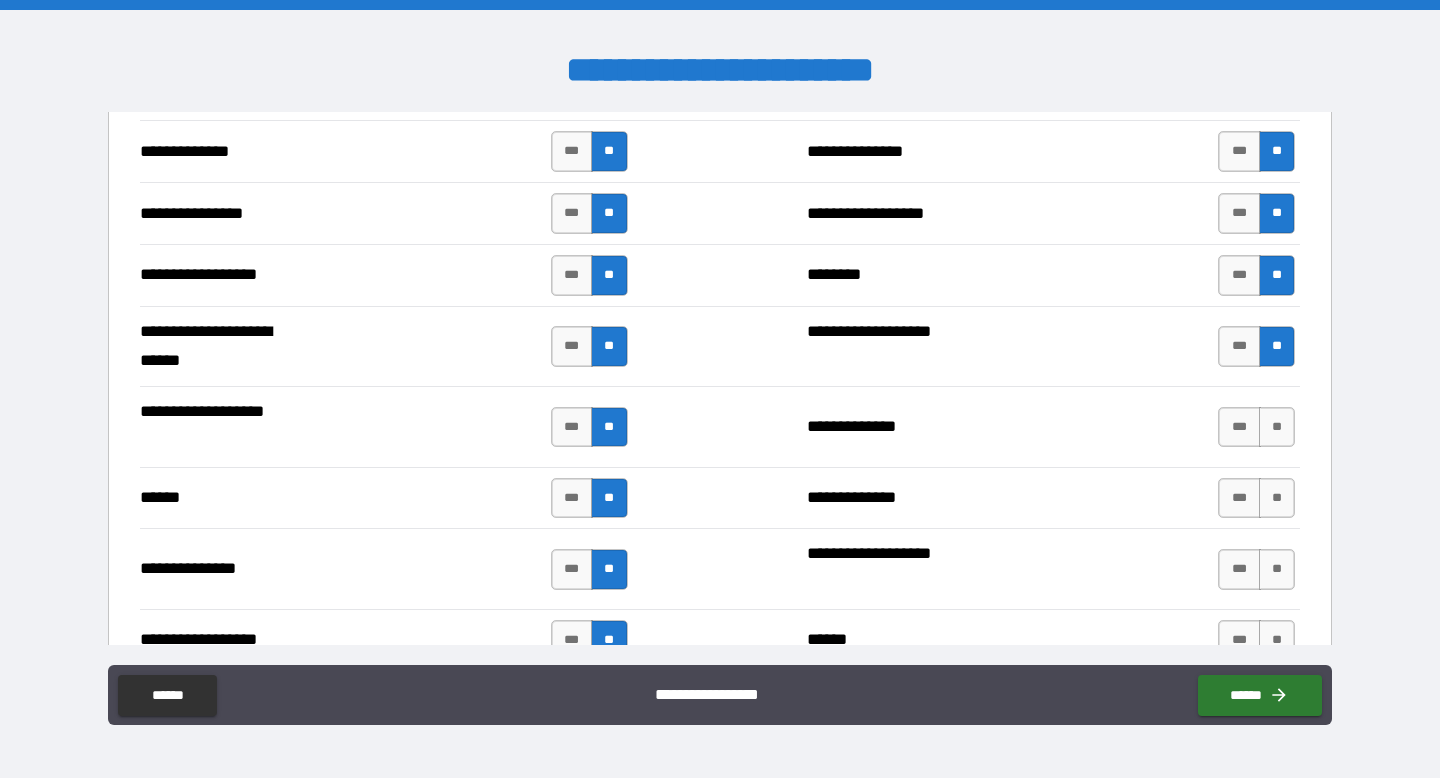 scroll, scrollTop: 3232, scrollLeft: 0, axis: vertical 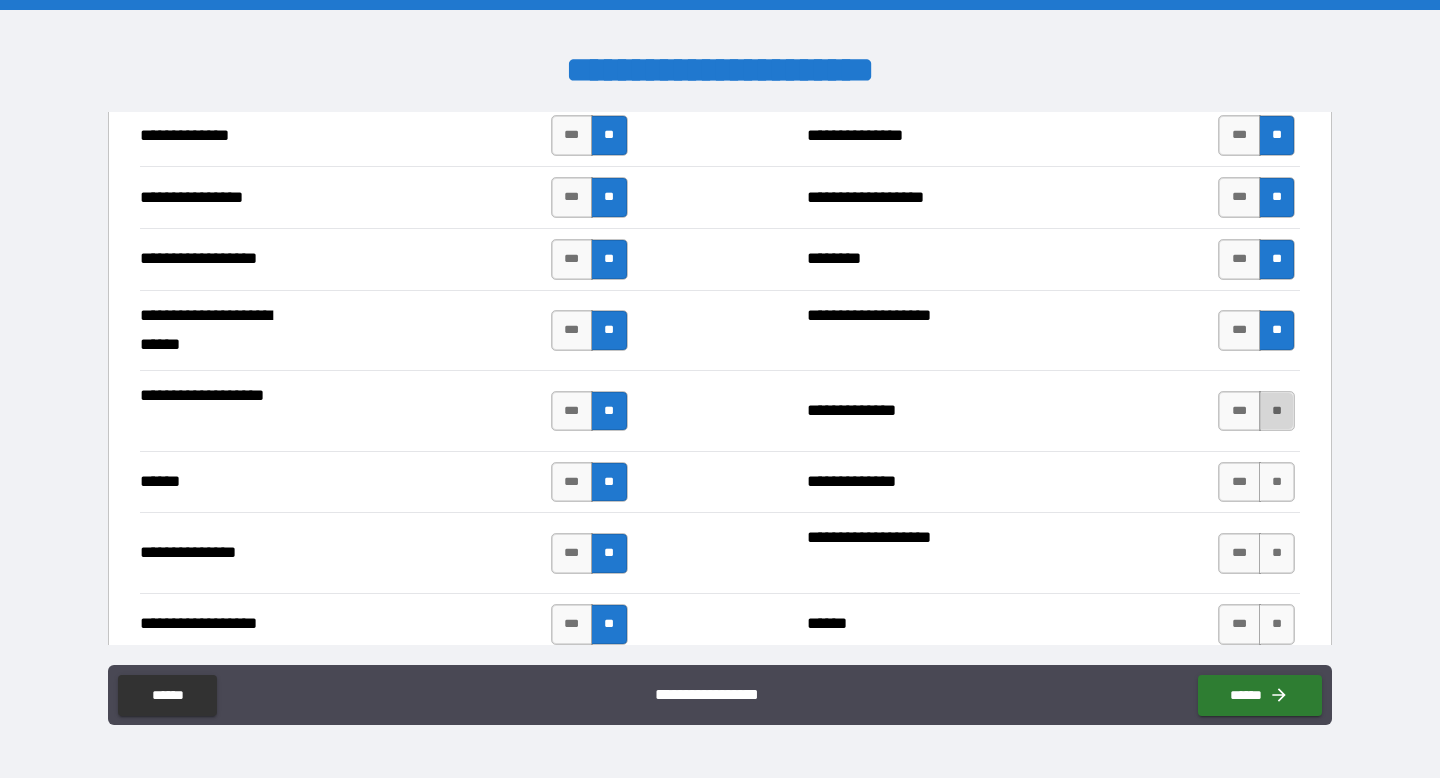 click on "**" at bounding box center [1277, 411] 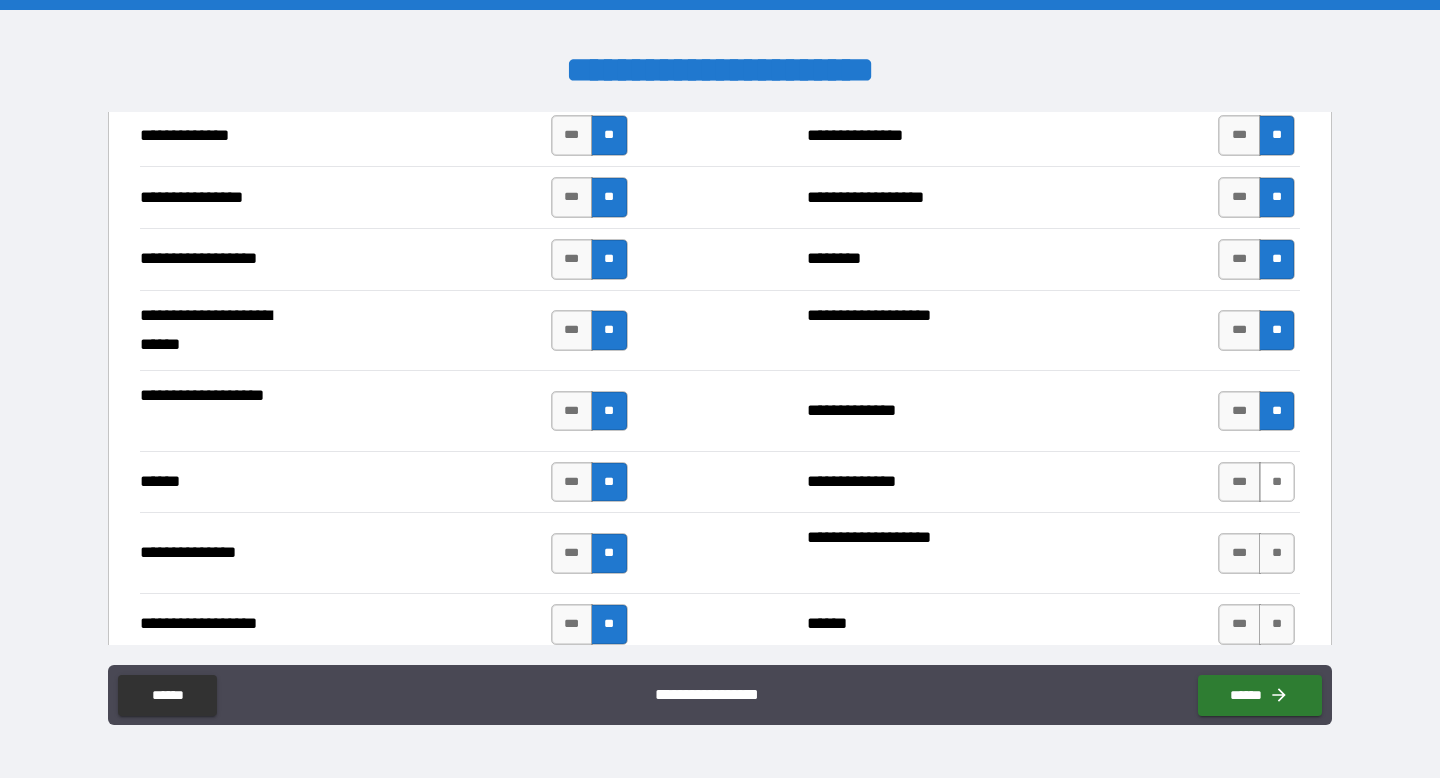 click on "**" at bounding box center (1277, 482) 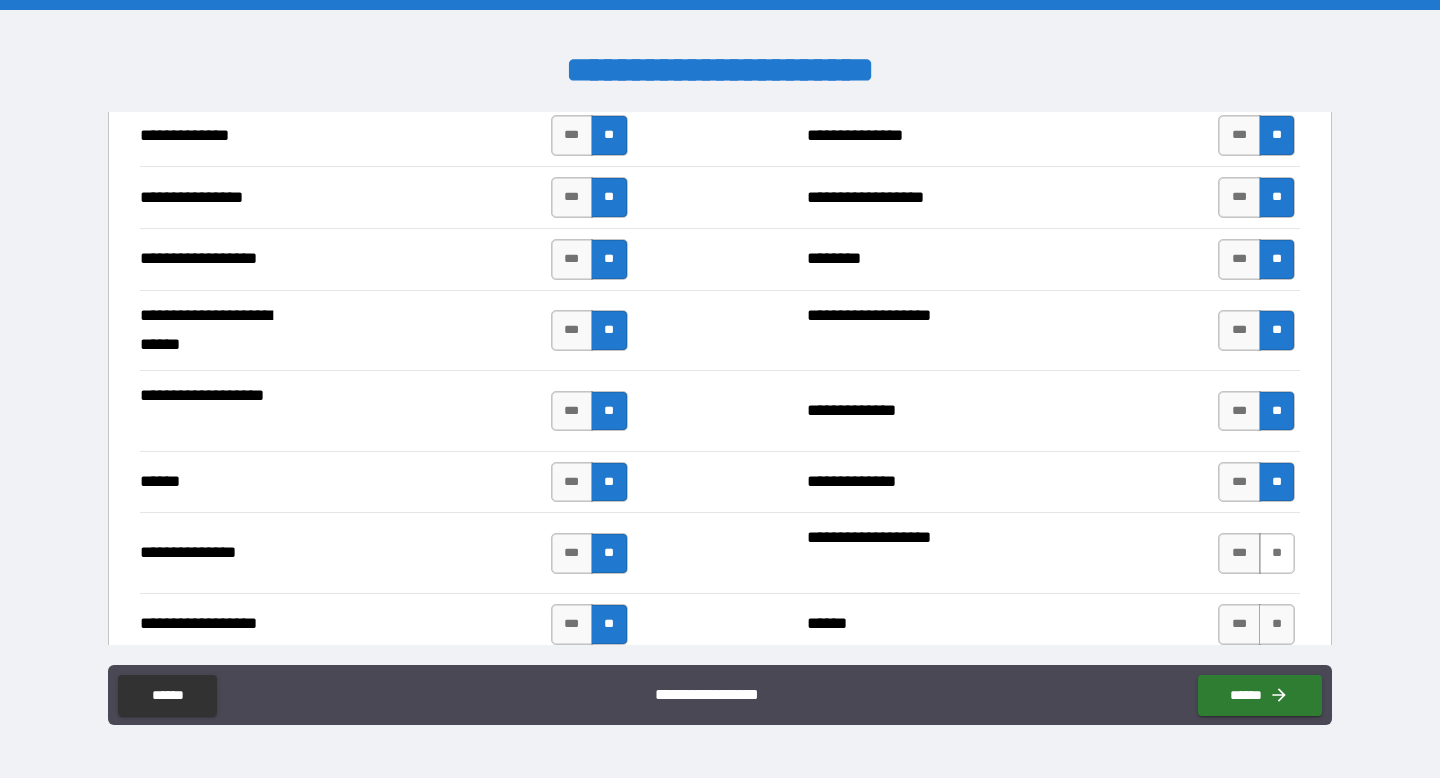 click on "**" at bounding box center [1277, 553] 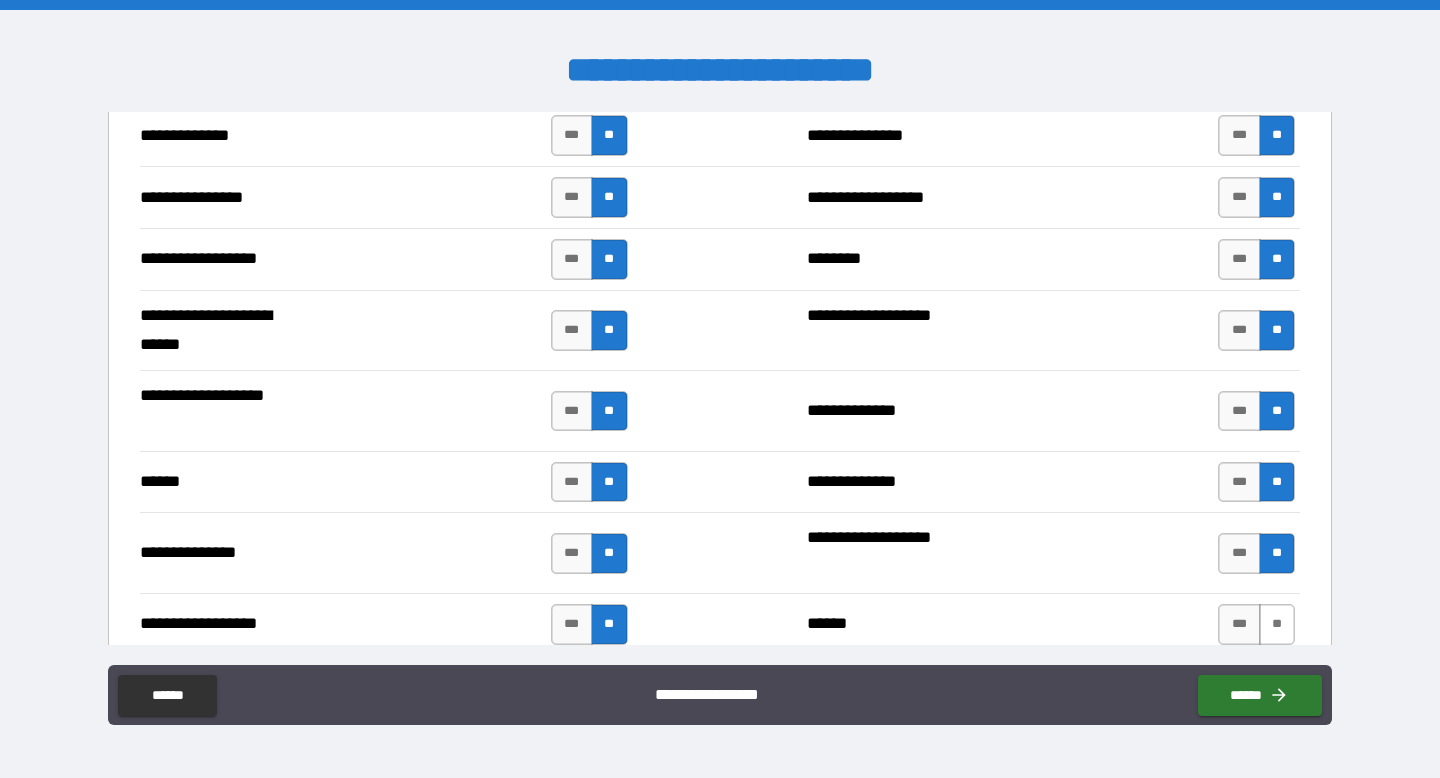 click on "**" at bounding box center (1277, 624) 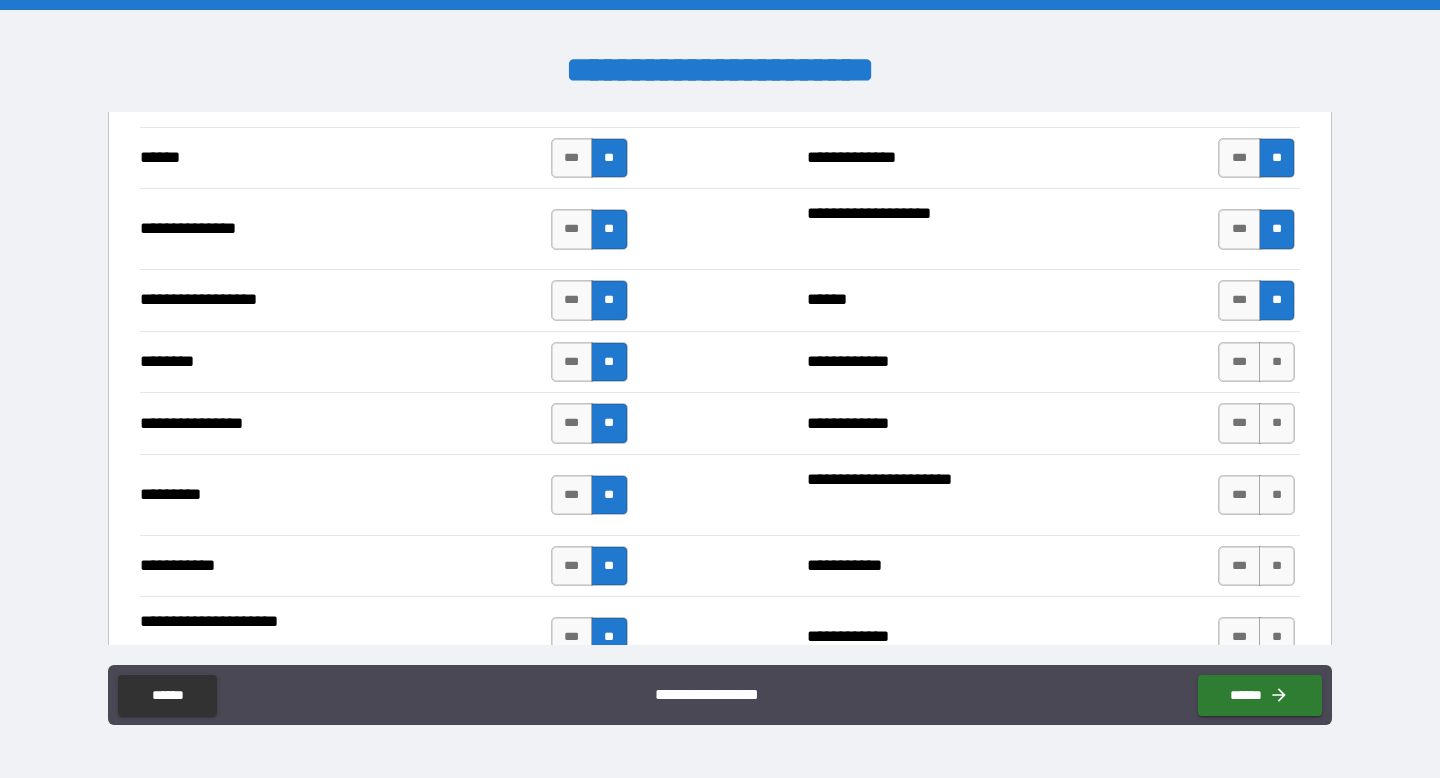 scroll, scrollTop: 3577, scrollLeft: 0, axis: vertical 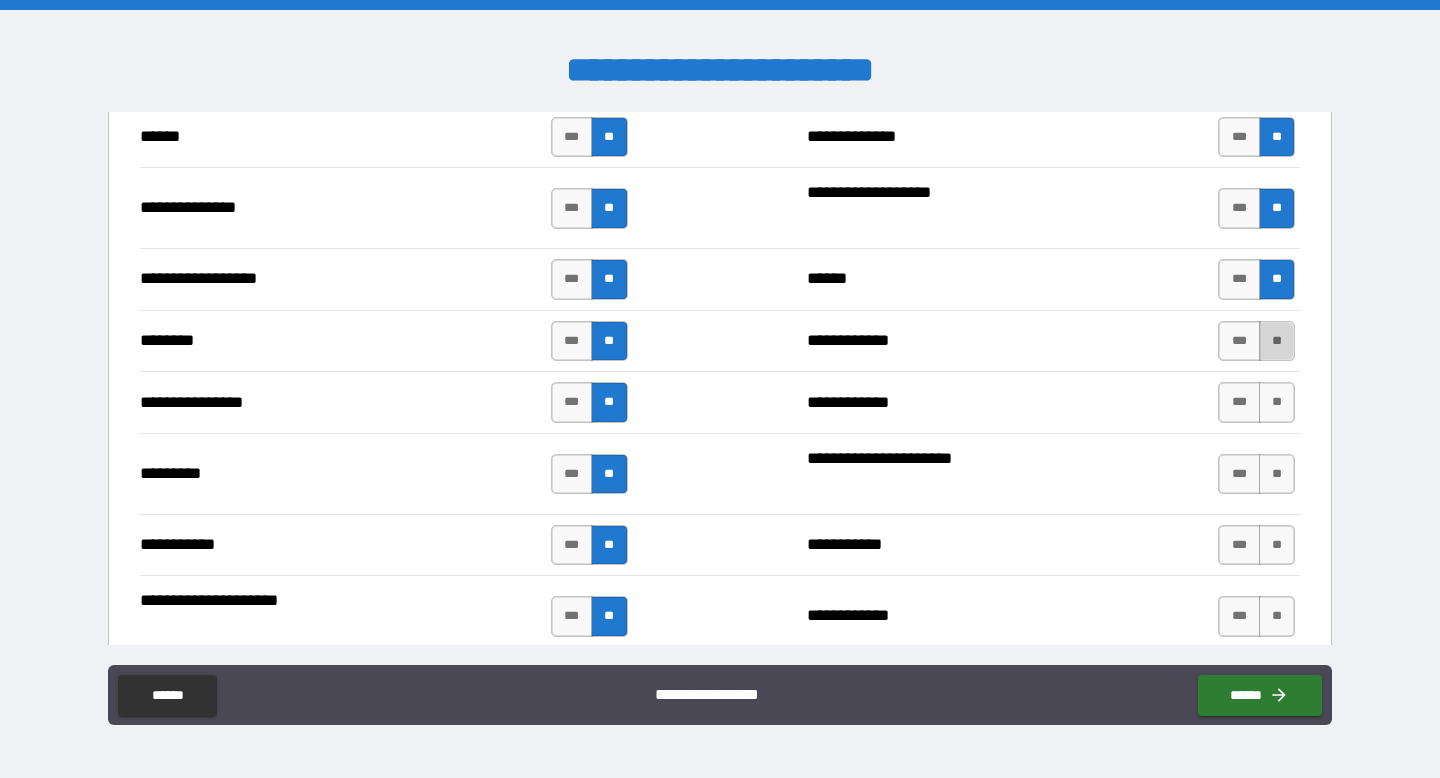 click on "**" at bounding box center [1277, 341] 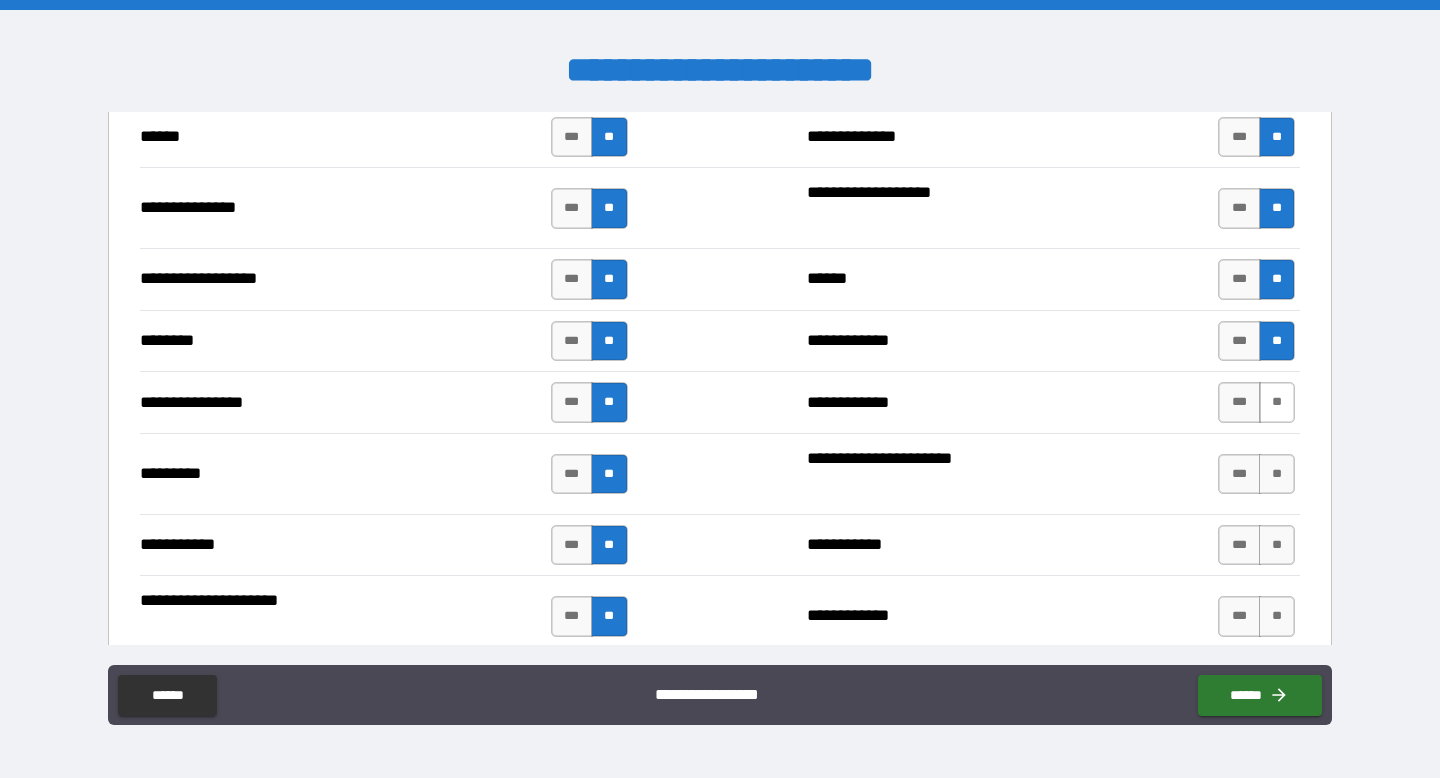 click on "**" at bounding box center [1277, 402] 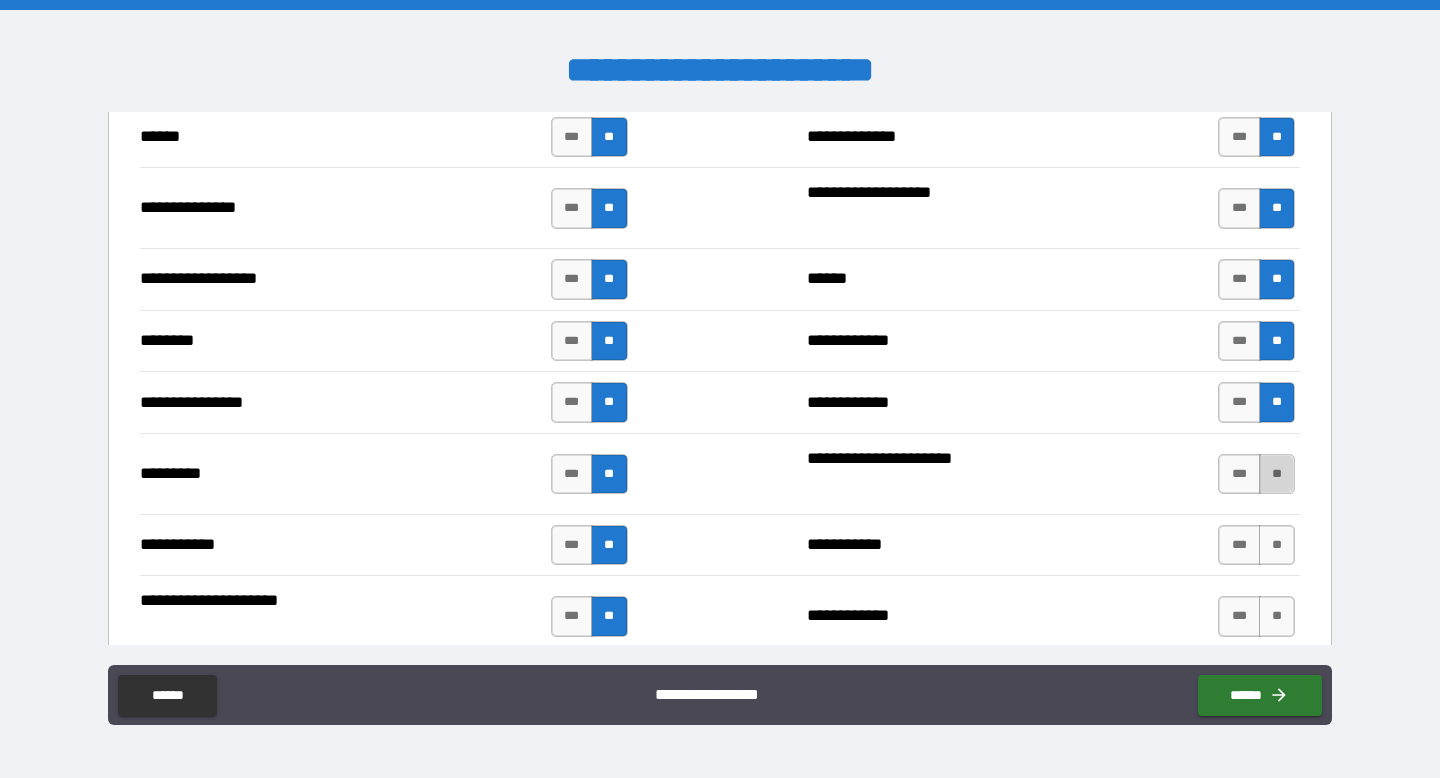 click on "**" at bounding box center [1277, 474] 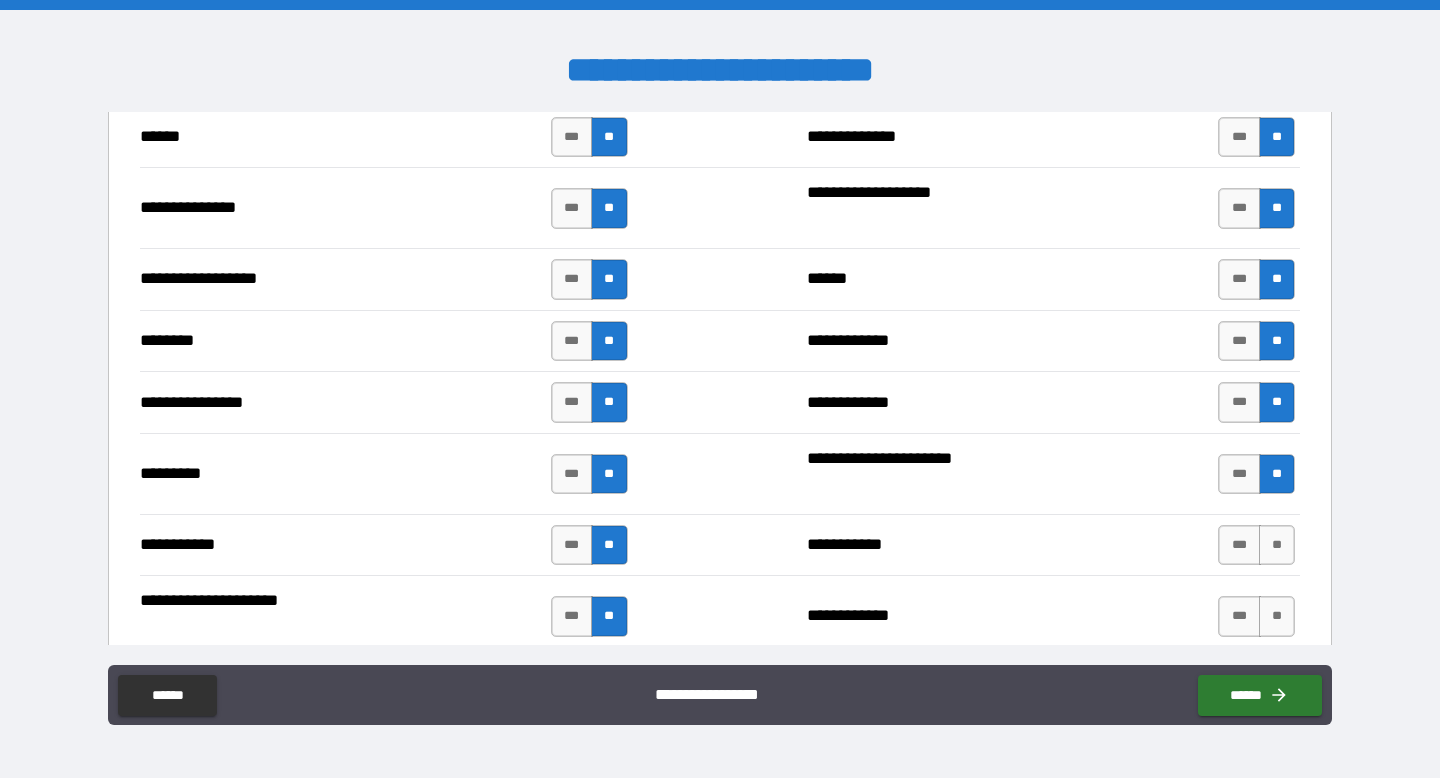 click on "**" at bounding box center [1277, 474] 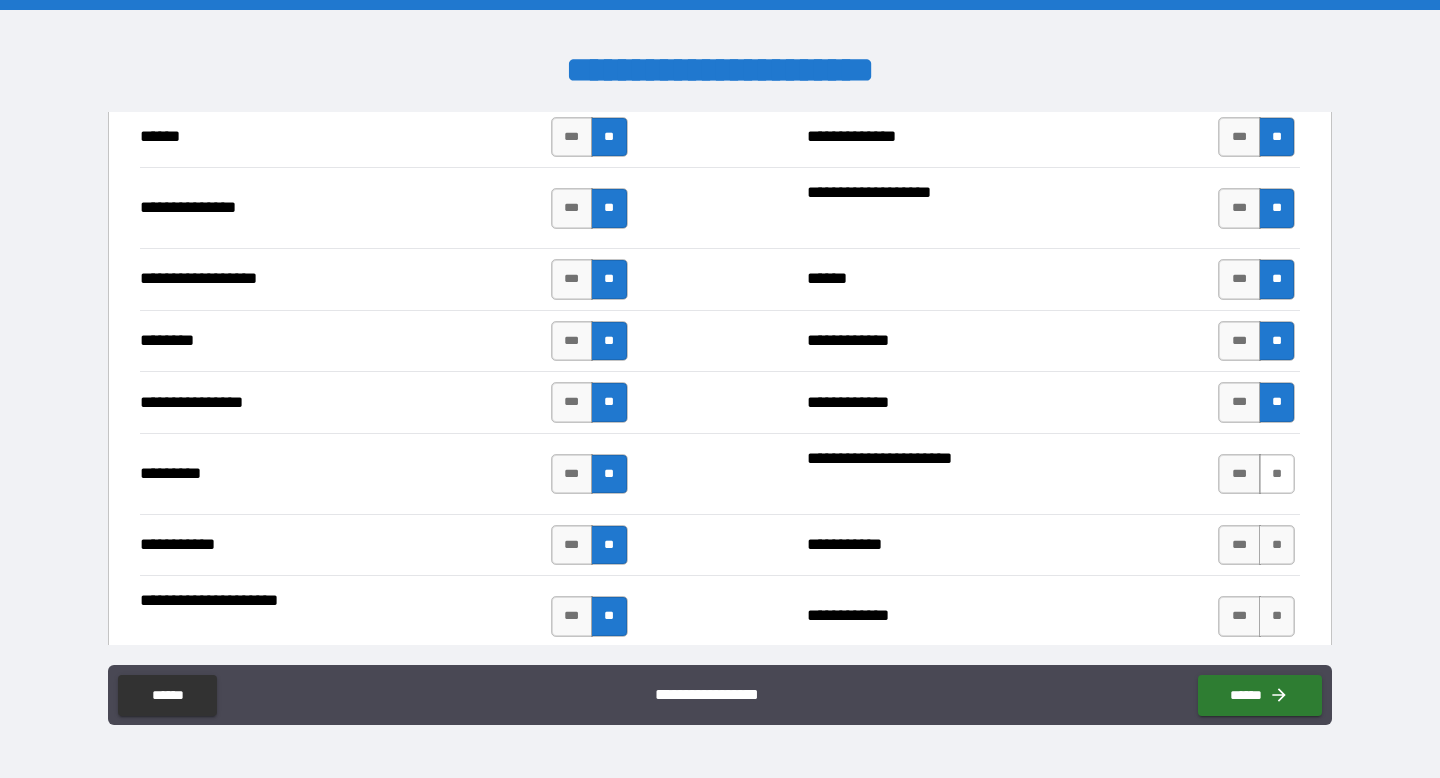 click on "**" at bounding box center (1277, 474) 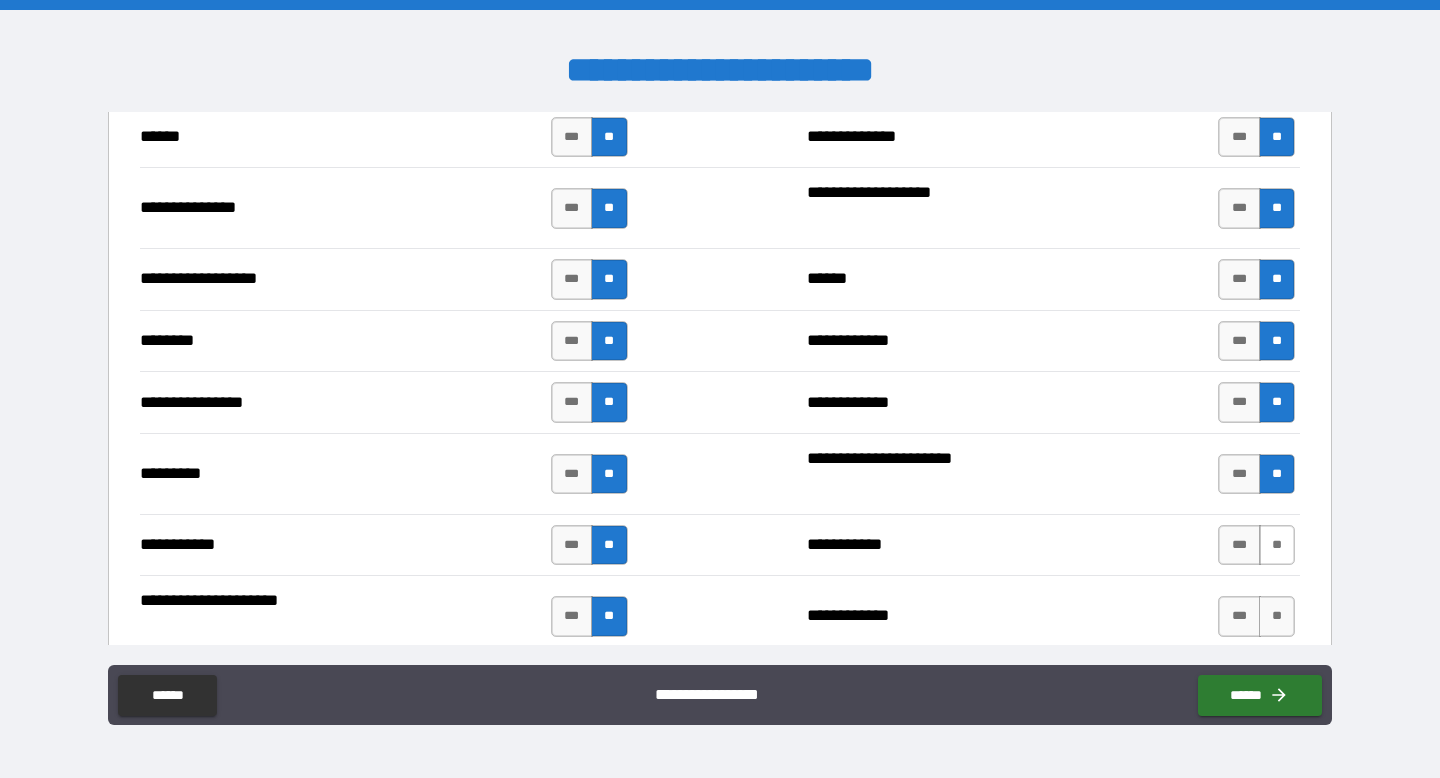 click on "**" at bounding box center (1277, 545) 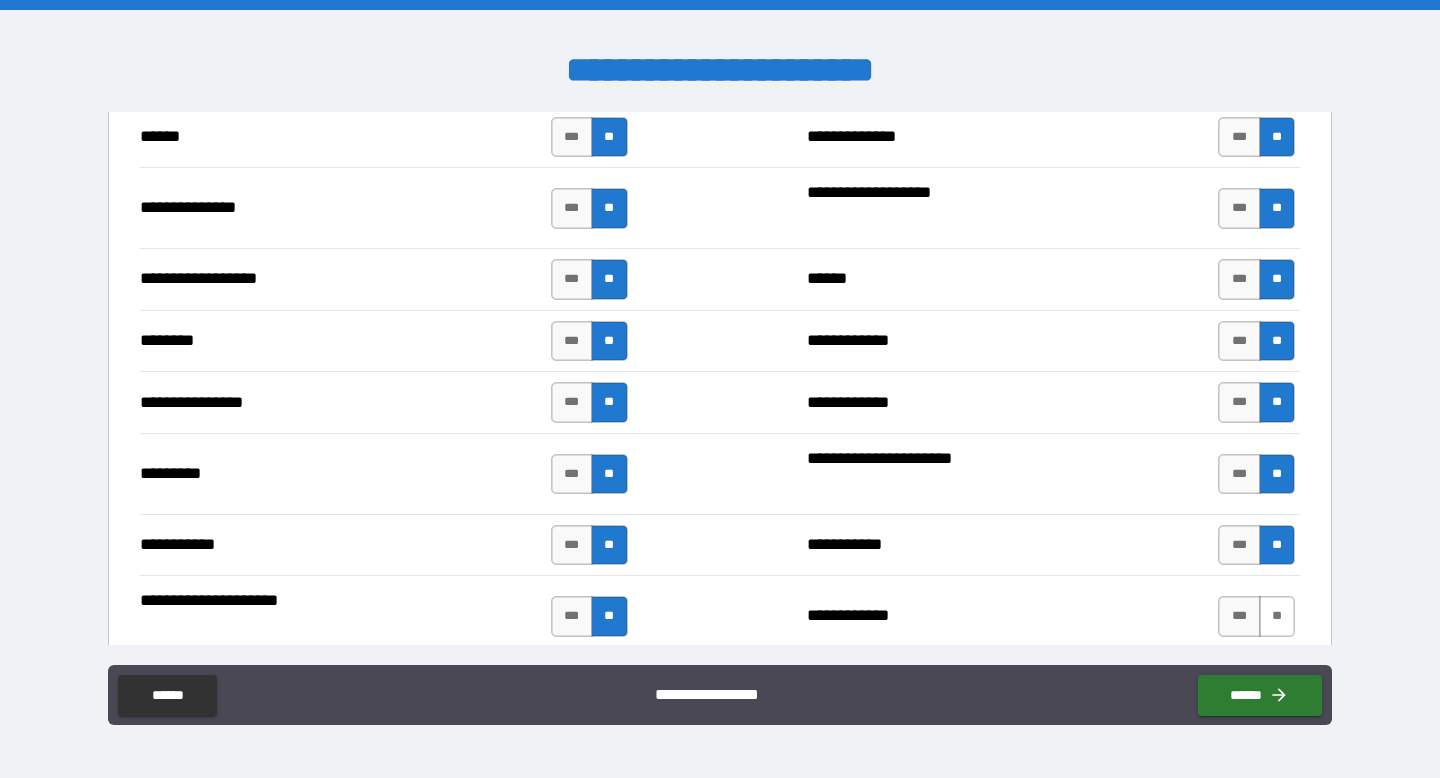 click on "**" at bounding box center (1277, 616) 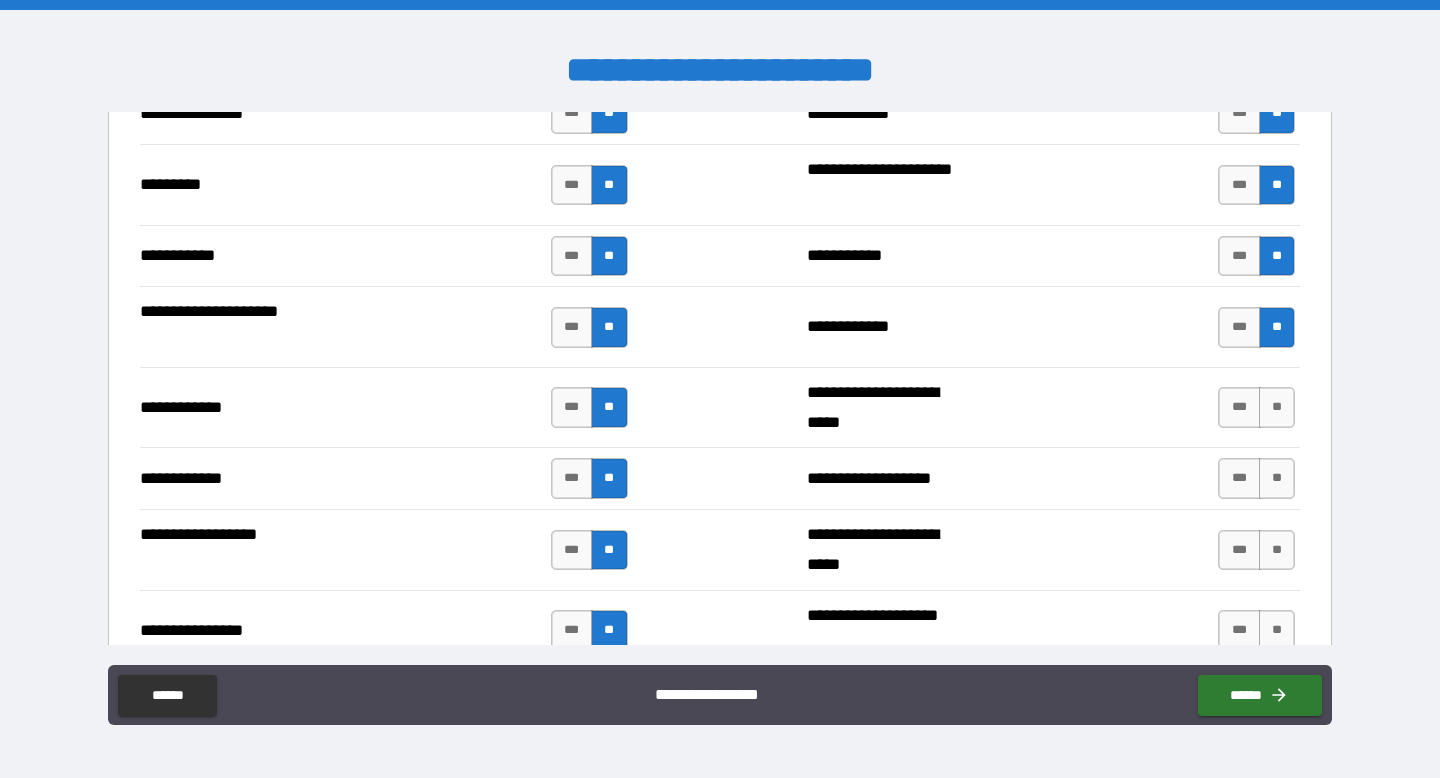 scroll, scrollTop: 3881, scrollLeft: 0, axis: vertical 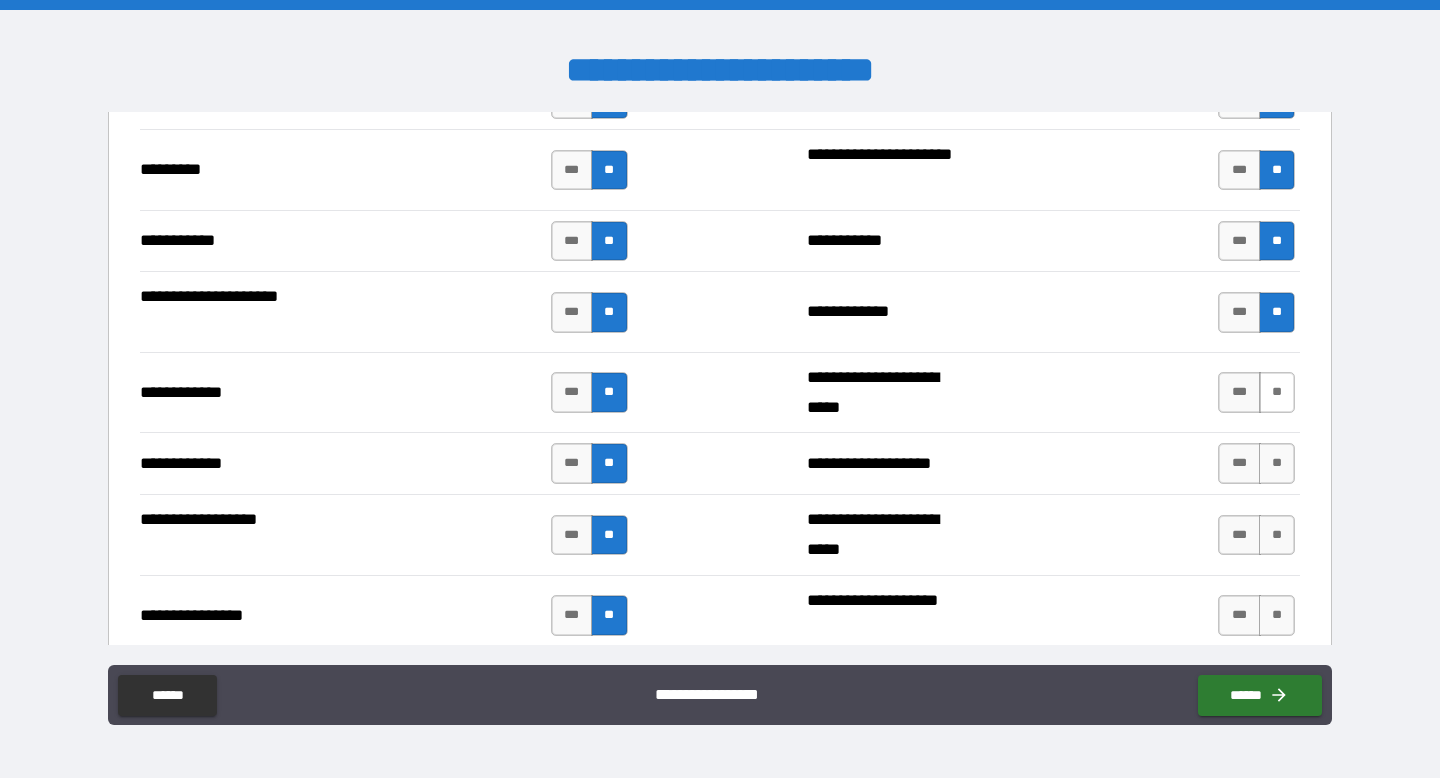 click on "**" at bounding box center (1277, 392) 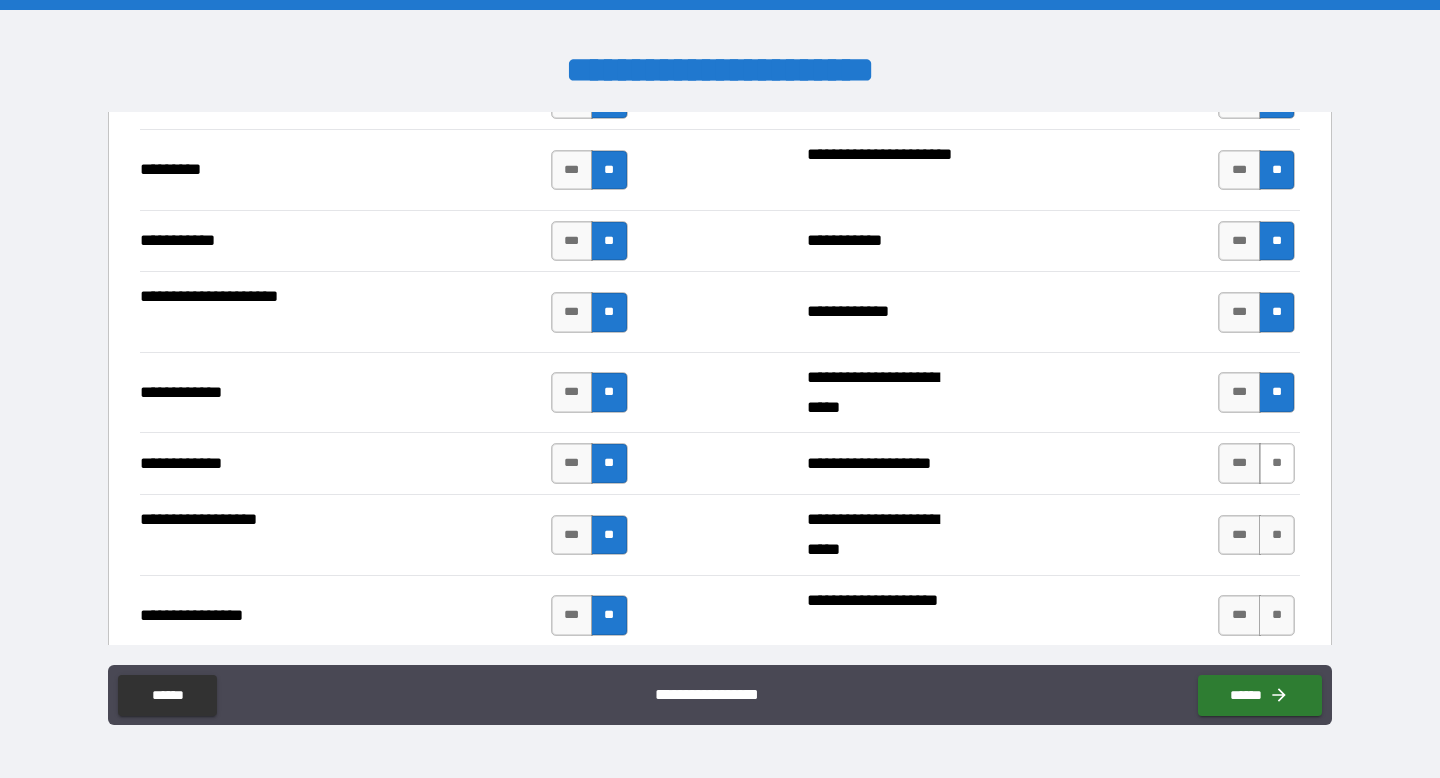 click on "**" at bounding box center (1277, 463) 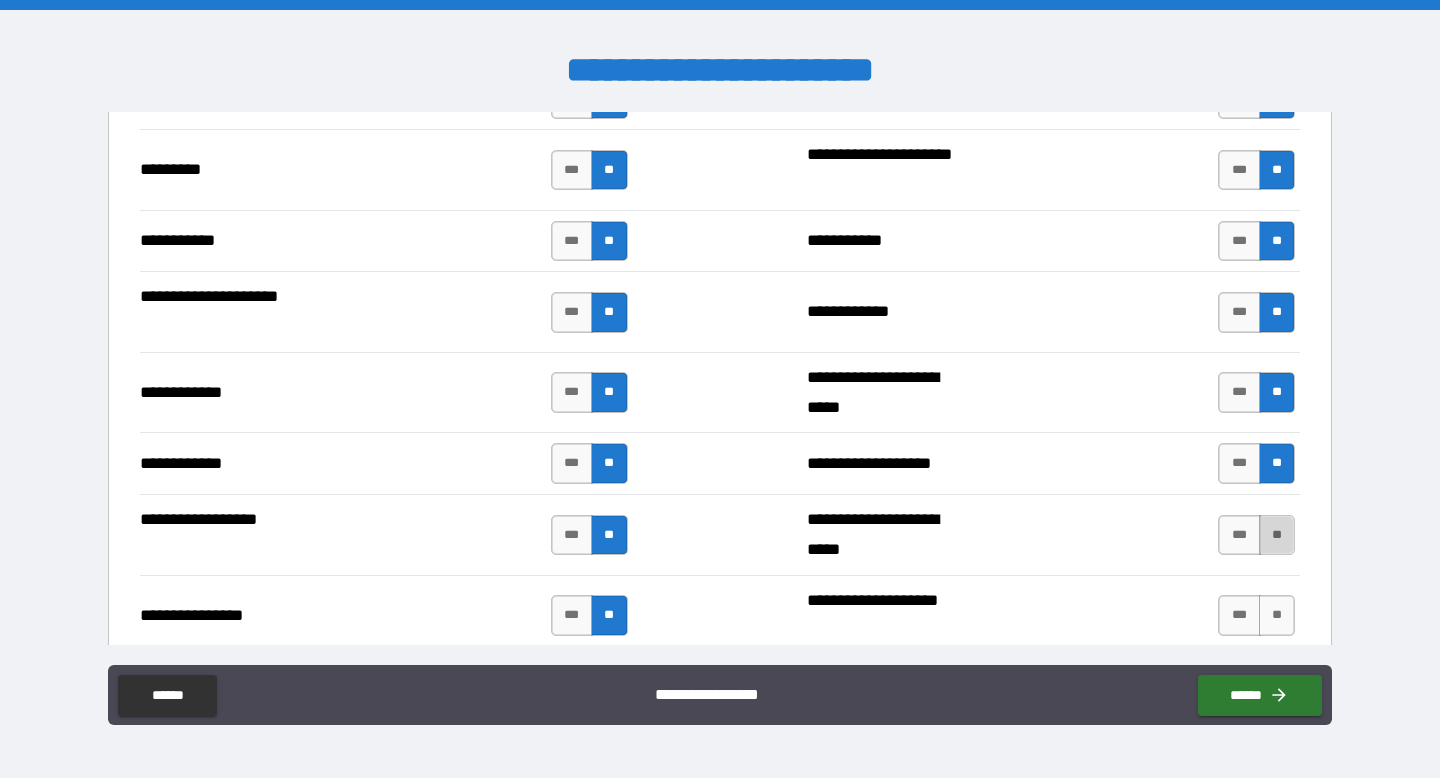 click on "**" at bounding box center [1277, 535] 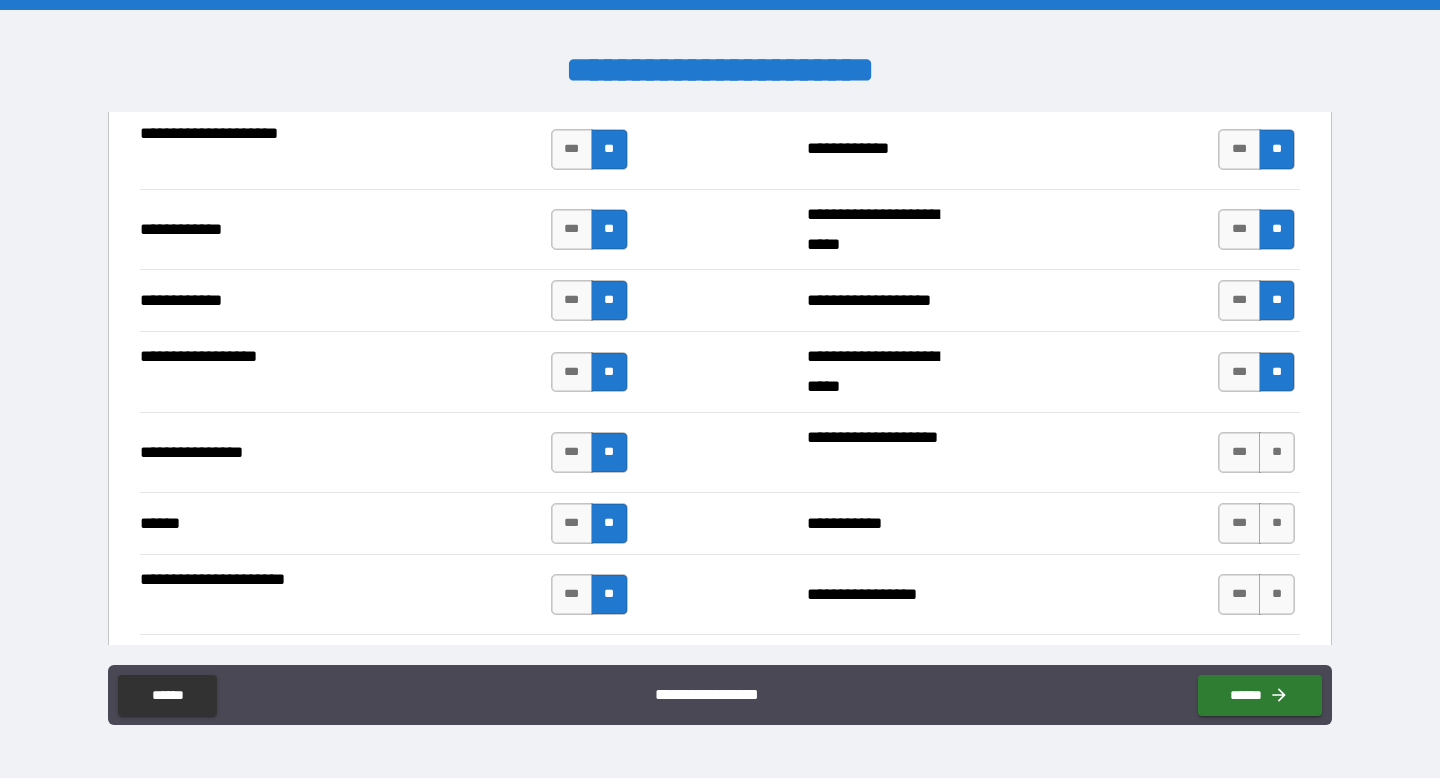scroll, scrollTop: 4045, scrollLeft: 0, axis: vertical 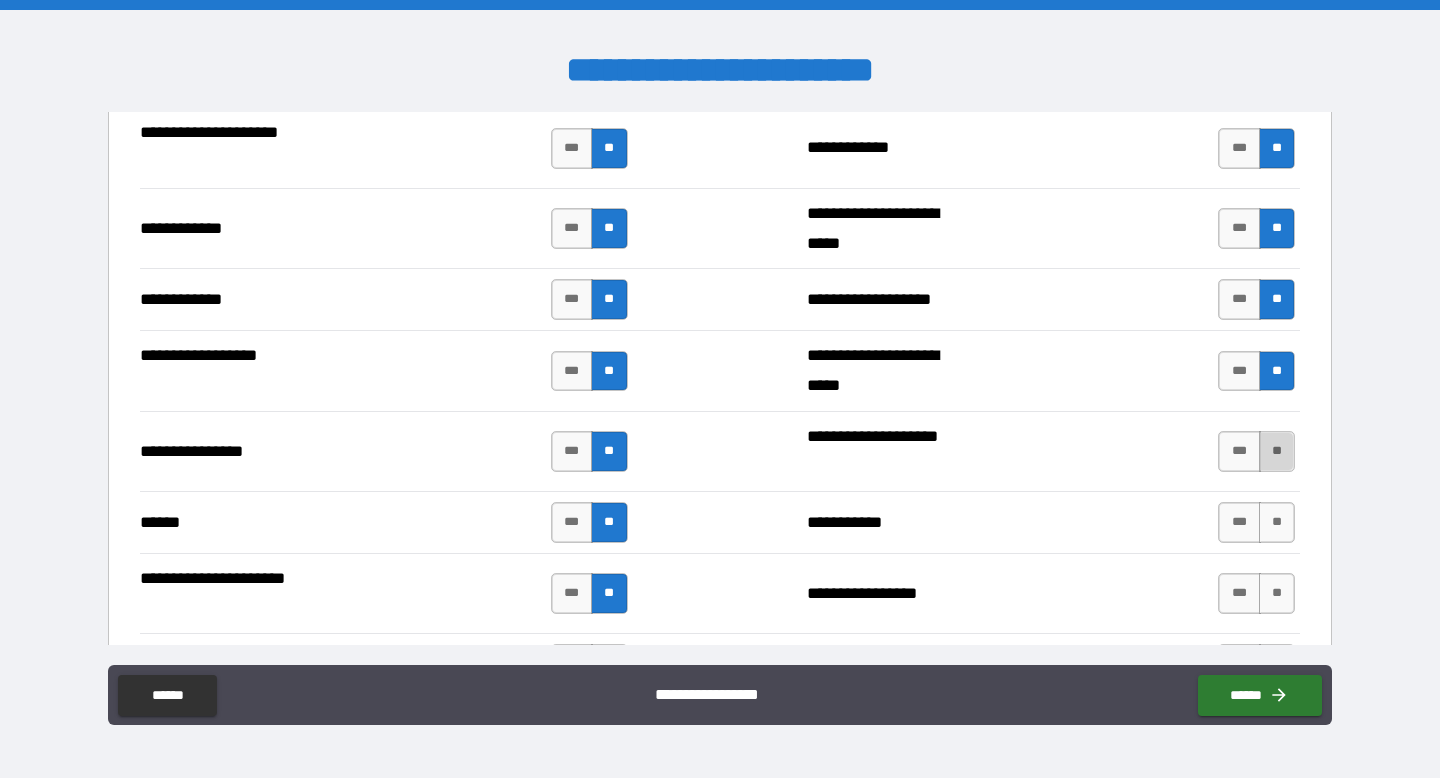 click on "**" at bounding box center [1277, 451] 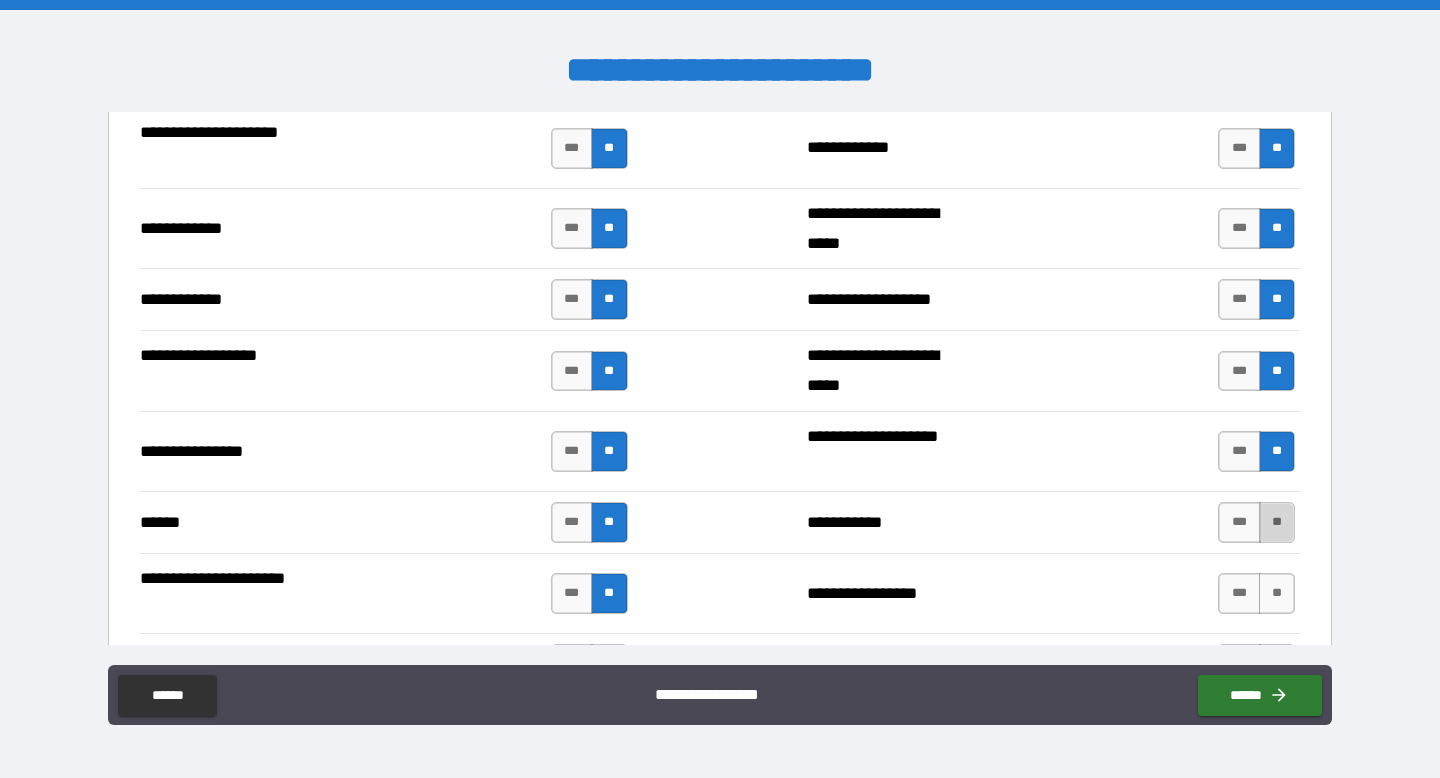 click on "**" at bounding box center (1277, 522) 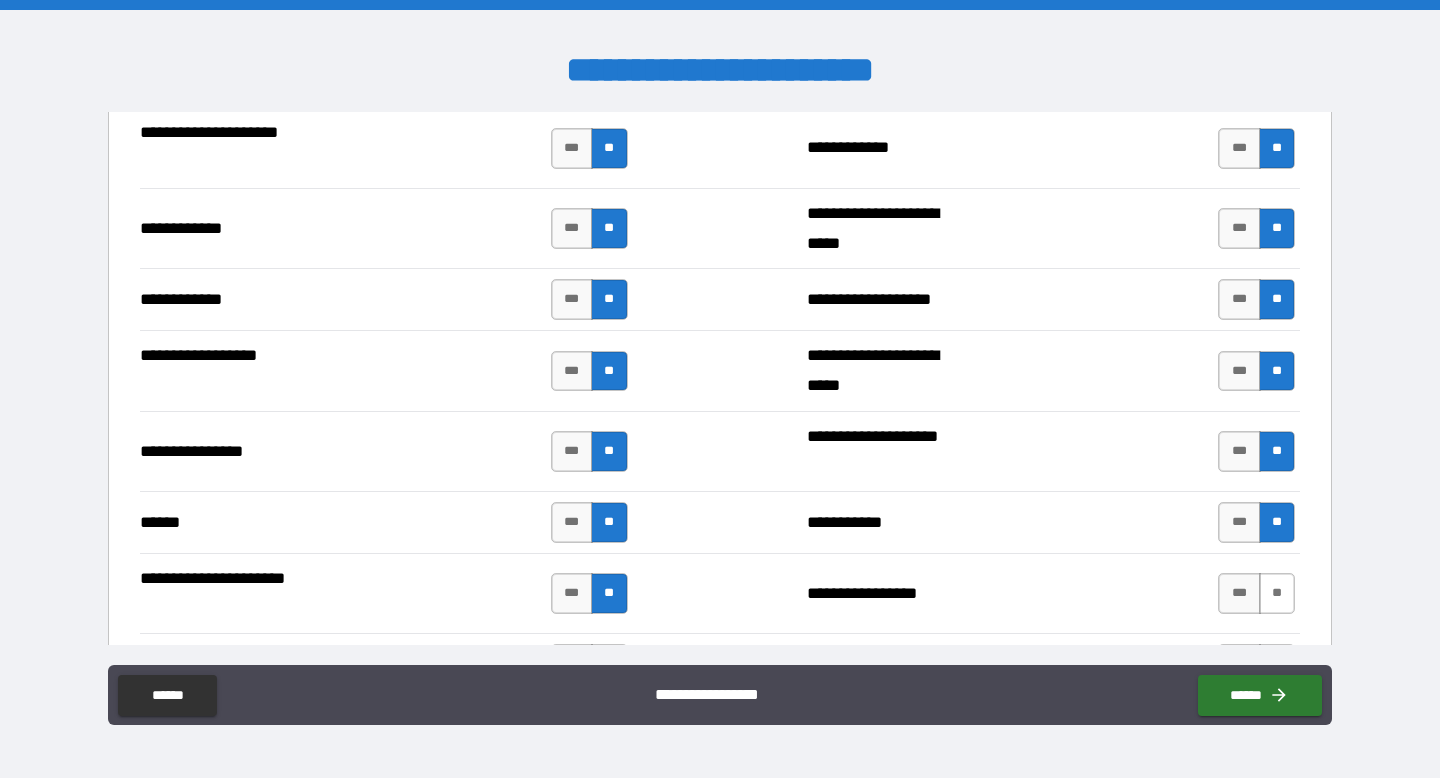click on "**" at bounding box center (1277, 593) 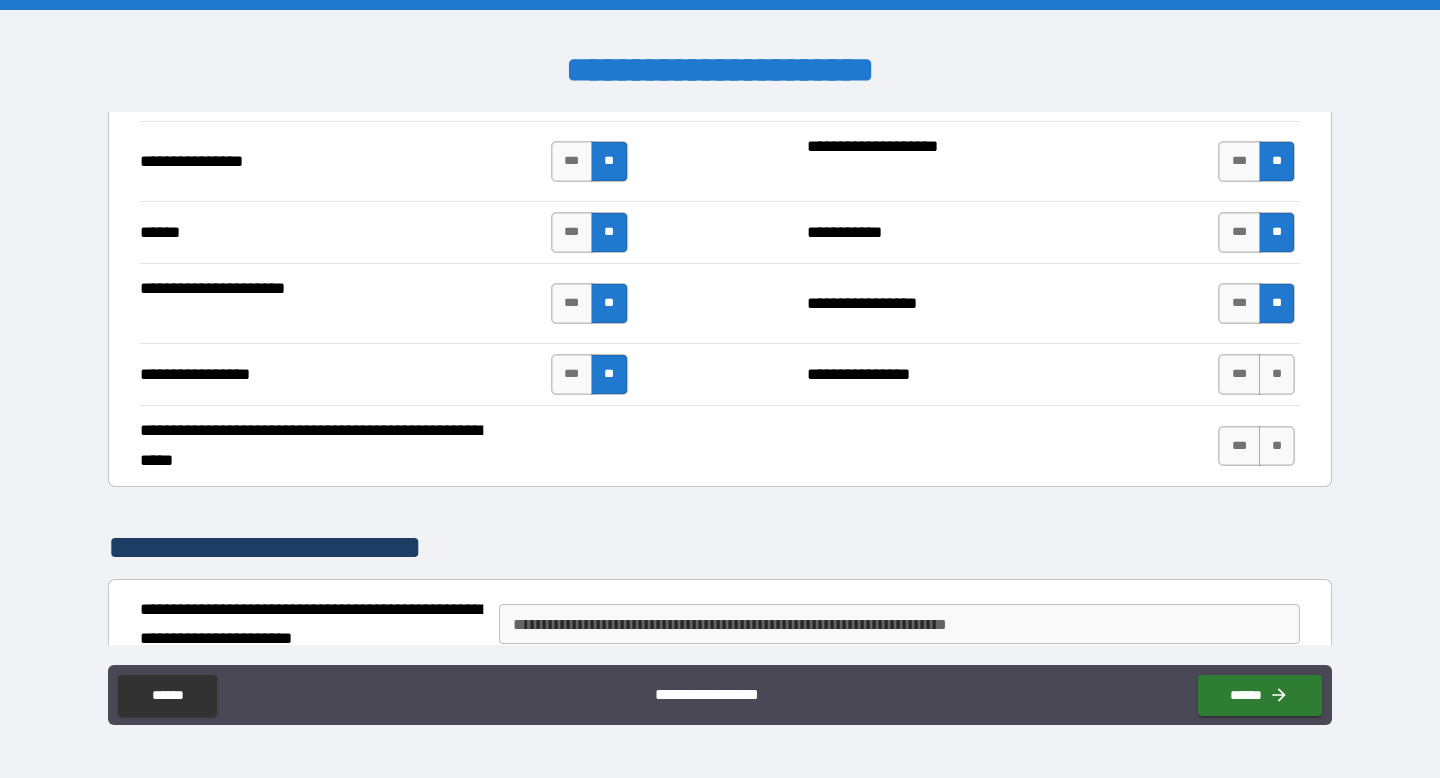 scroll, scrollTop: 4352, scrollLeft: 0, axis: vertical 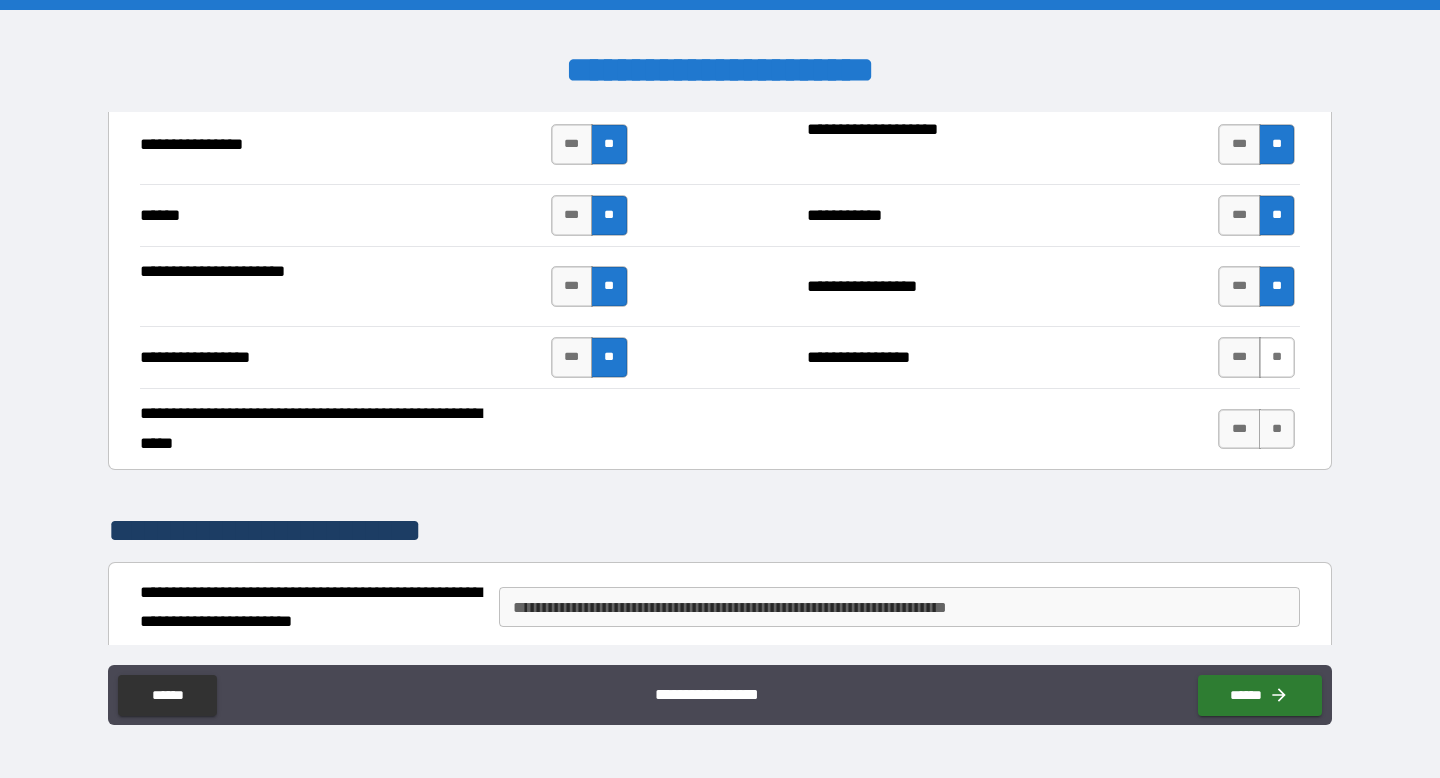click on "**" at bounding box center (1277, 357) 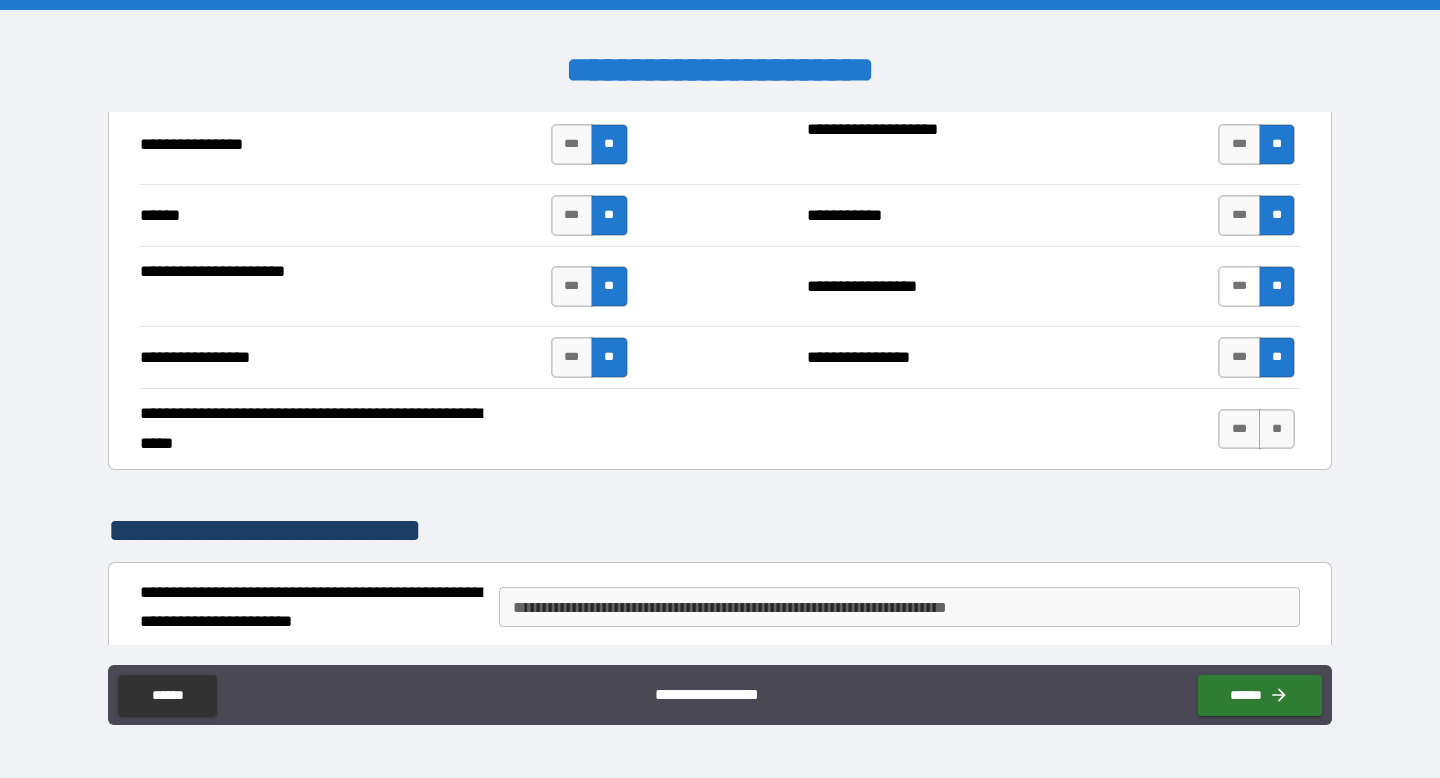 click on "***" at bounding box center (1239, 286) 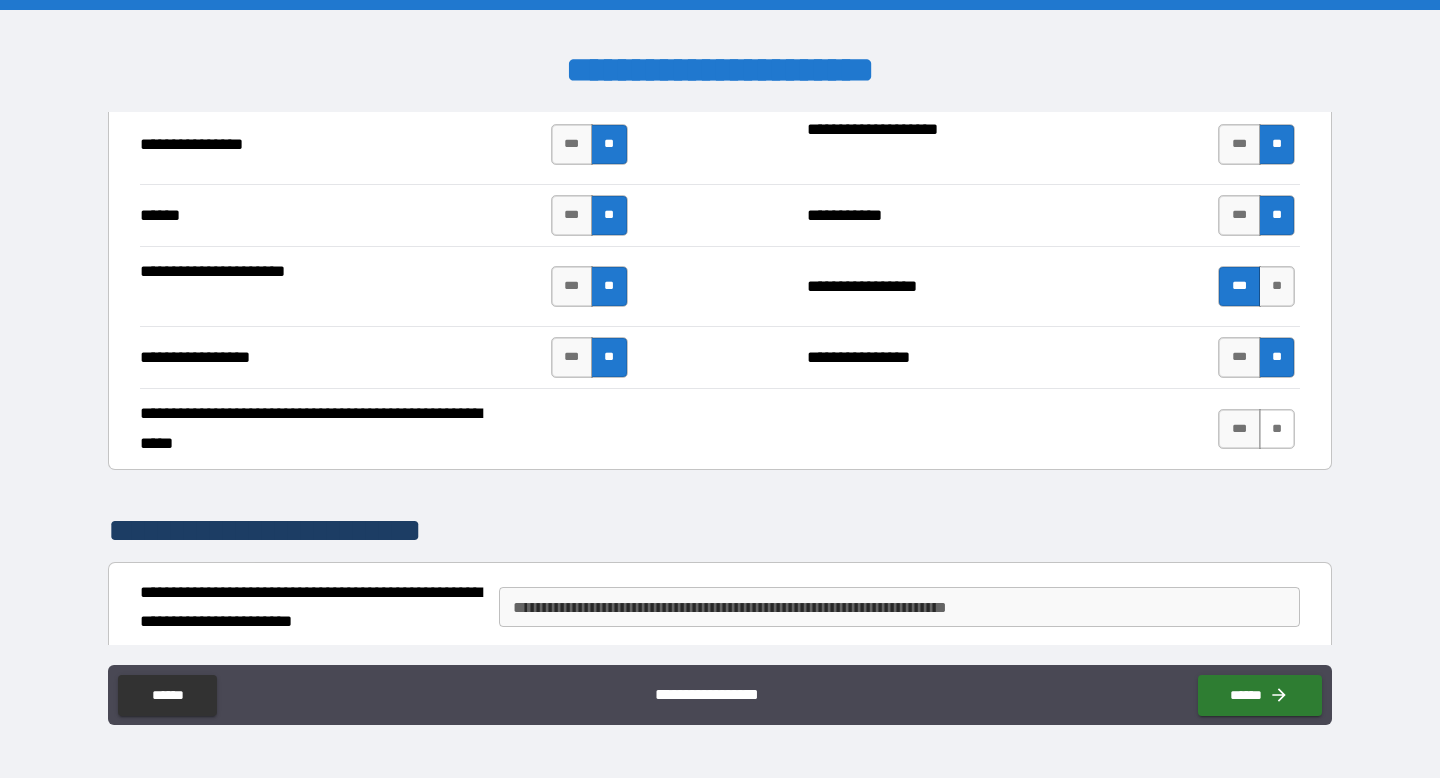 click on "**" at bounding box center [1277, 429] 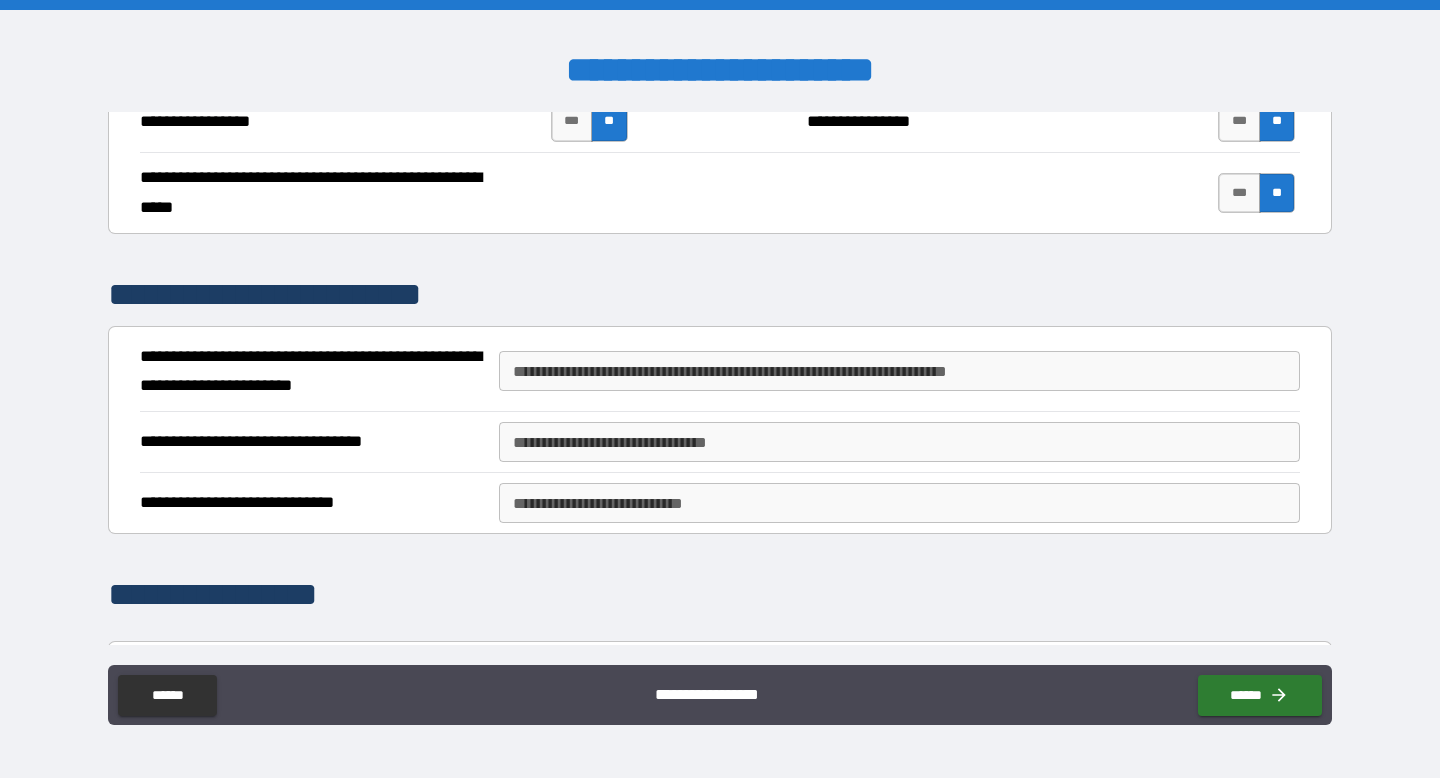 scroll, scrollTop: 4695, scrollLeft: 0, axis: vertical 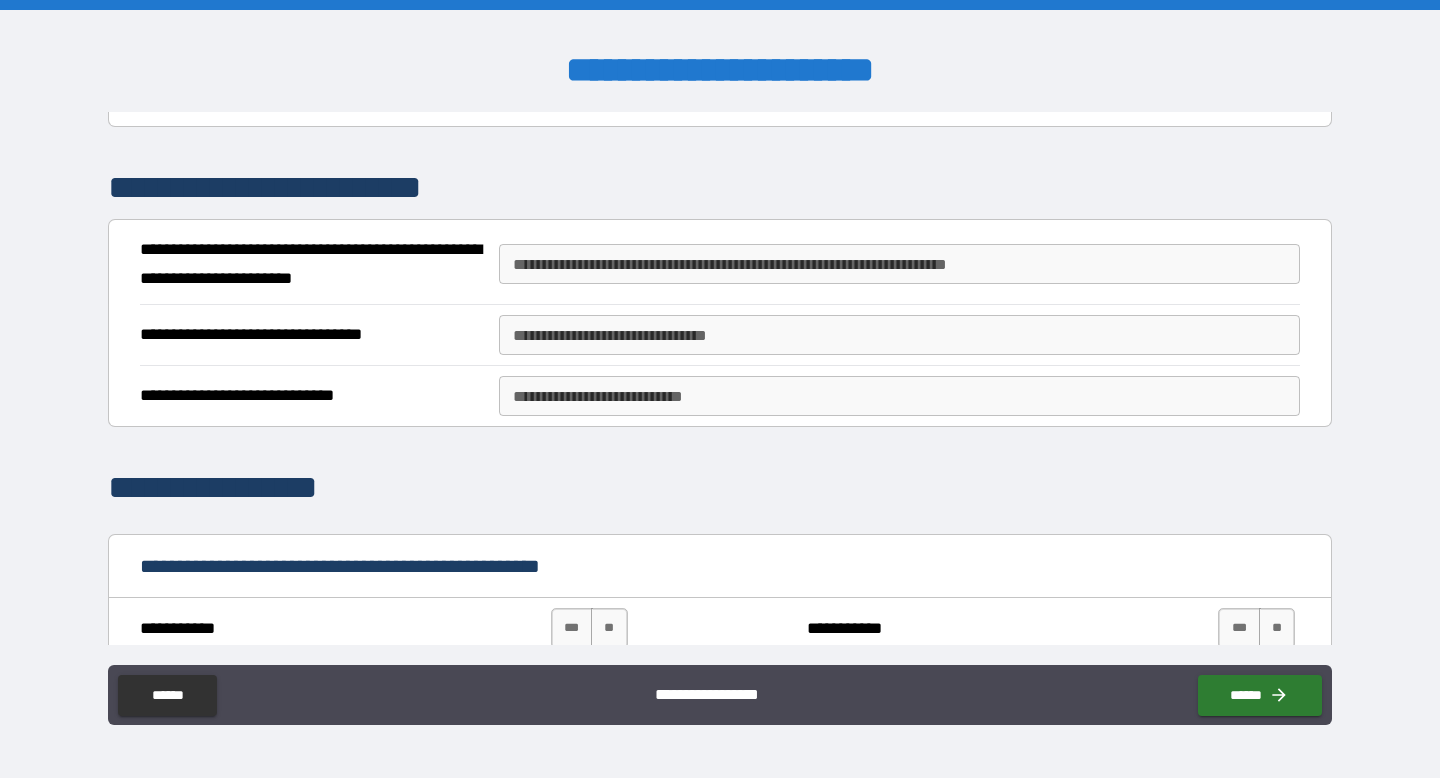 click on "**********" at bounding box center (899, 264) 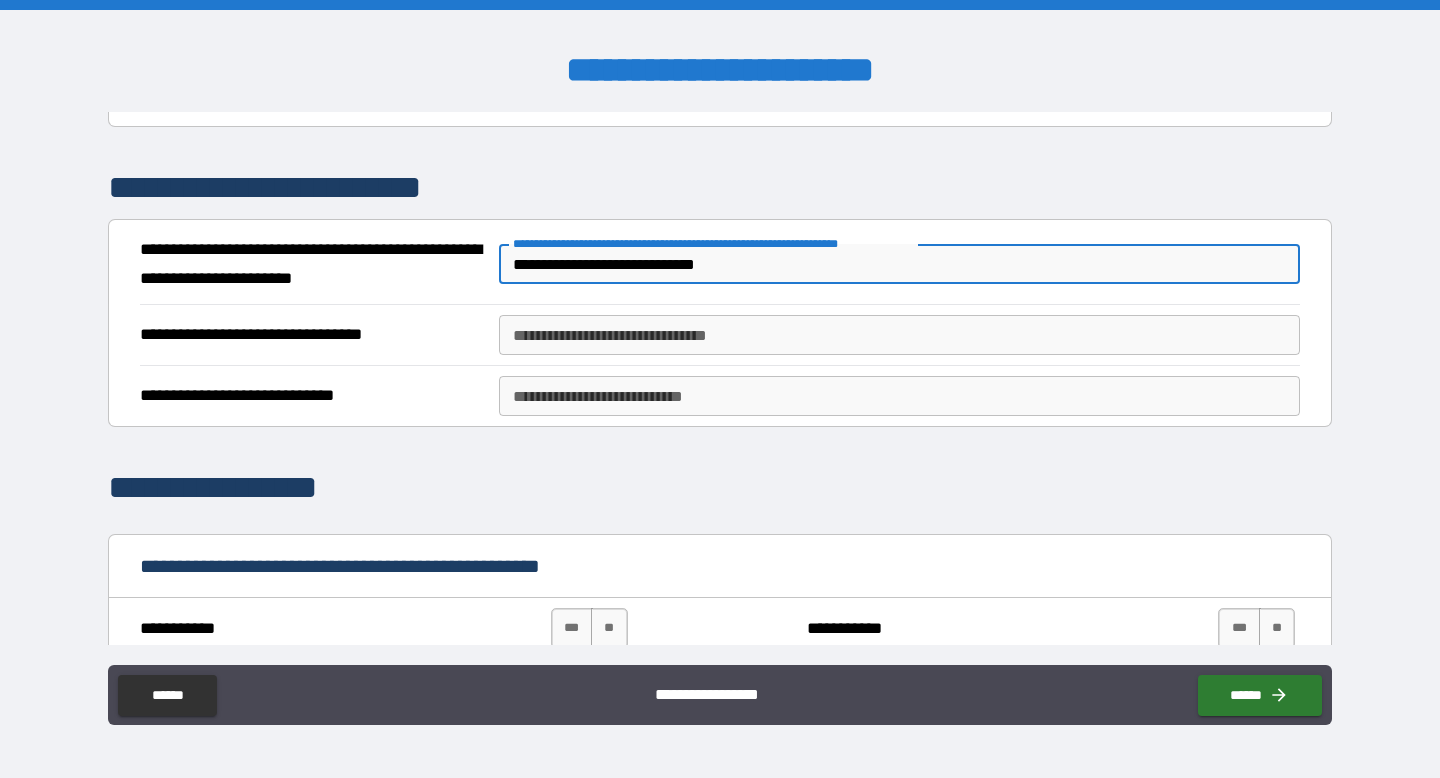type on "**********" 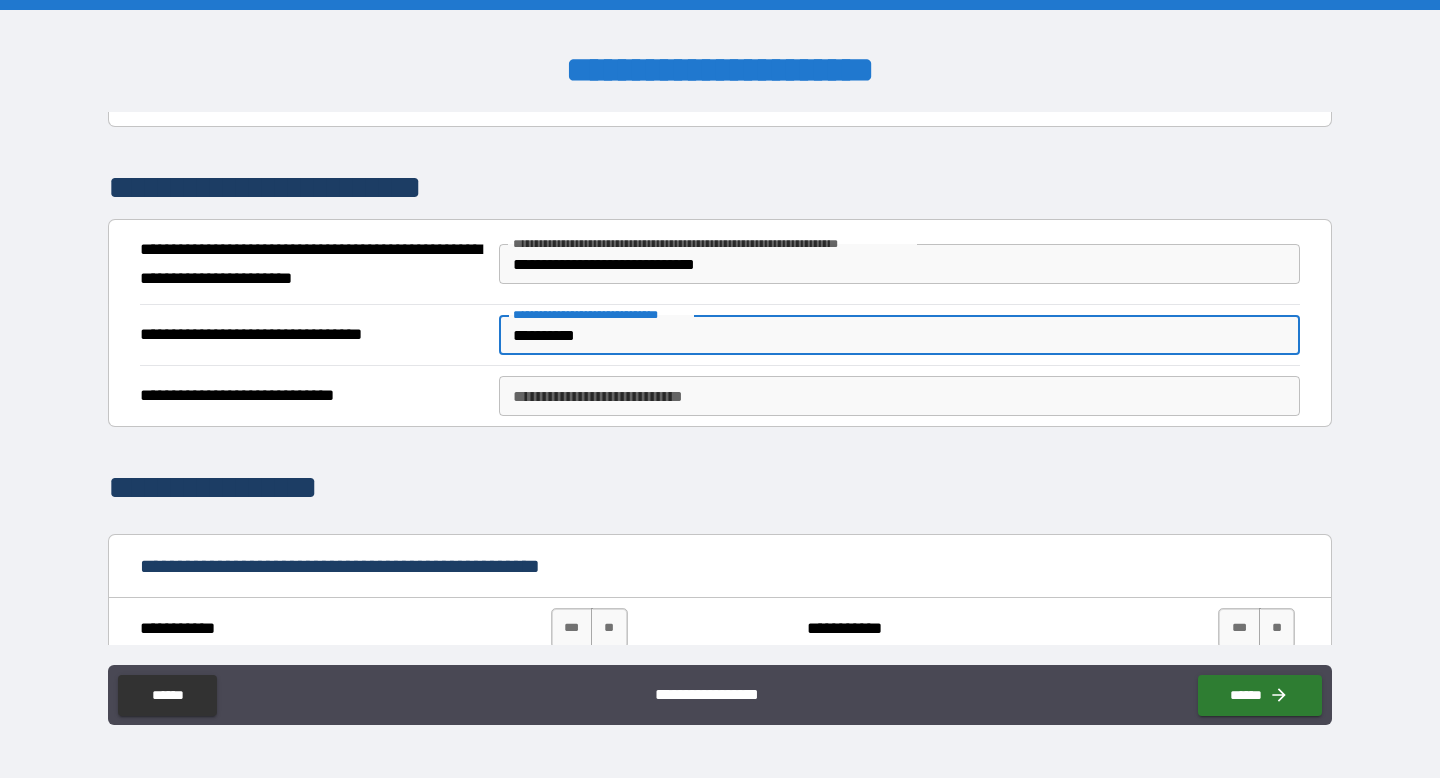 type on "**********" 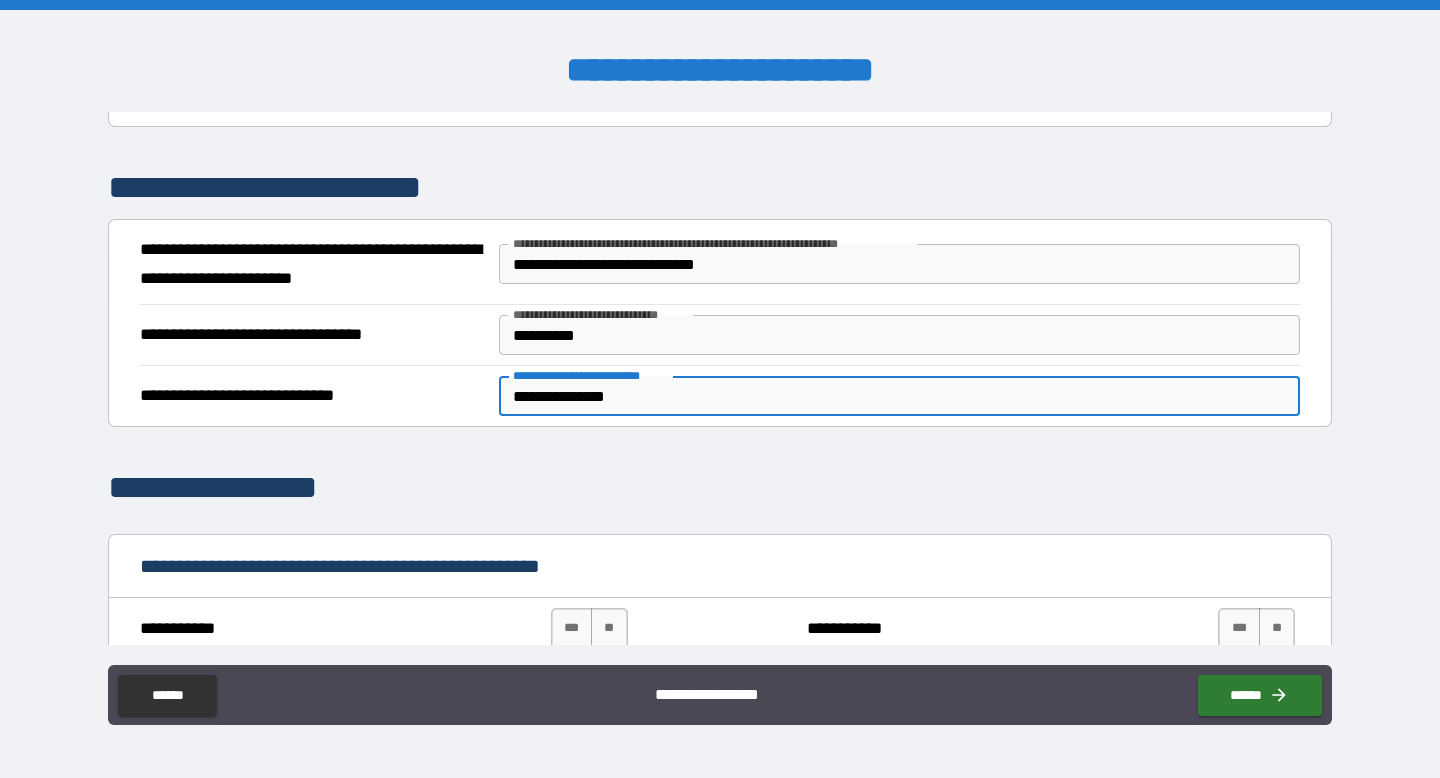 type on "**********" 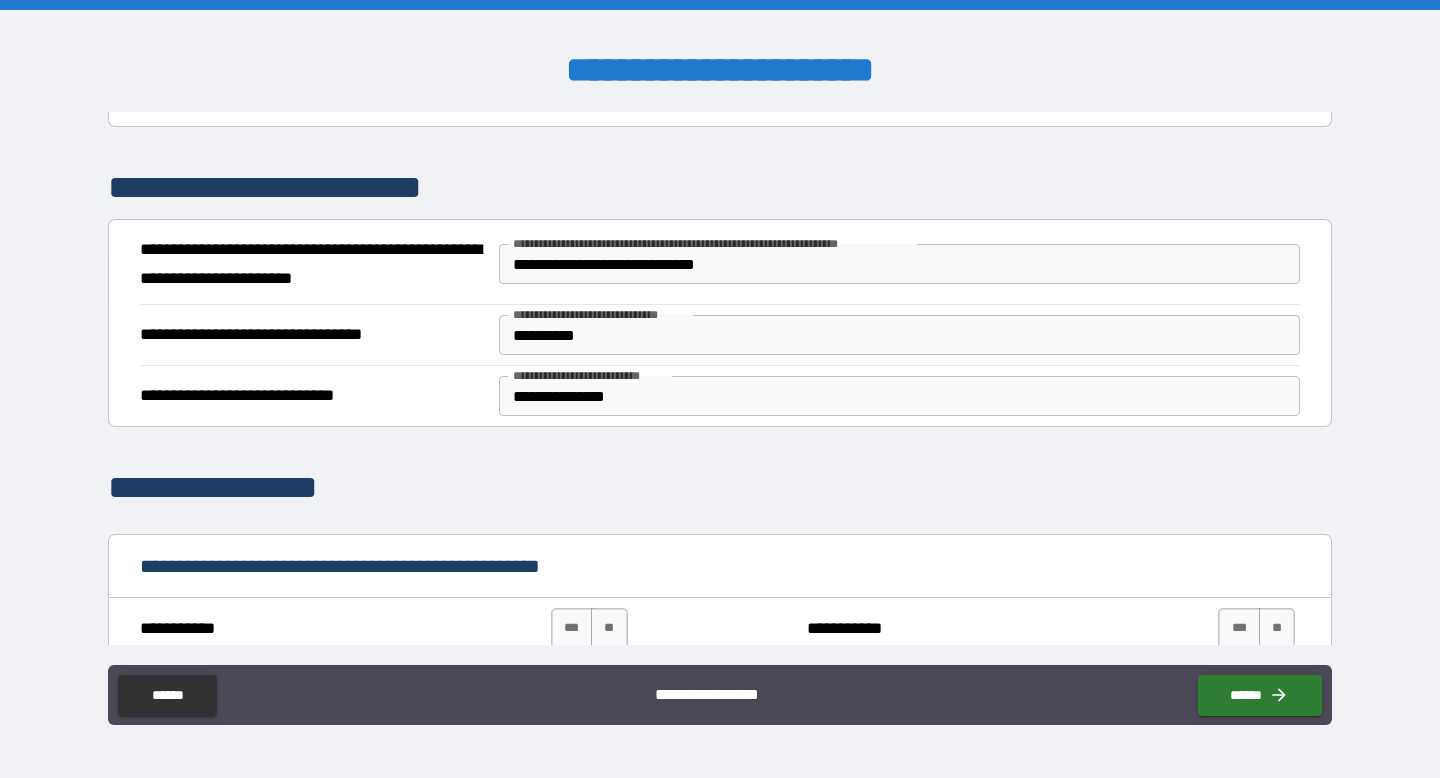 click on "**********" at bounding box center (720, 488) 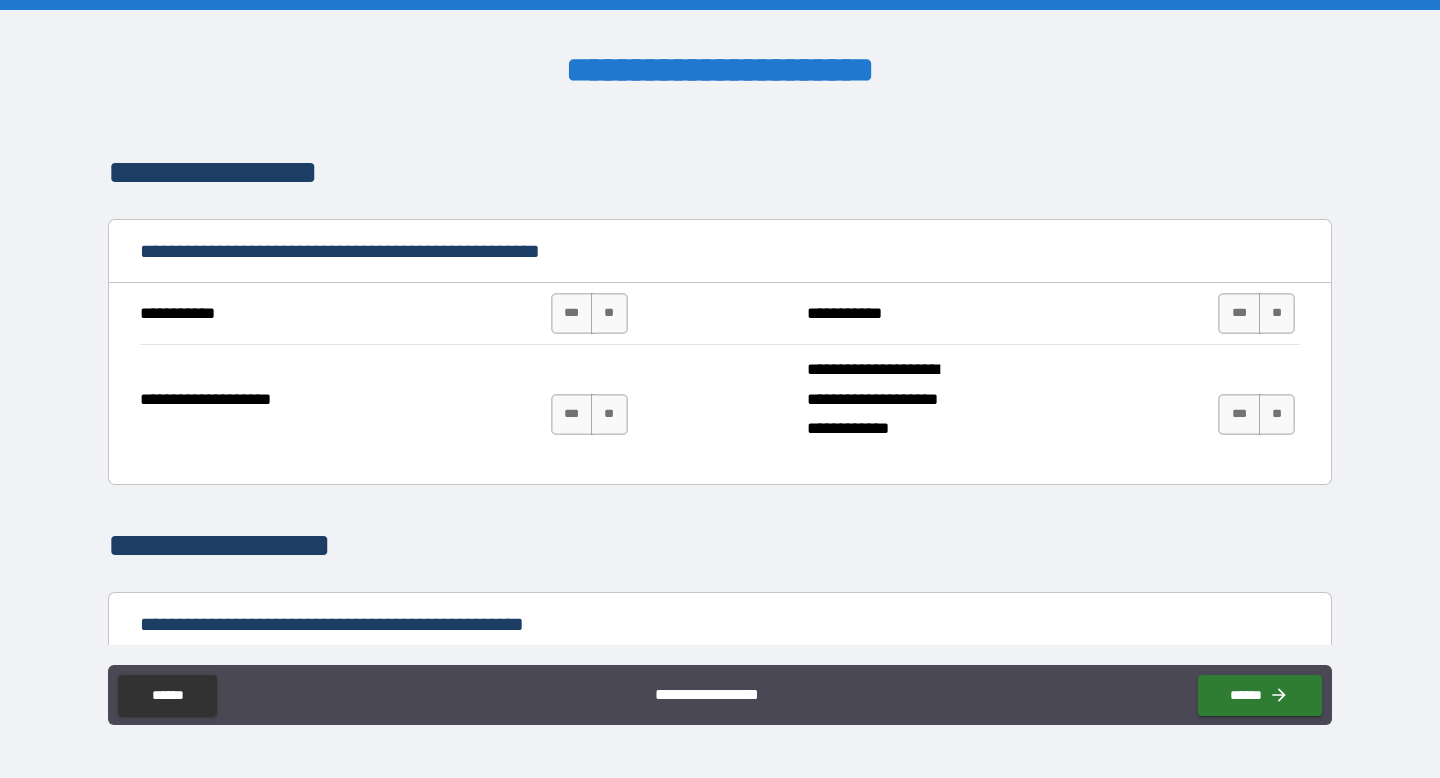 scroll, scrollTop: 5020, scrollLeft: 0, axis: vertical 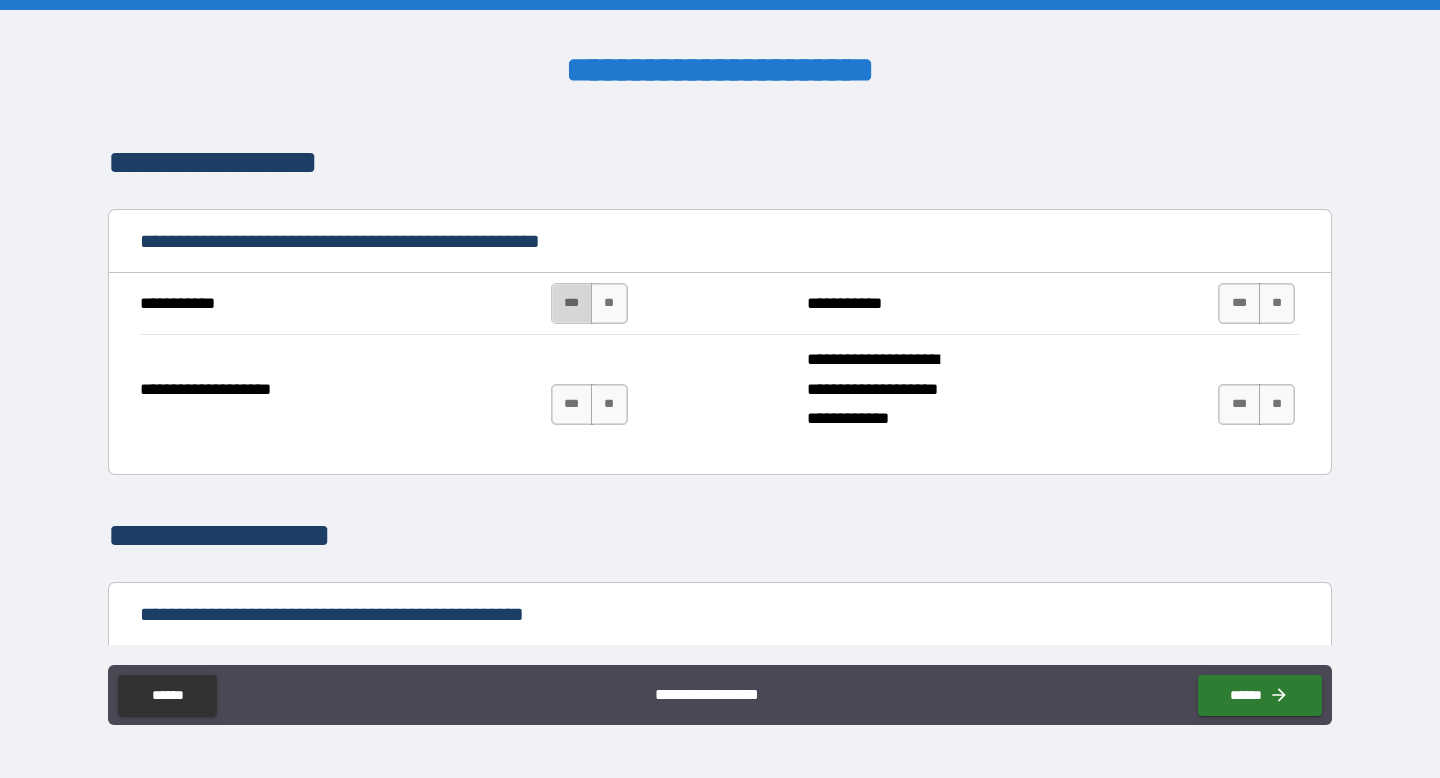 click on "***" at bounding box center (572, 303) 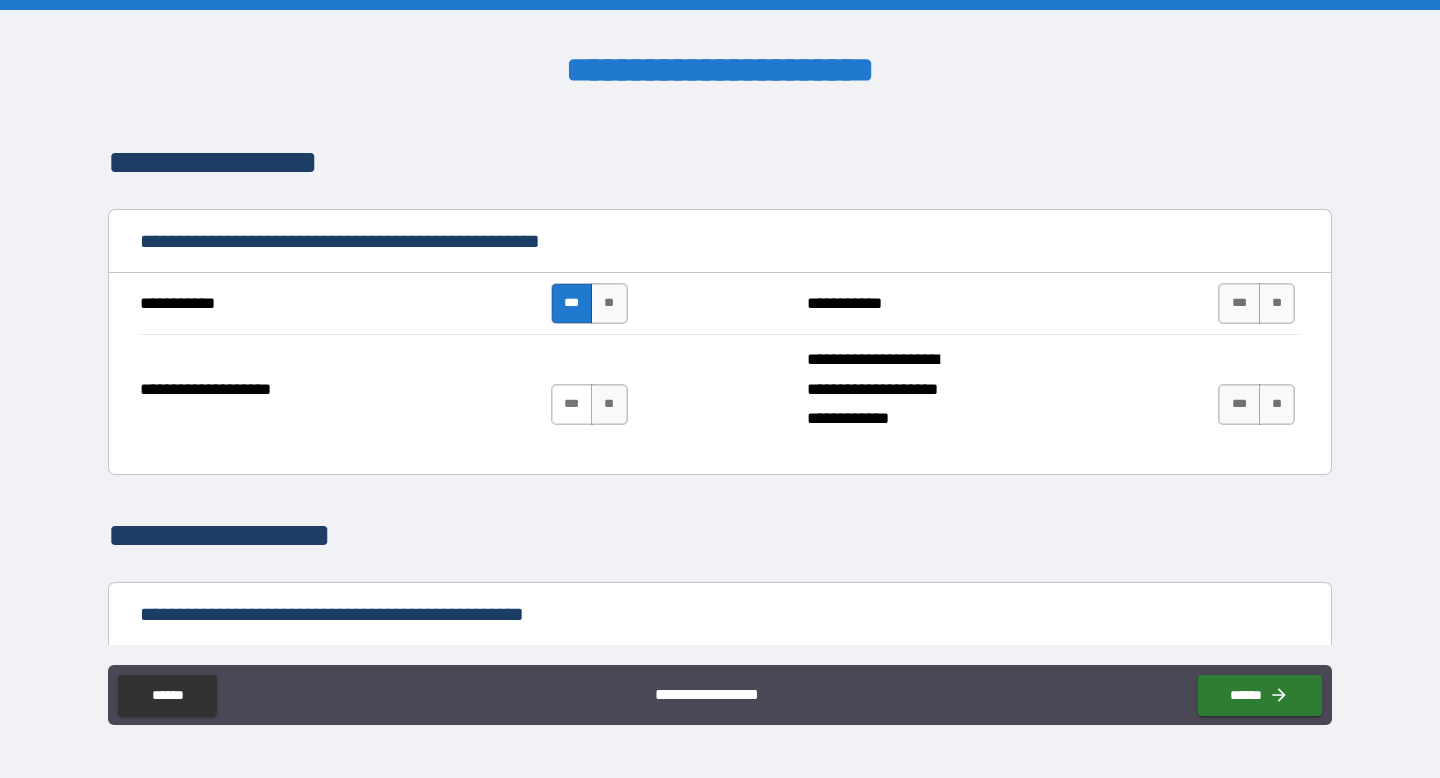 click on "***" at bounding box center (572, 404) 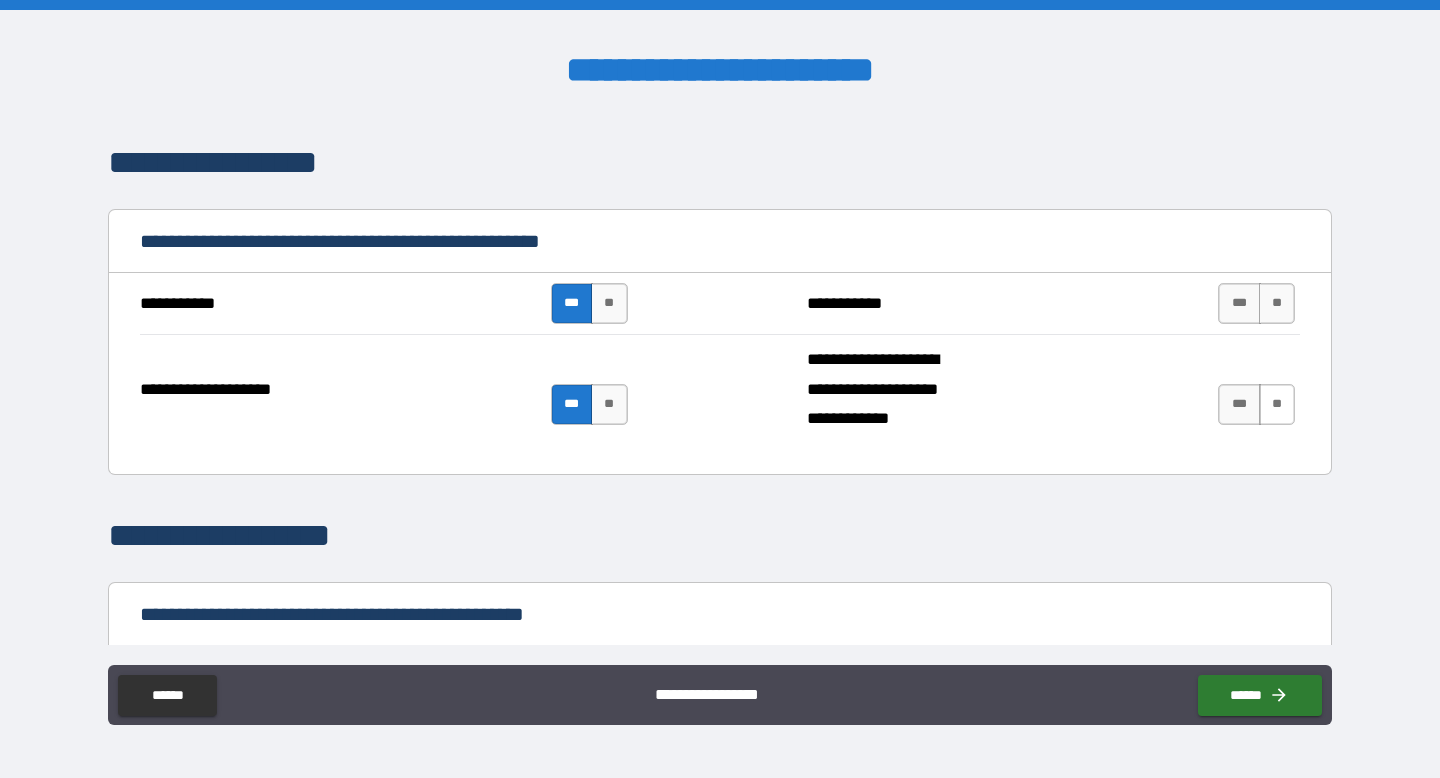 click on "**" at bounding box center [1277, 404] 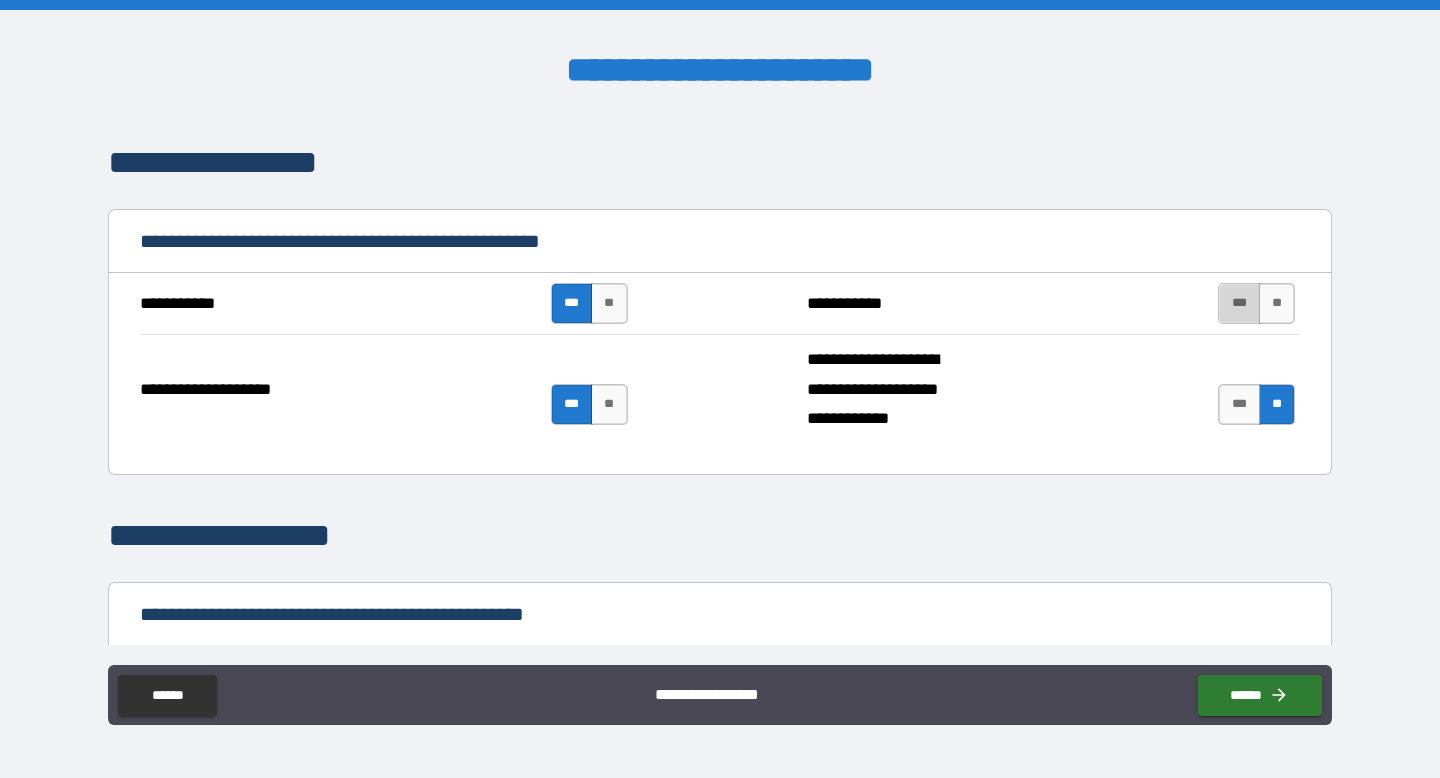 click on "***" at bounding box center (1239, 303) 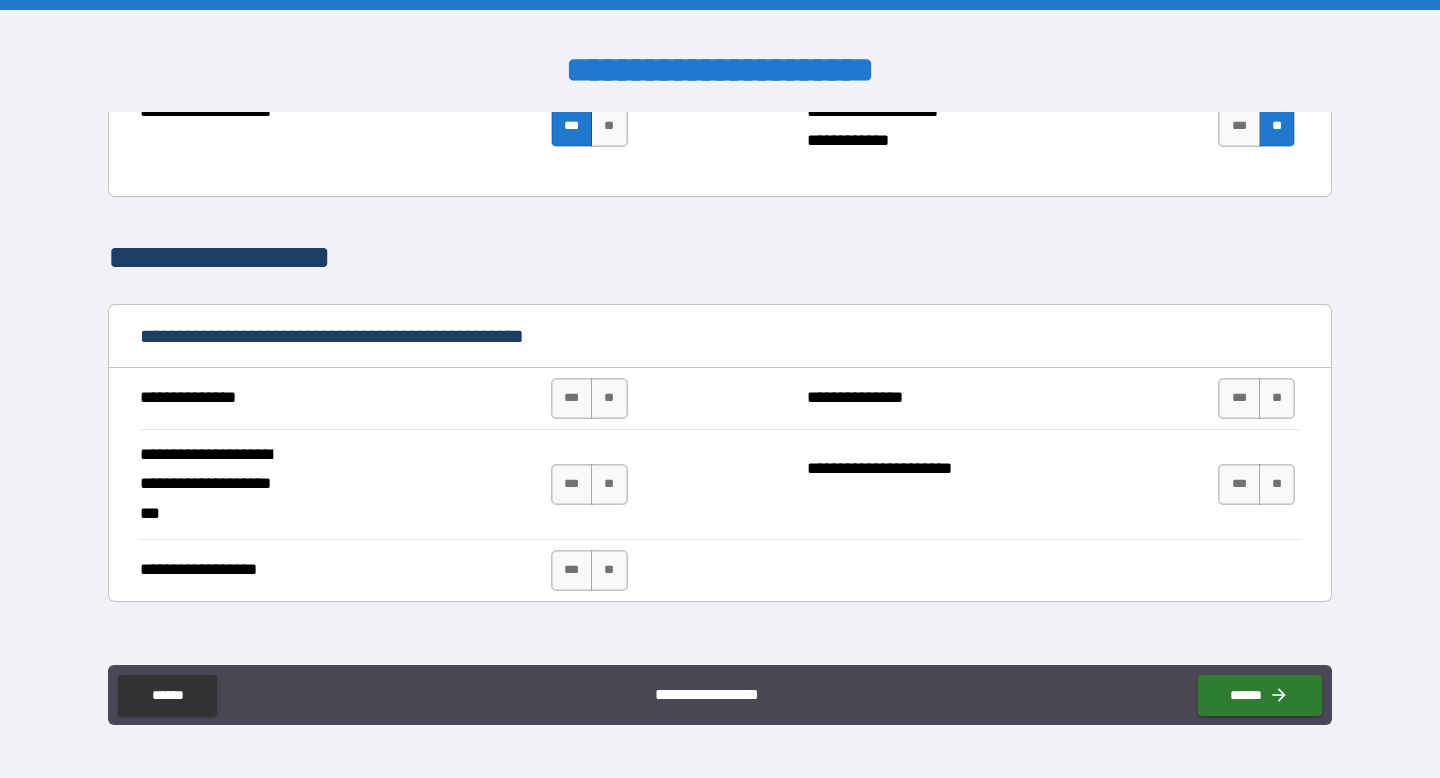 scroll, scrollTop: 5379, scrollLeft: 0, axis: vertical 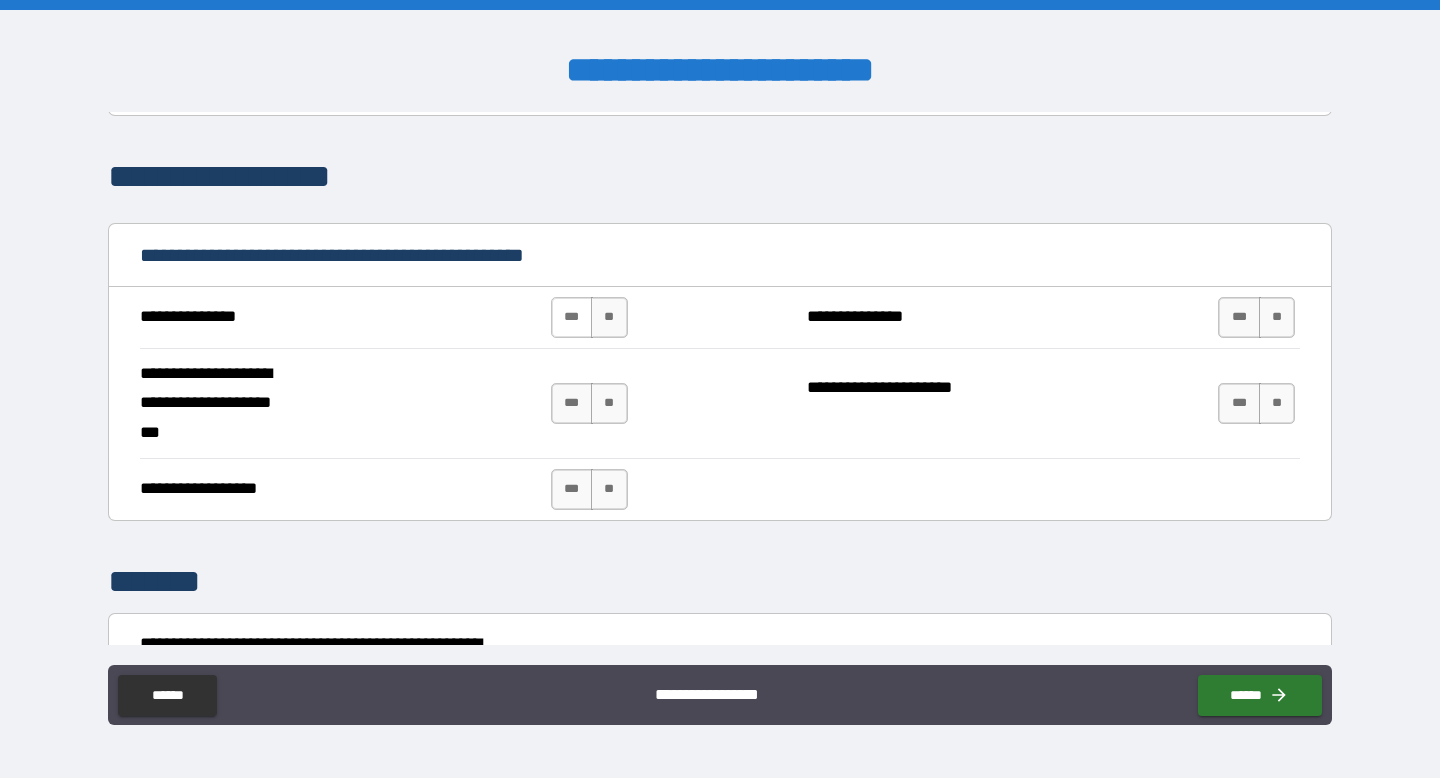 click on "***" at bounding box center [572, 317] 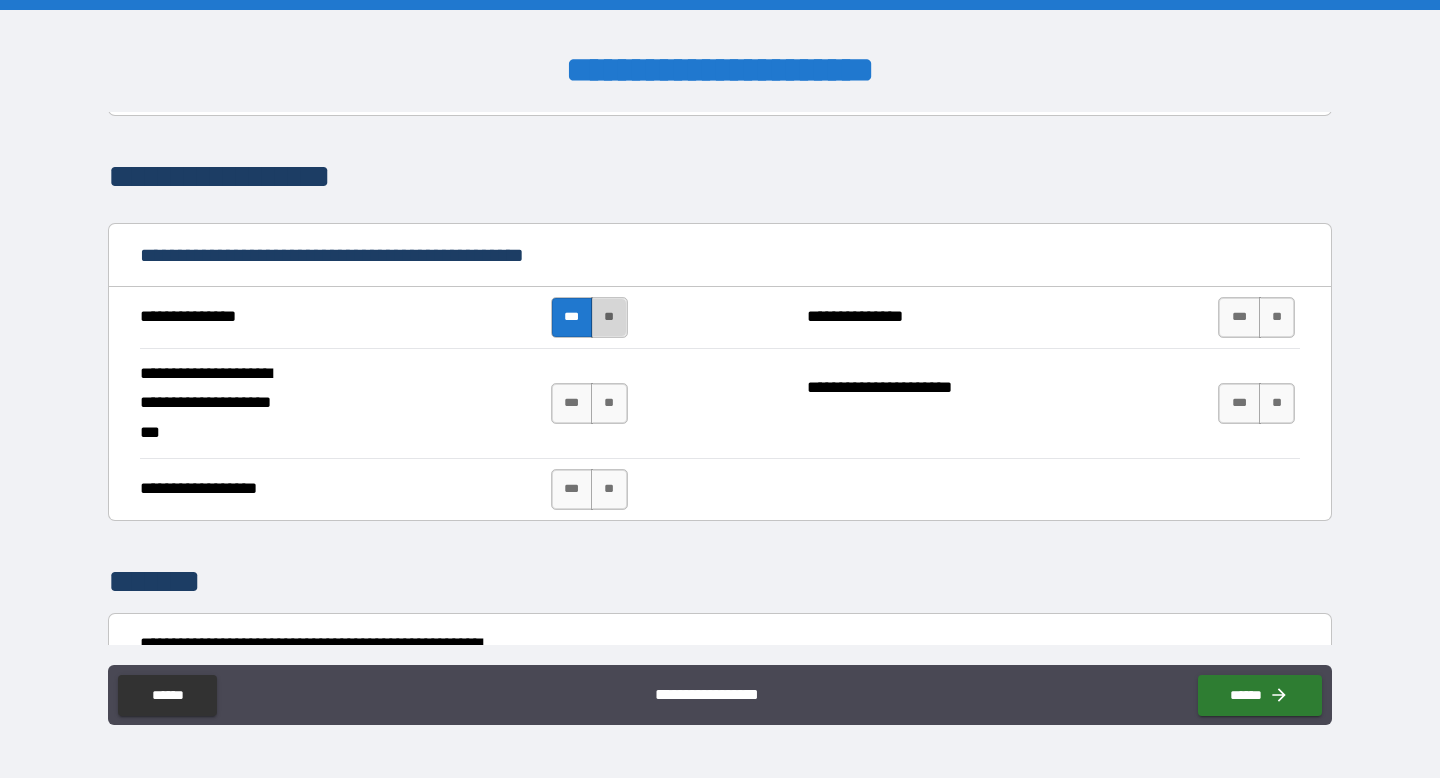 click on "**" at bounding box center [609, 317] 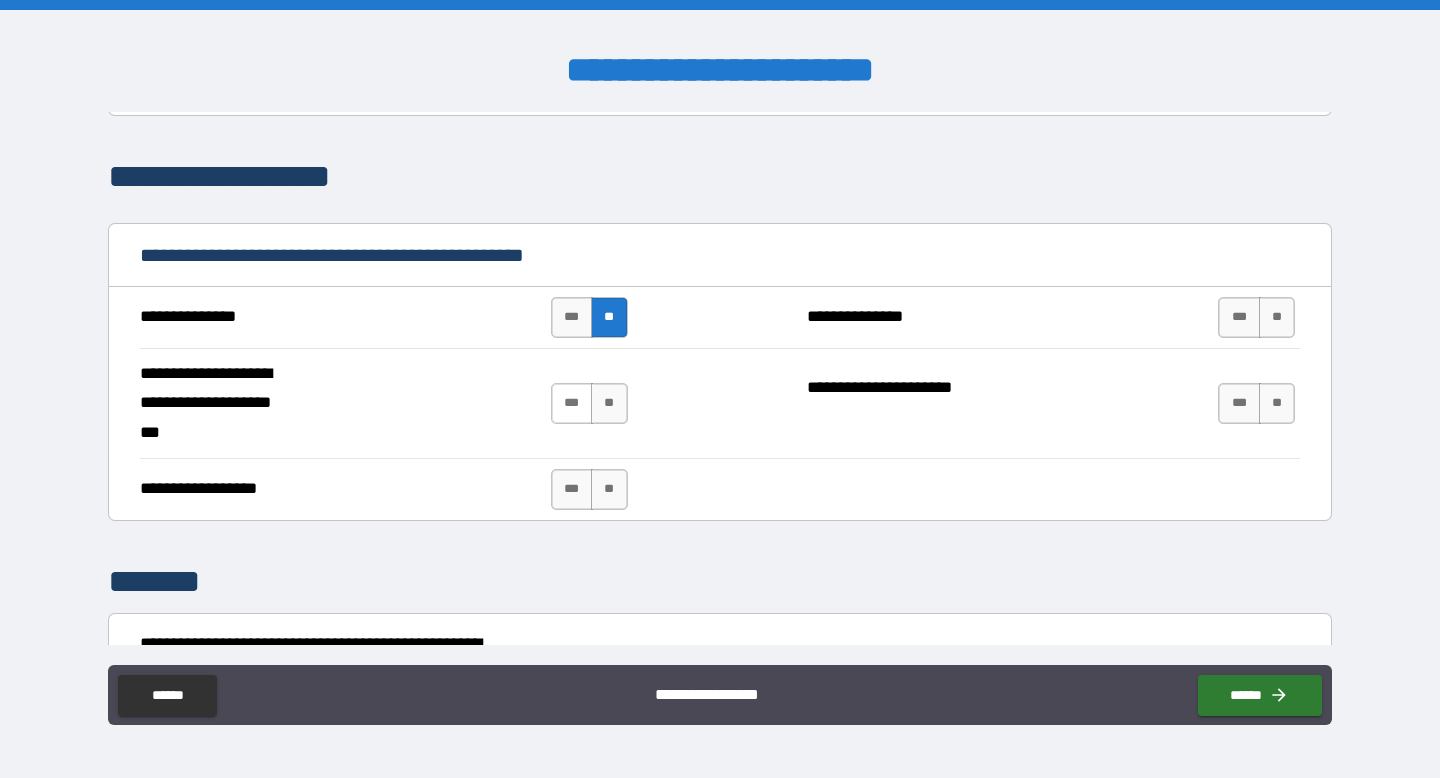 click on "***" at bounding box center (572, 403) 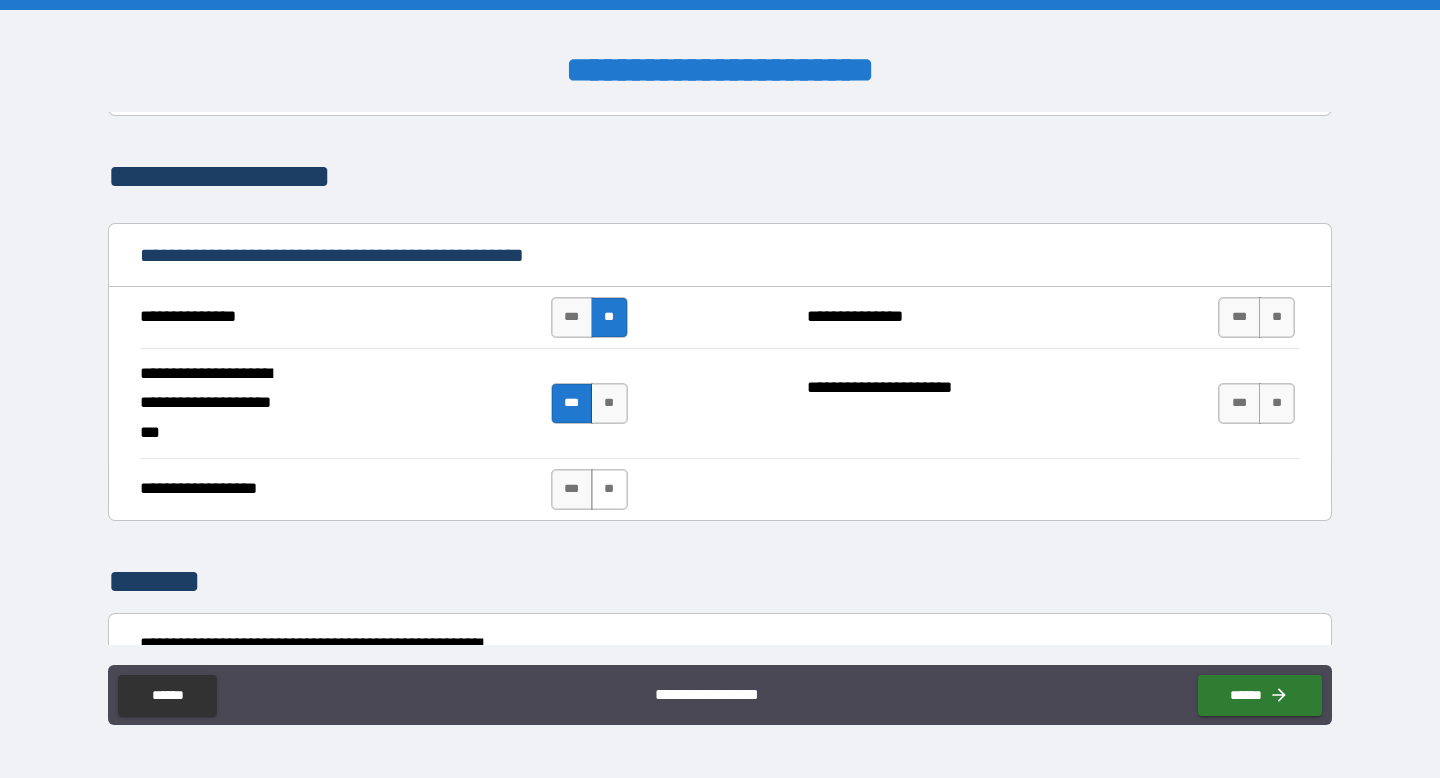 click on "**" at bounding box center [609, 489] 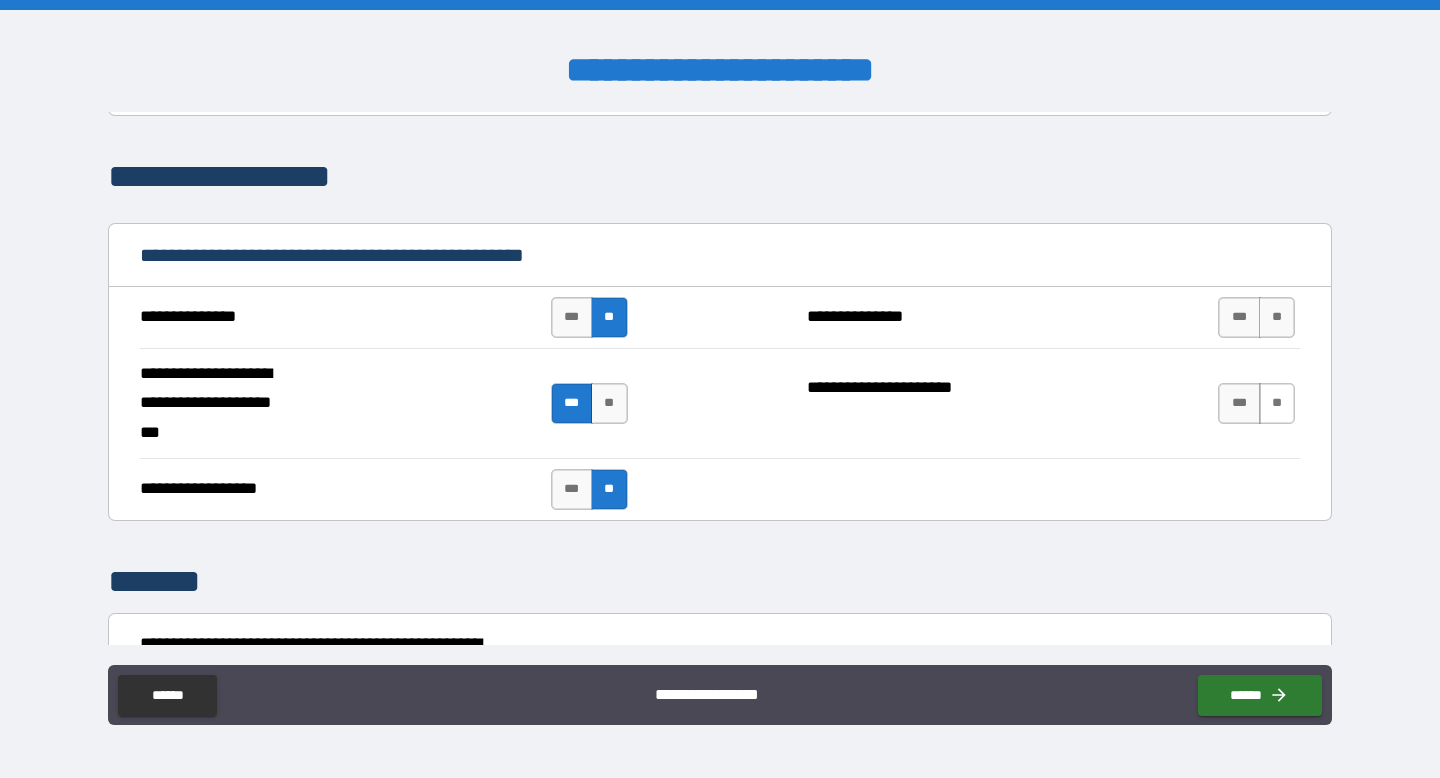 click on "**" at bounding box center [1277, 403] 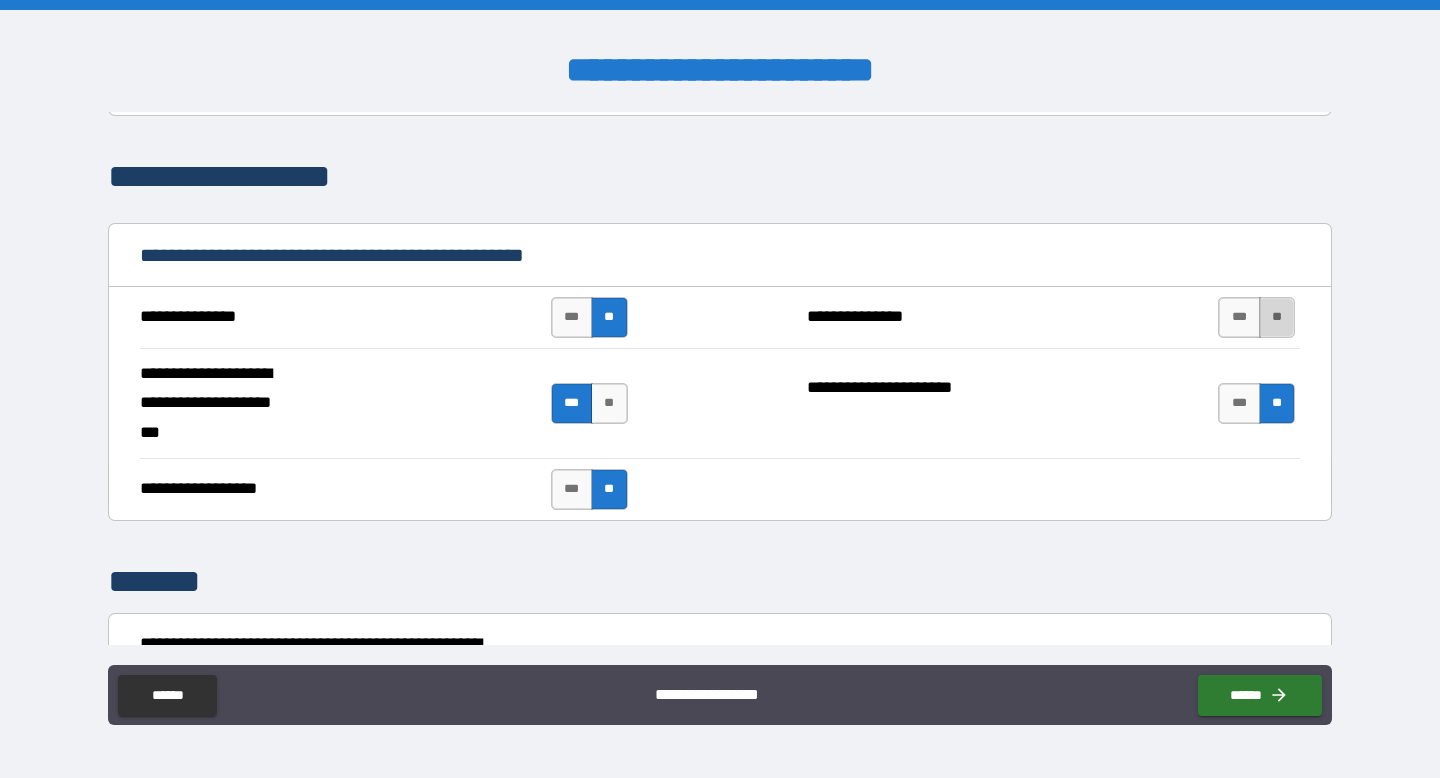 click on "**" at bounding box center [1277, 317] 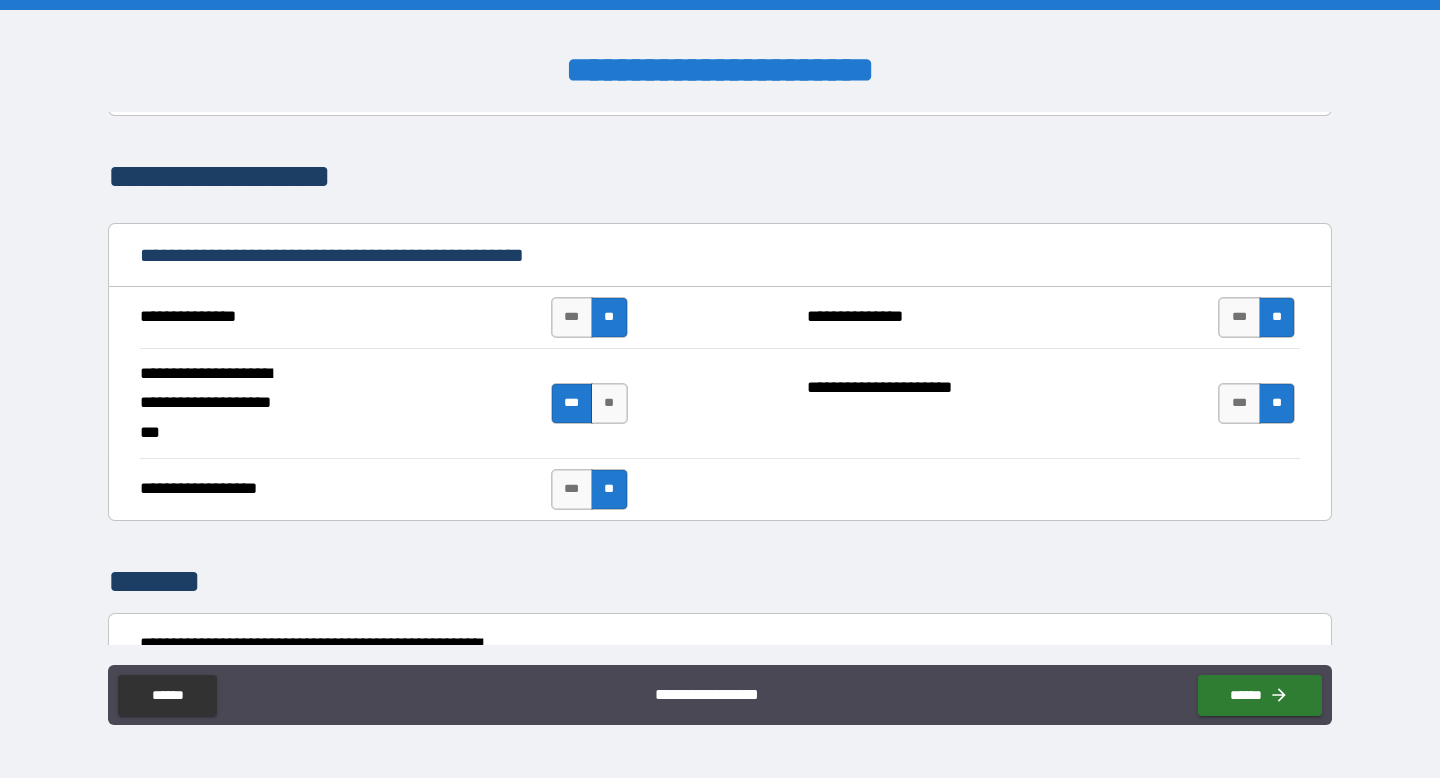 scroll, scrollTop: 5714, scrollLeft: 0, axis: vertical 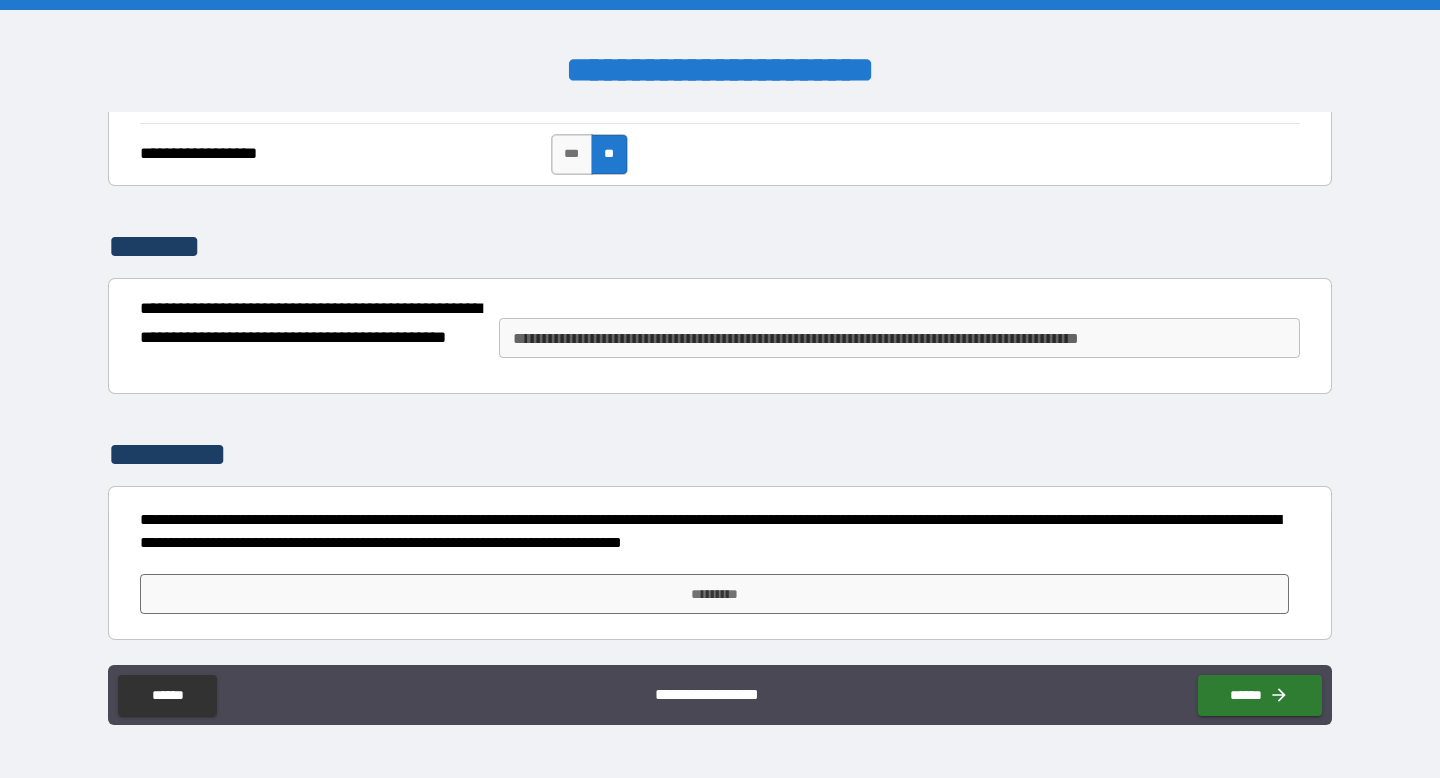 click on "**********" at bounding box center [899, 338] 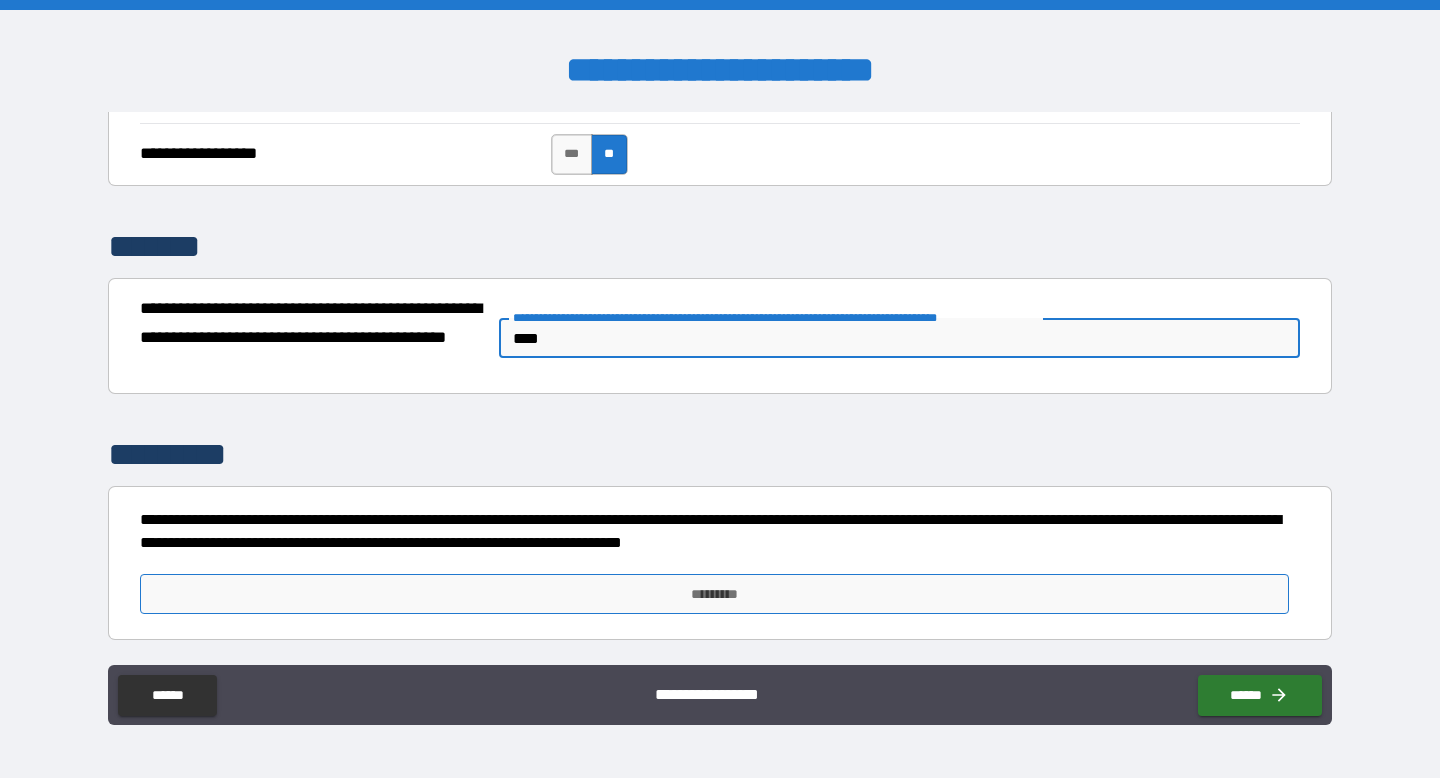 type on "****" 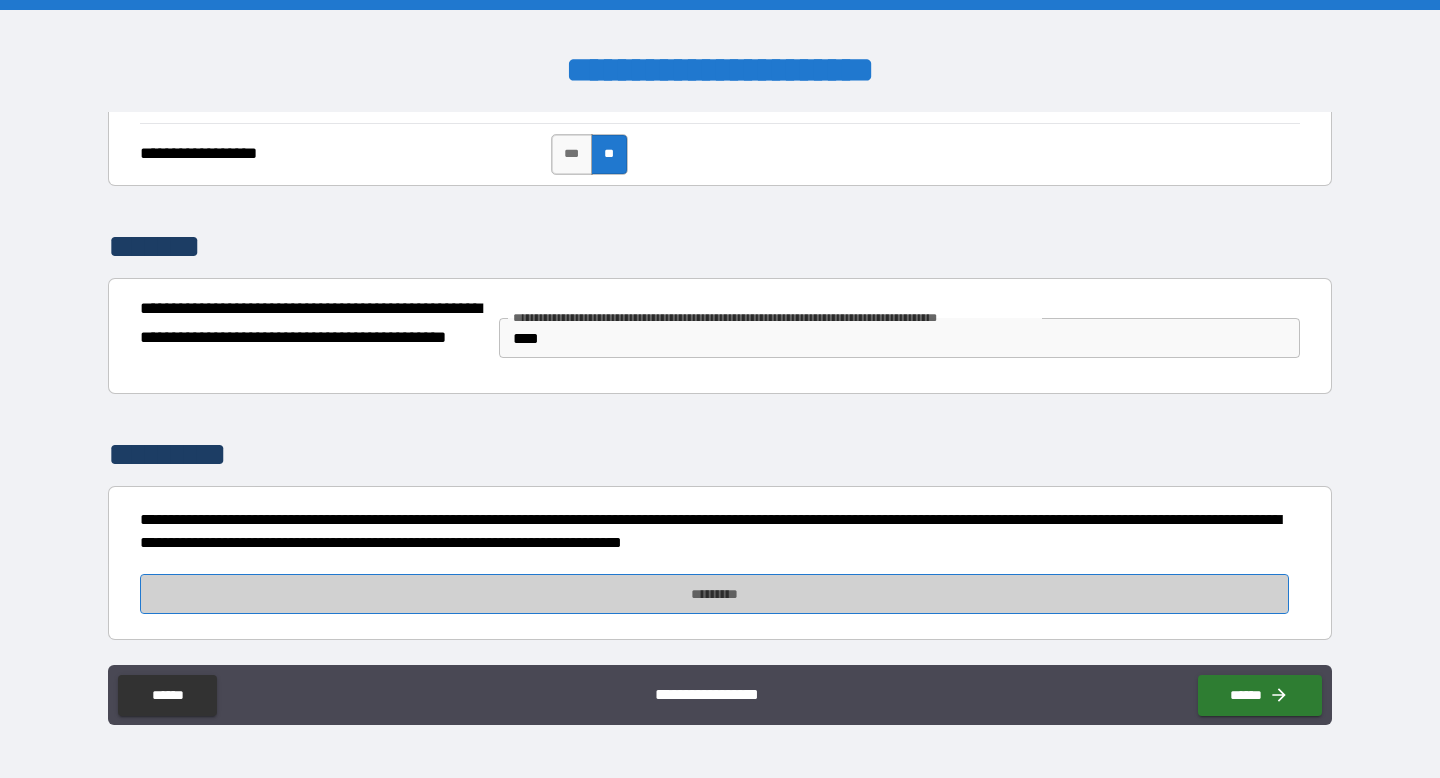 click on "*********" at bounding box center (714, 594) 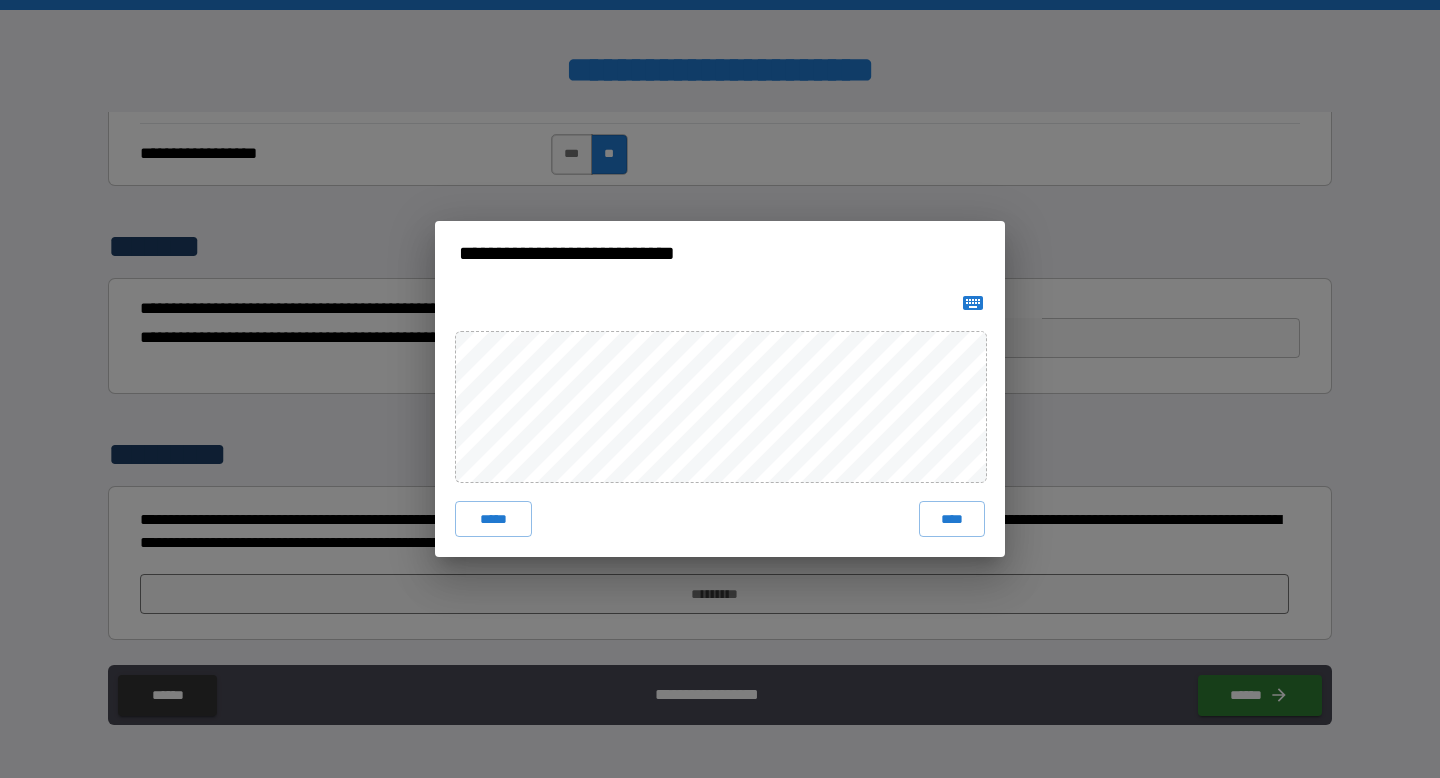 click at bounding box center [973, 303] 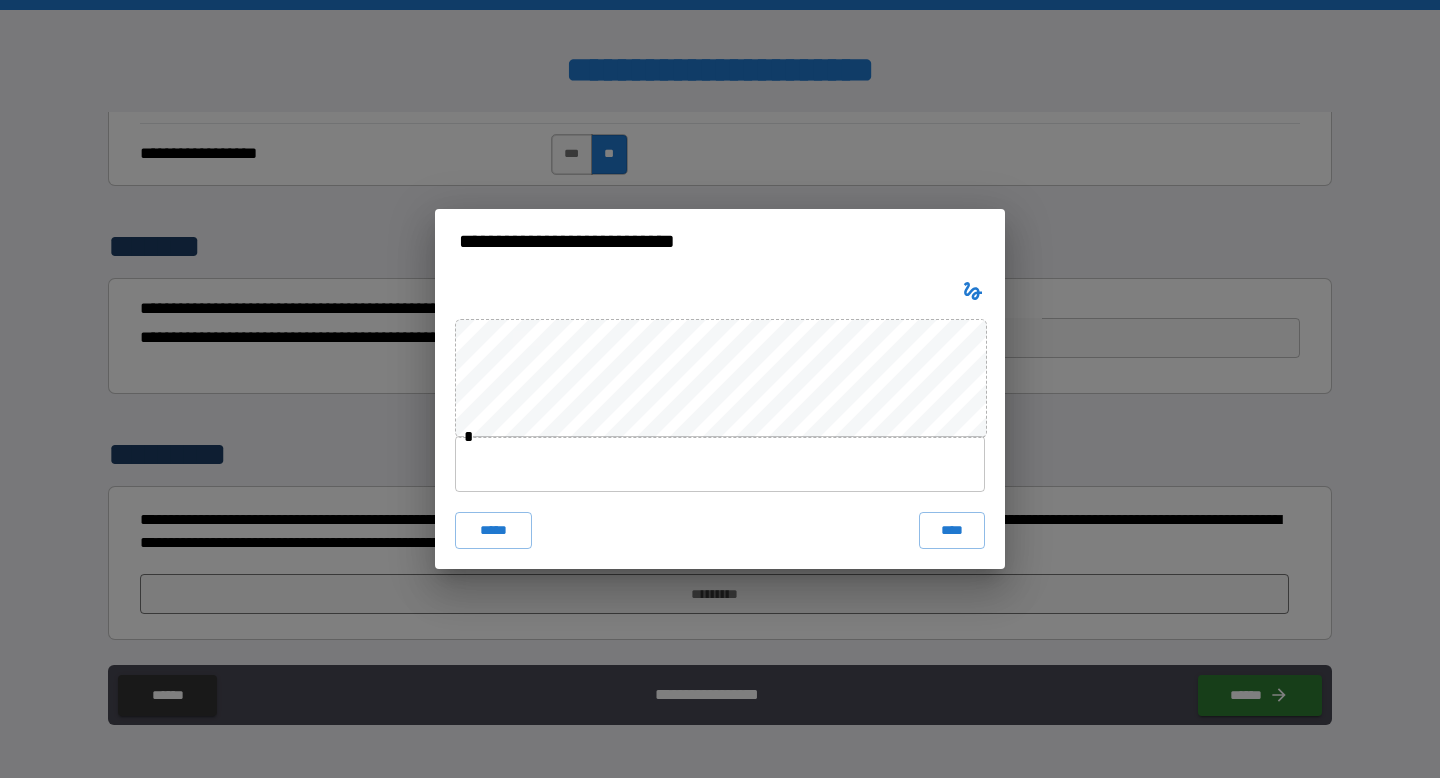 click at bounding box center (720, 464) 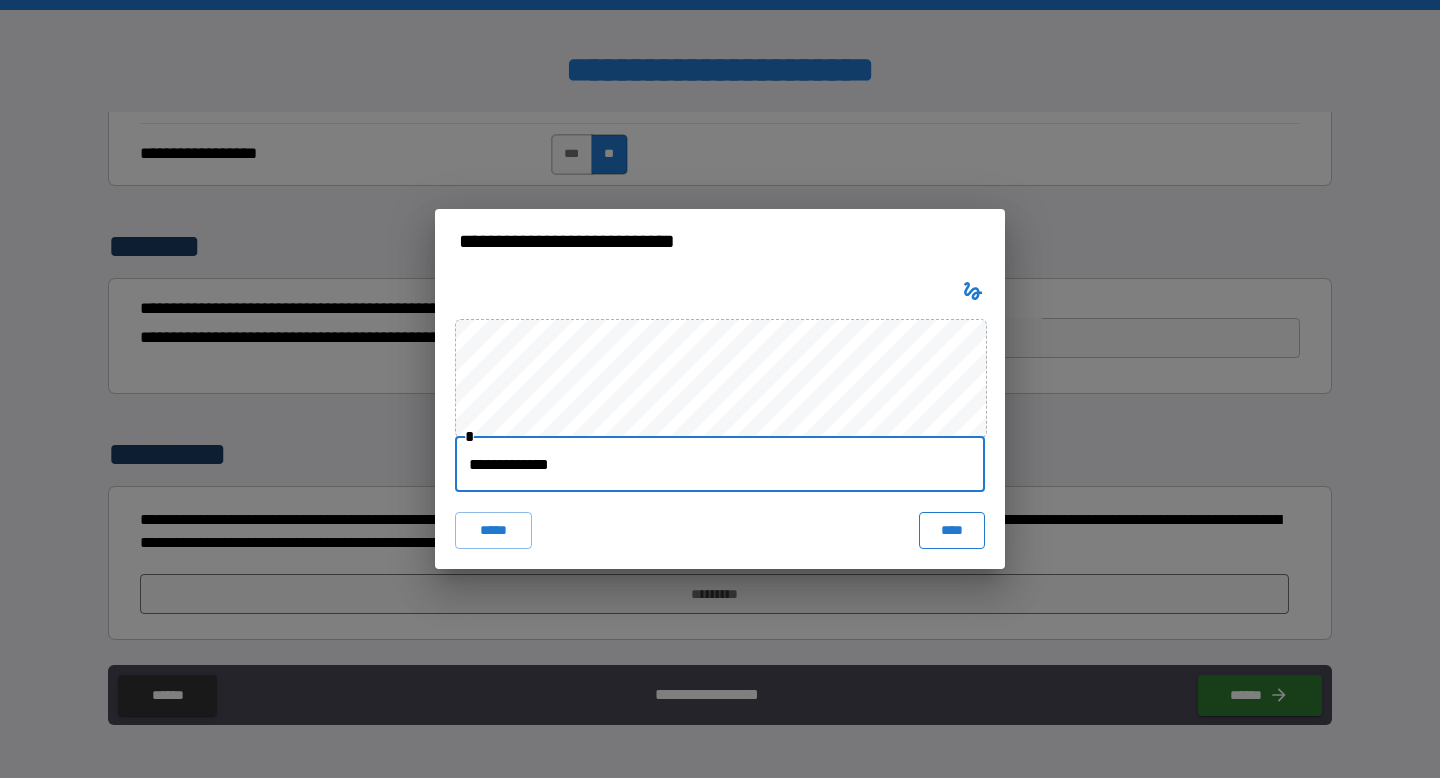 type on "**********" 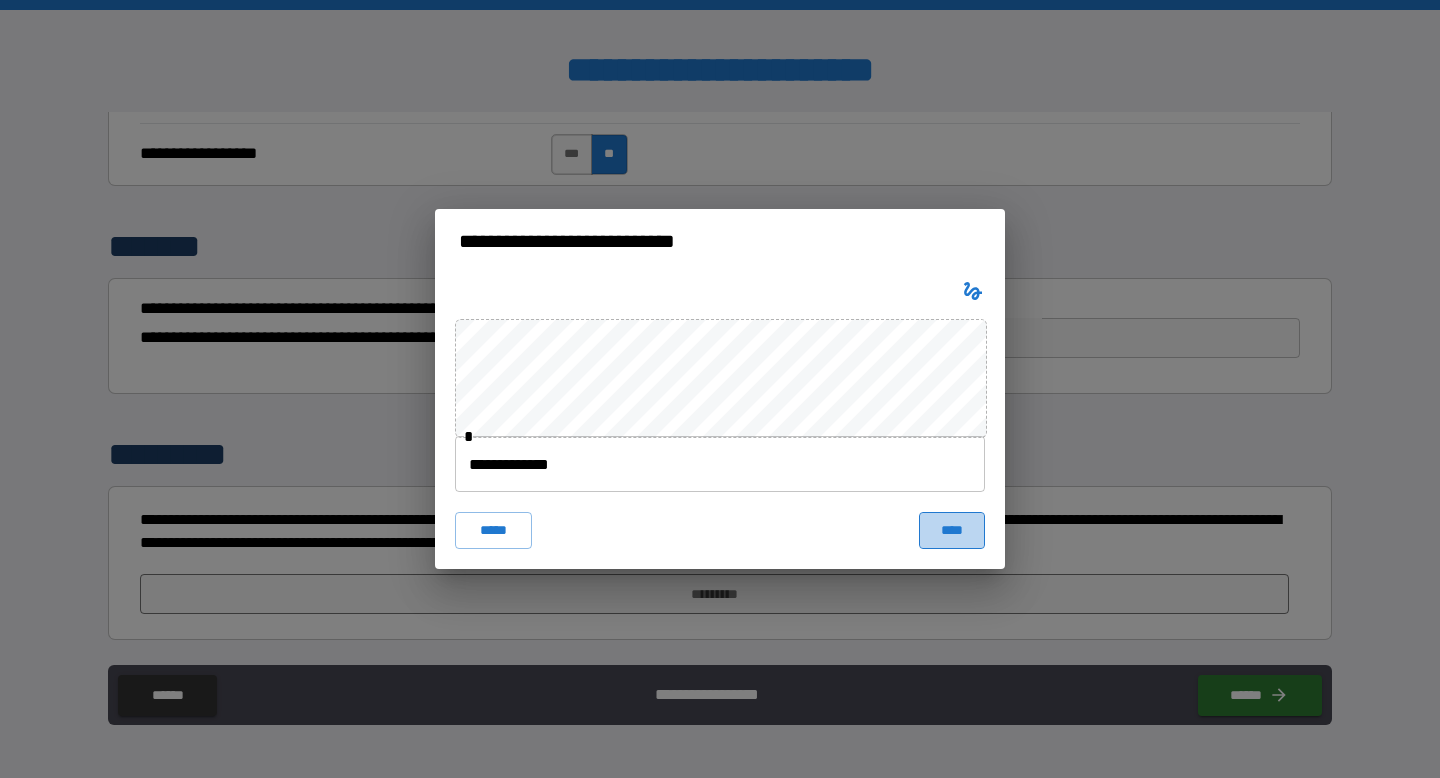 click on "****" at bounding box center (952, 530) 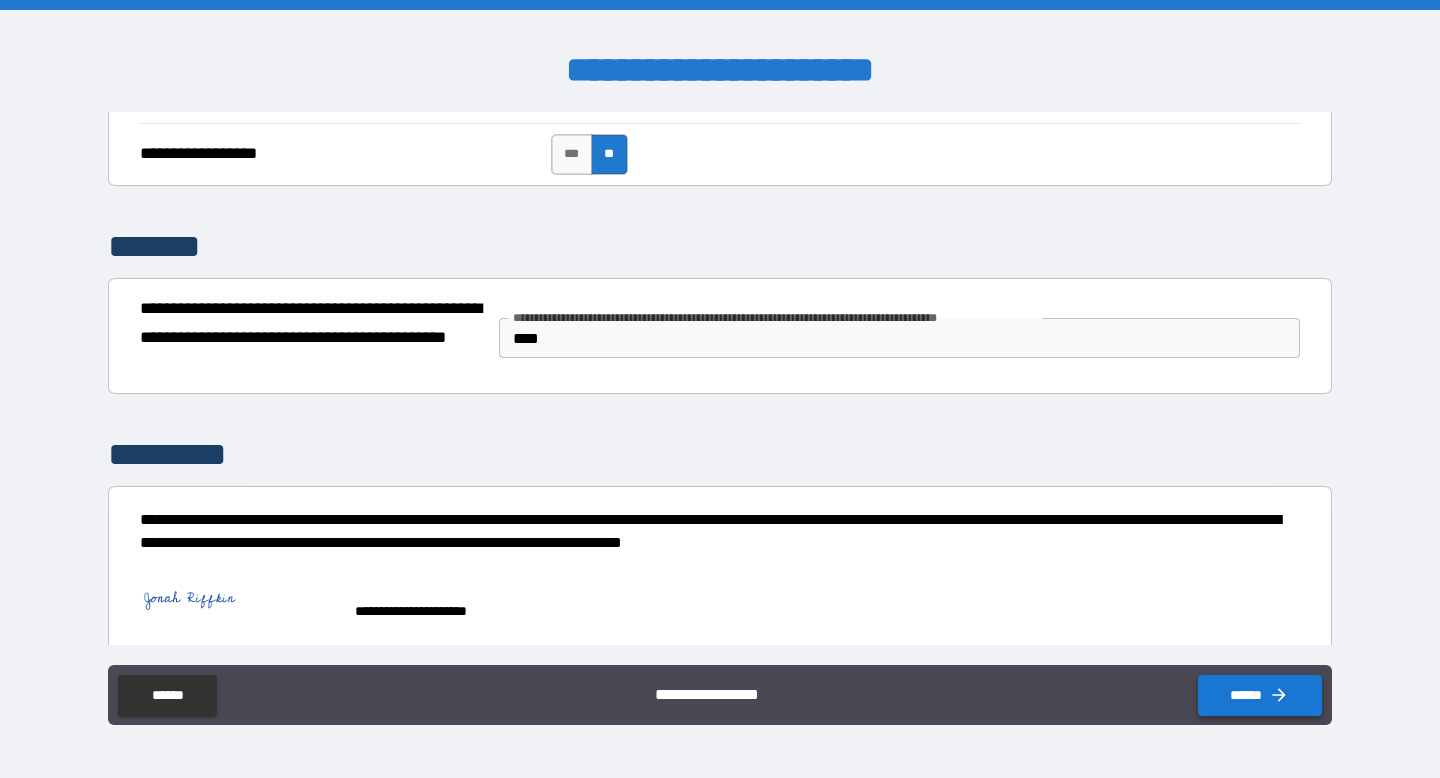 click on "******" at bounding box center [1260, 695] 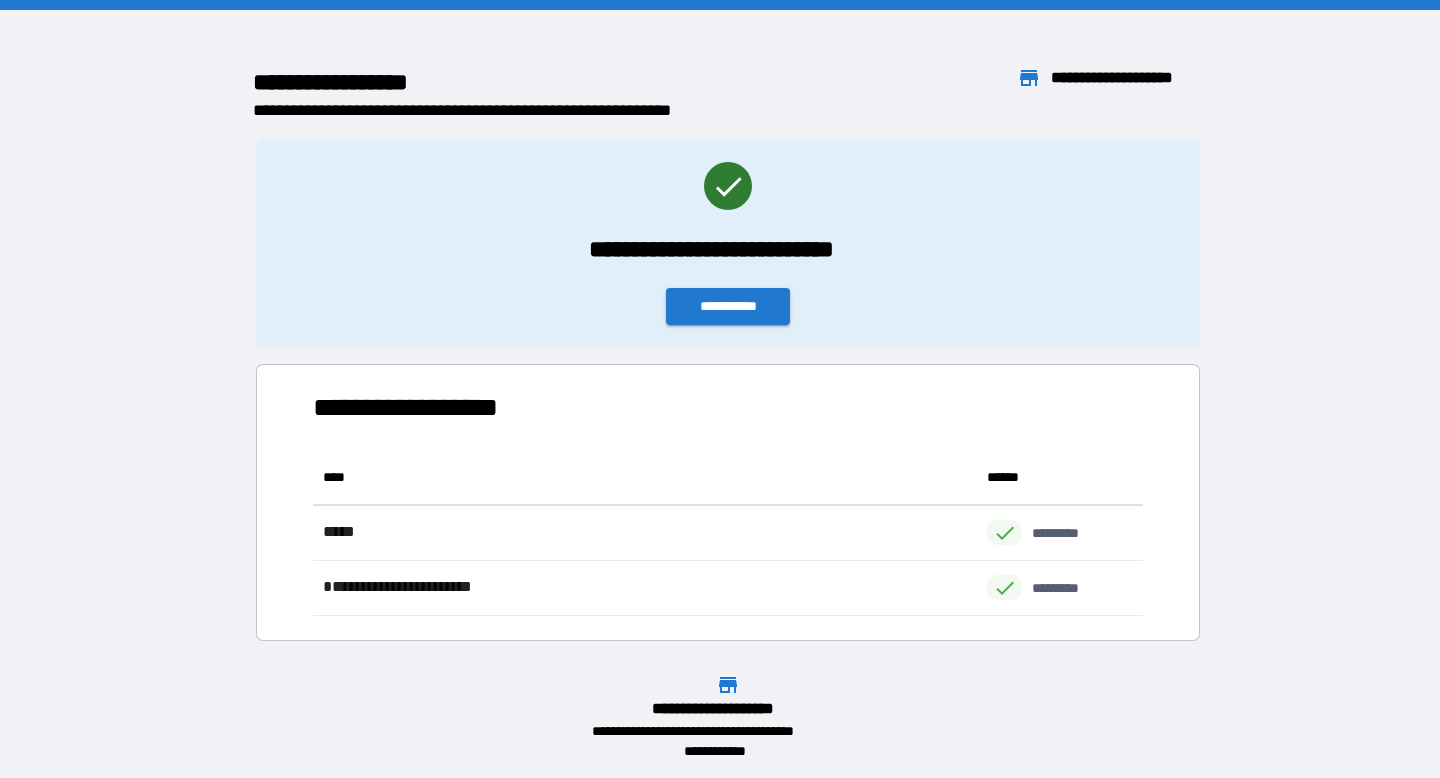 scroll, scrollTop: 1, scrollLeft: 1, axis: both 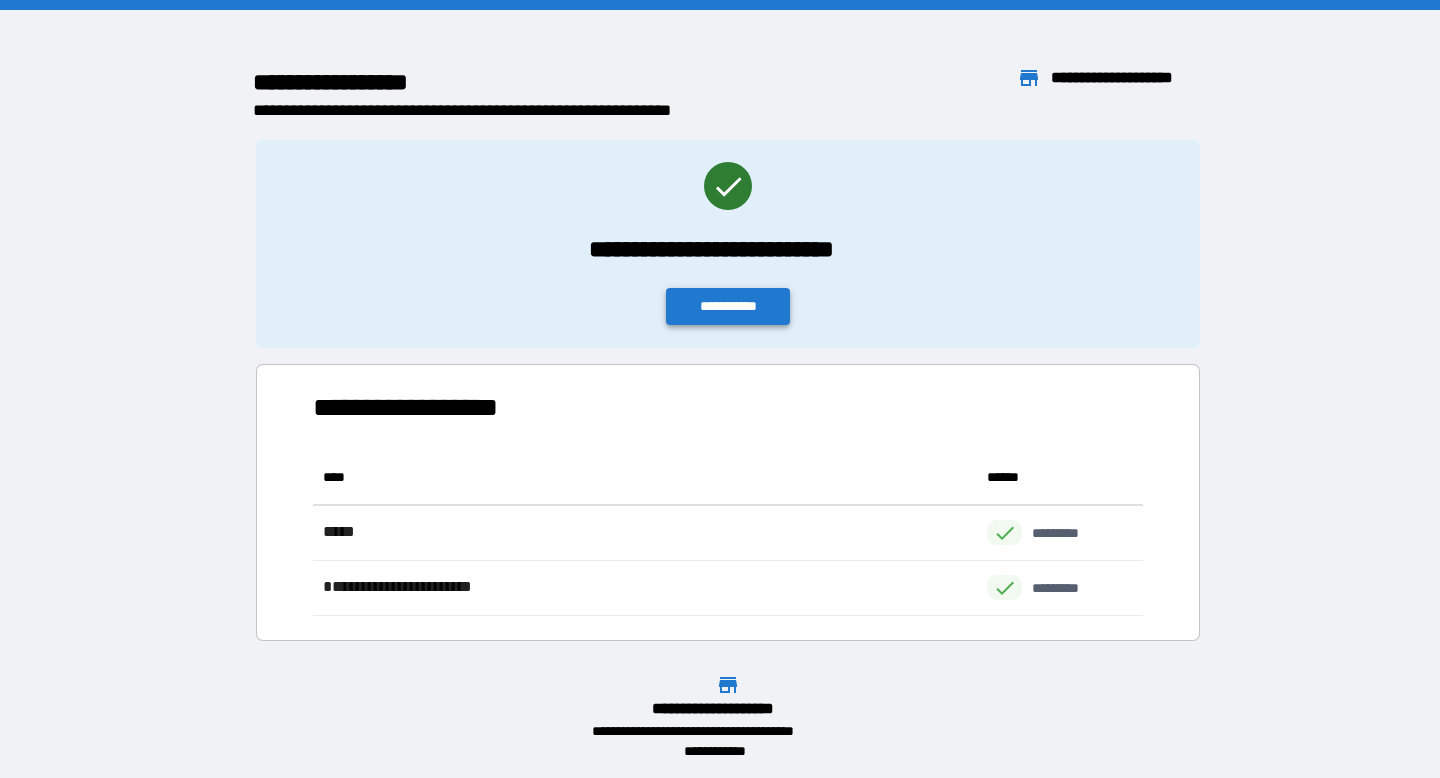 click on "**********" at bounding box center [728, 306] 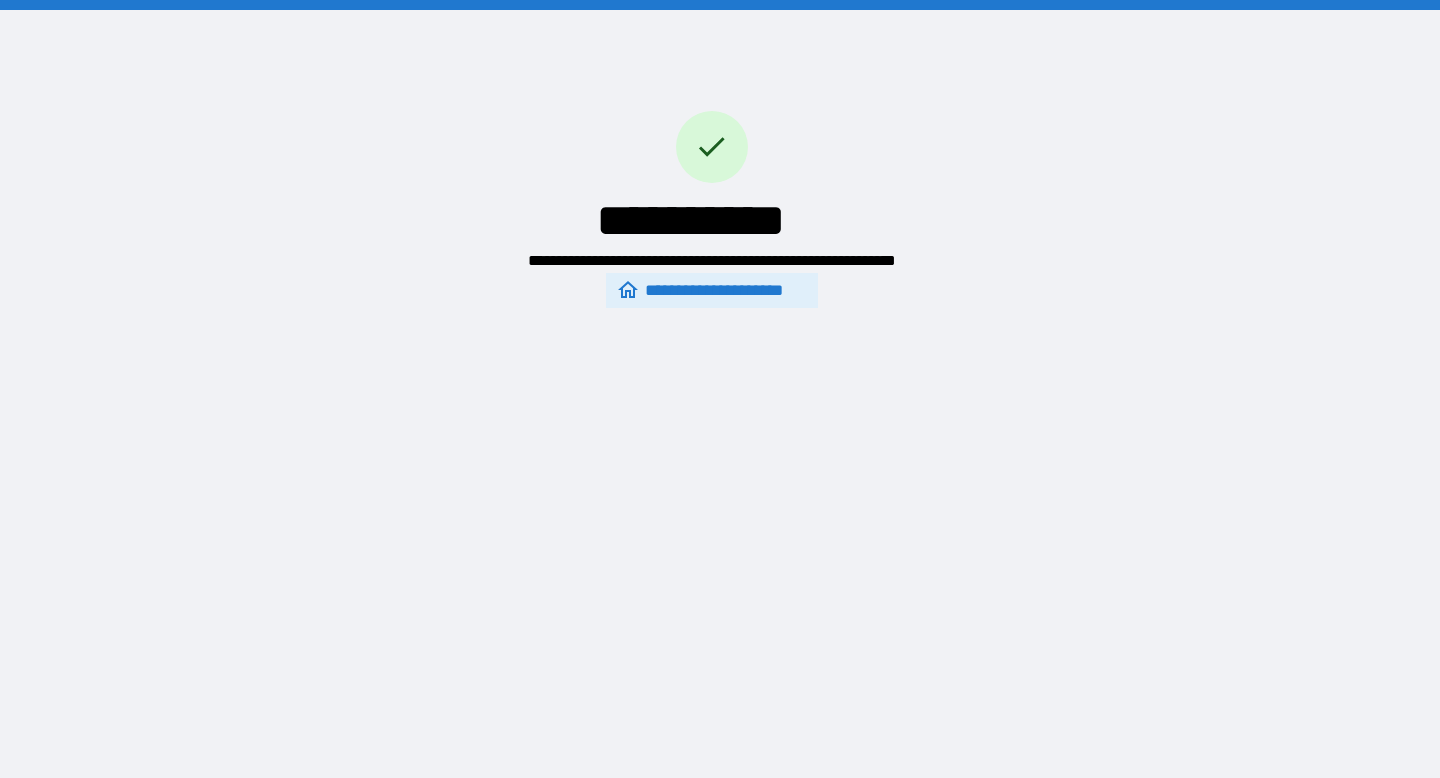 click on "**********" at bounding box center (711, 291) 